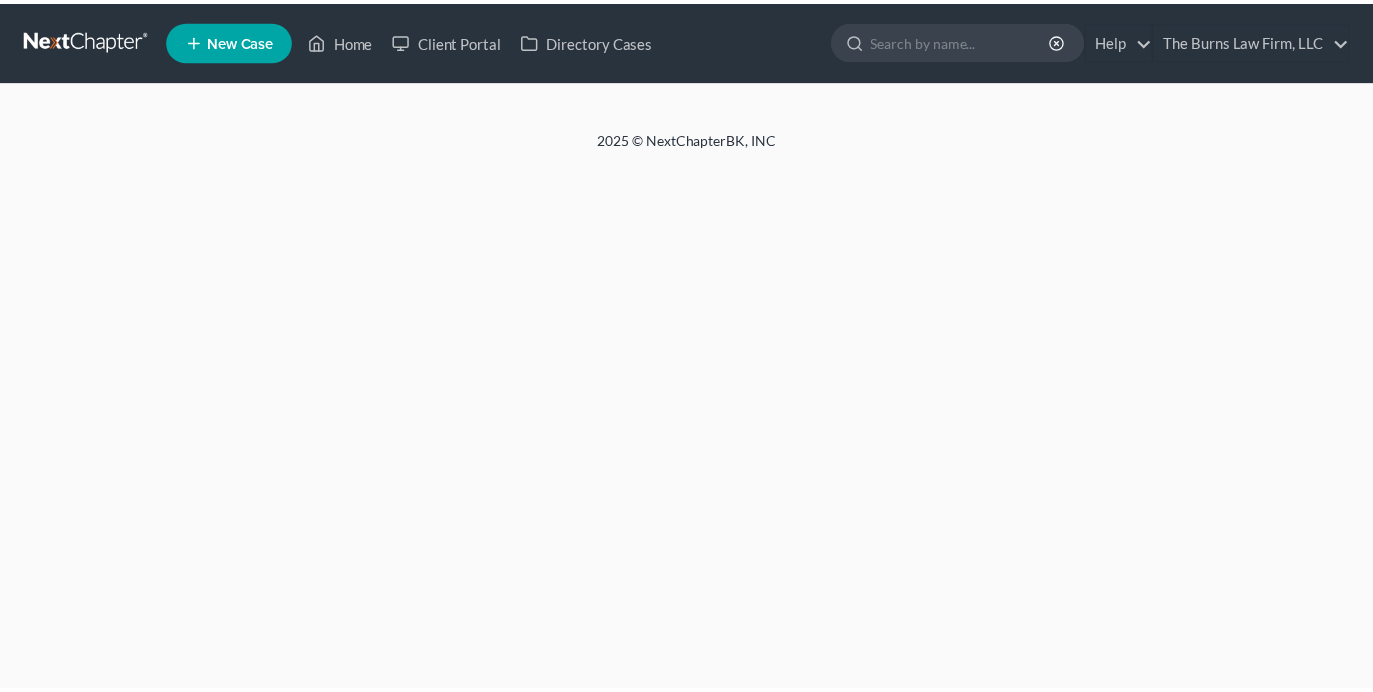 scroll, scrollTop: 0, scrollLeft: 0, axis: both 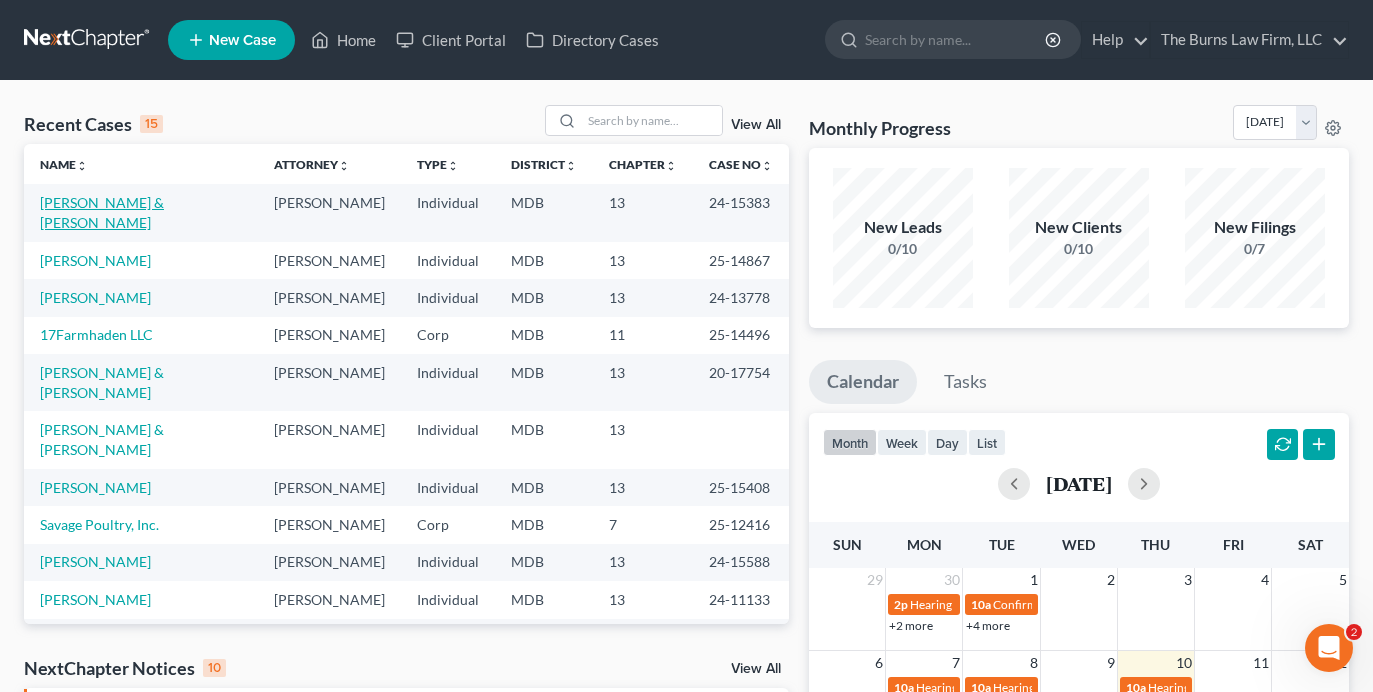 click on "[PERSON_NAME] & [PERSON_NAME]" at bounding box center (102, 212) 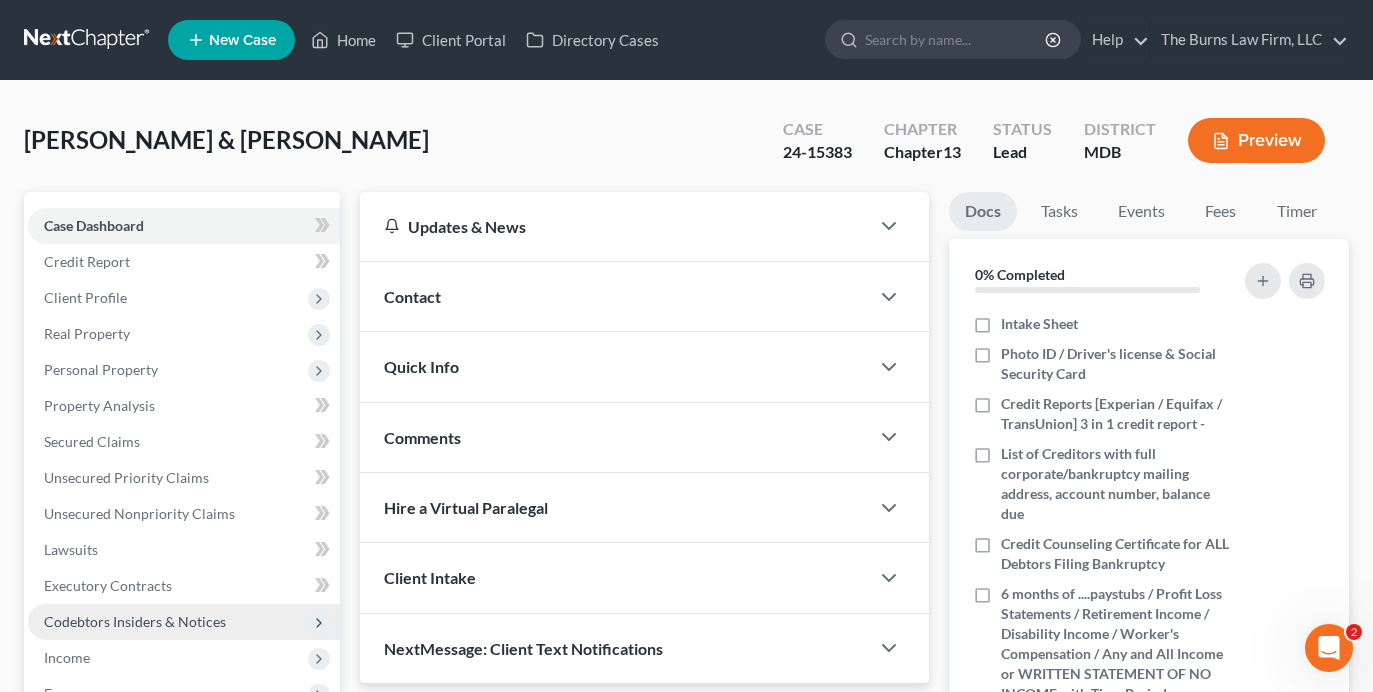 scroll, scrollTop: 200, scrollLeft: 0, axis: vertical 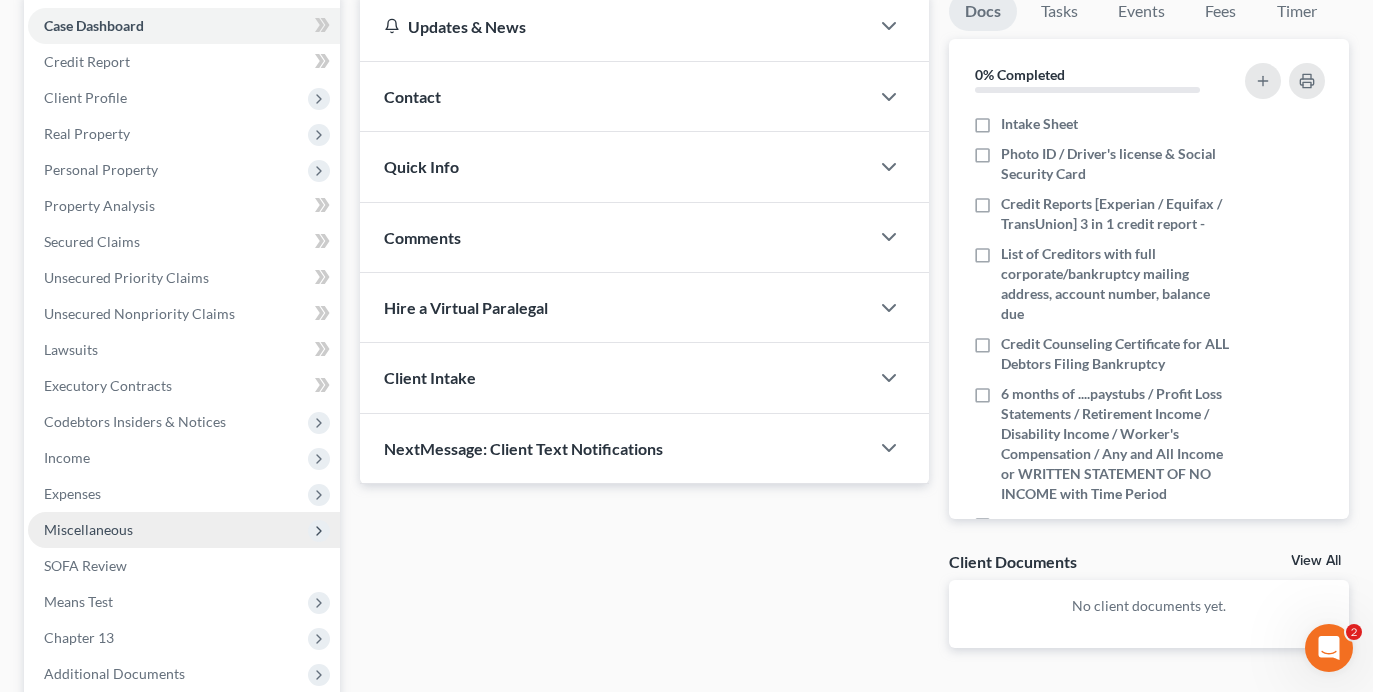 click on "Miscellaneous" at bounding box center [88, 529] 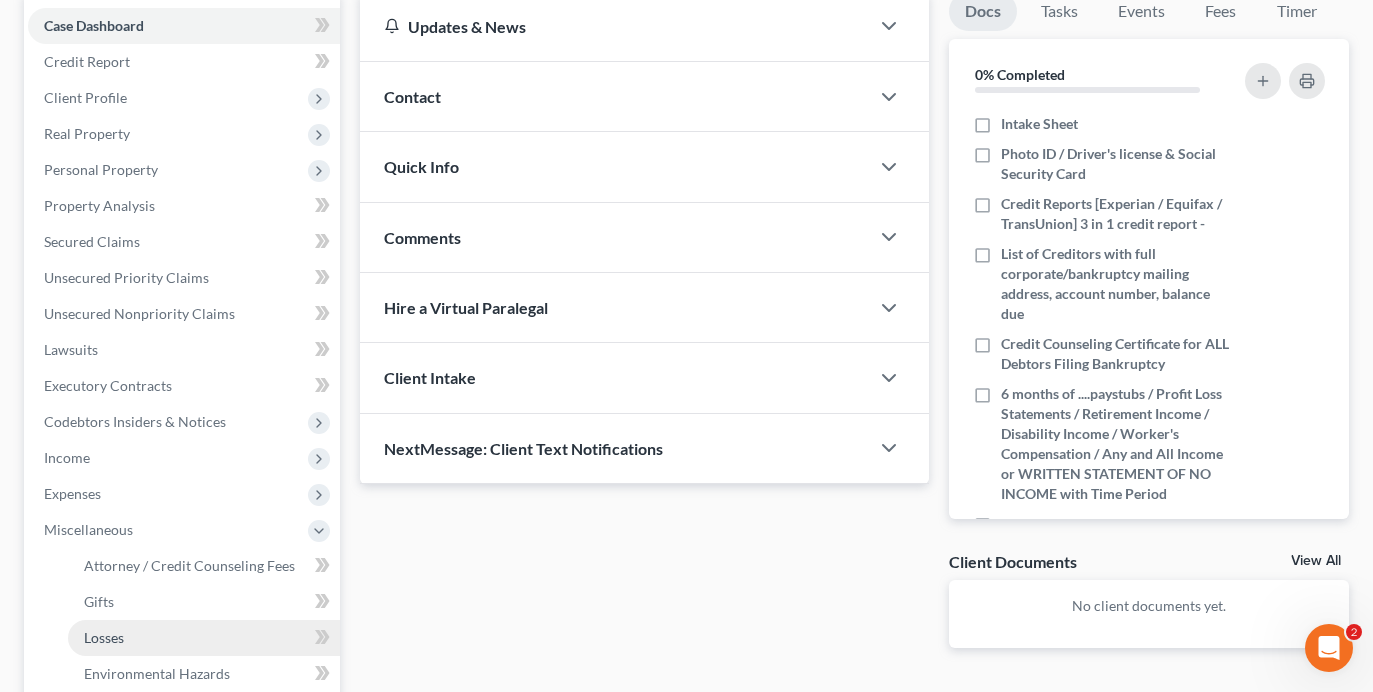 click on "Losses" at bounding box center (104, 637) 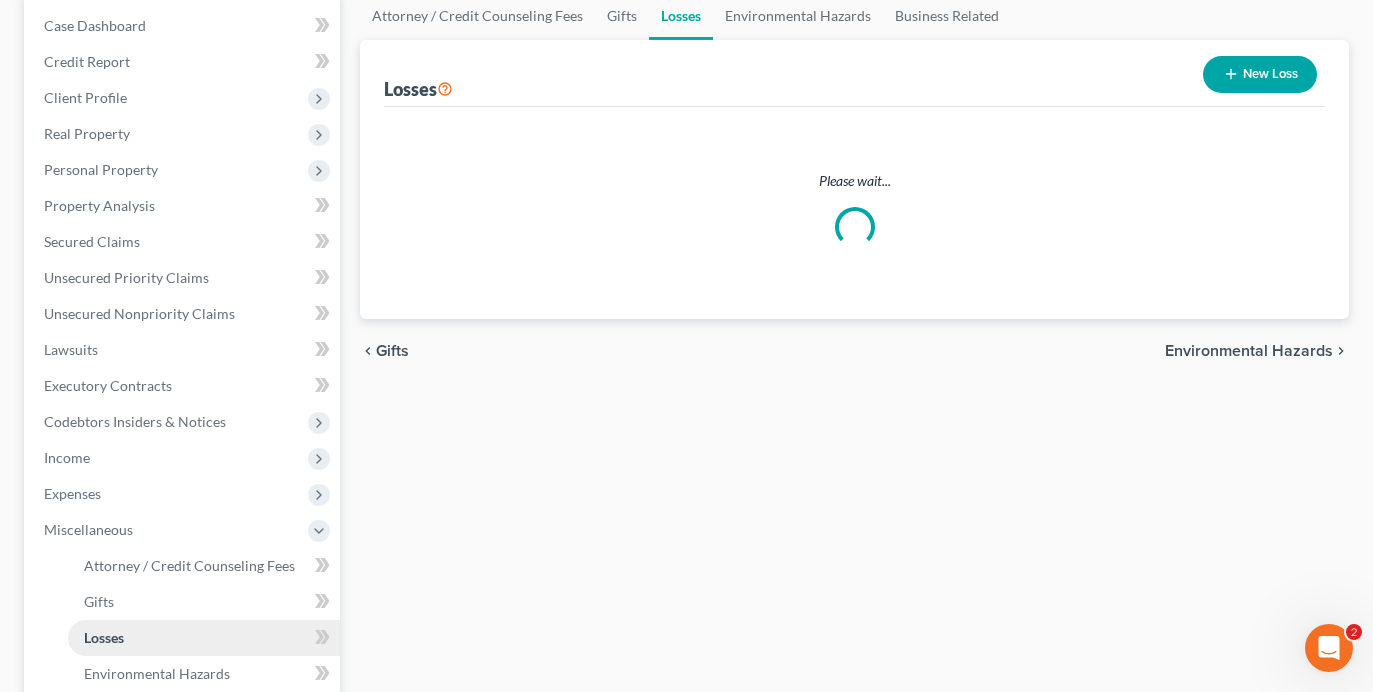 scroll, scrollTop: 0, scrollLeft: 0, axis: both 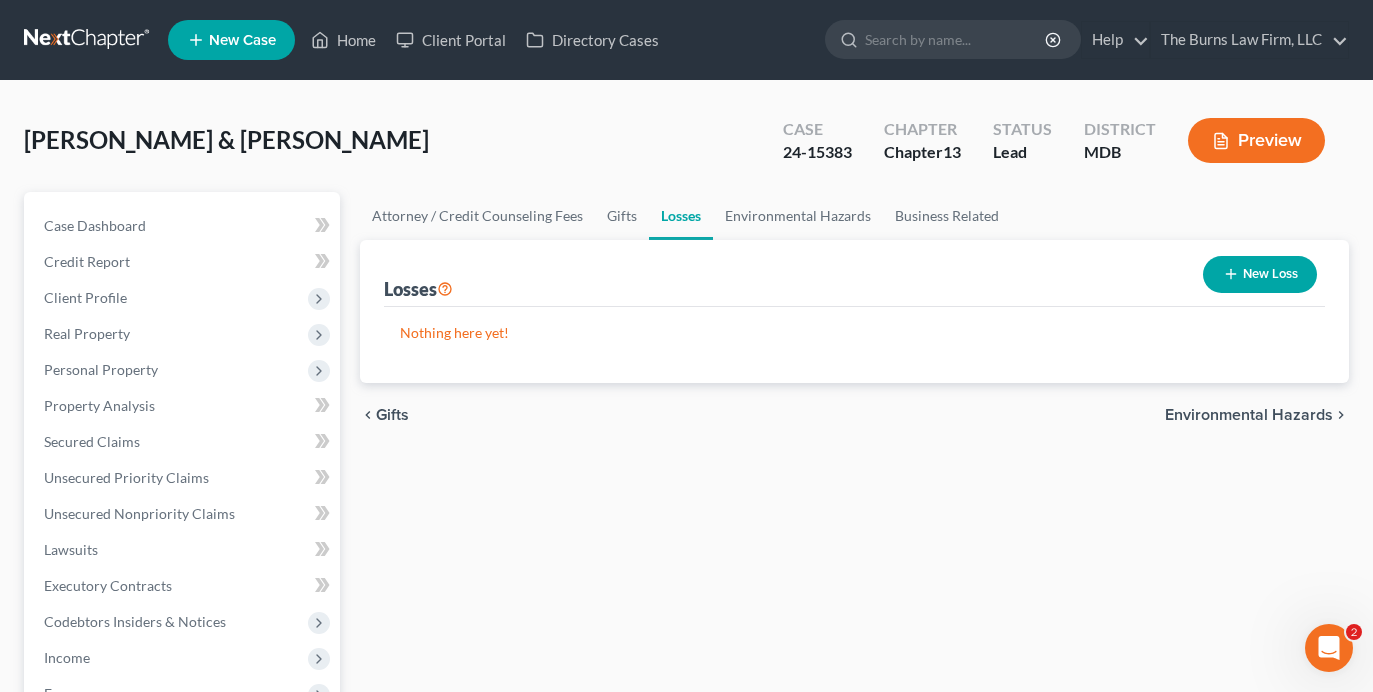 click on "New Loss" at bounding box center [1260, 274] 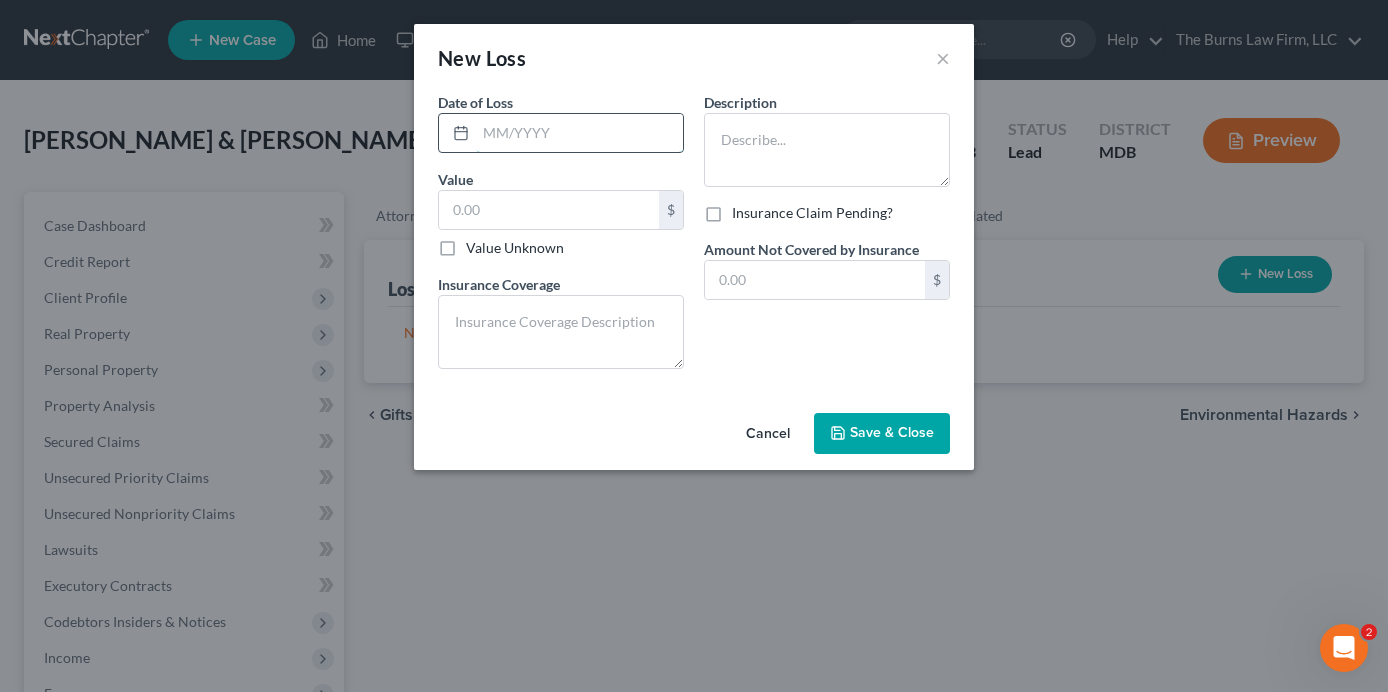 click at bounding box center (579, 133) 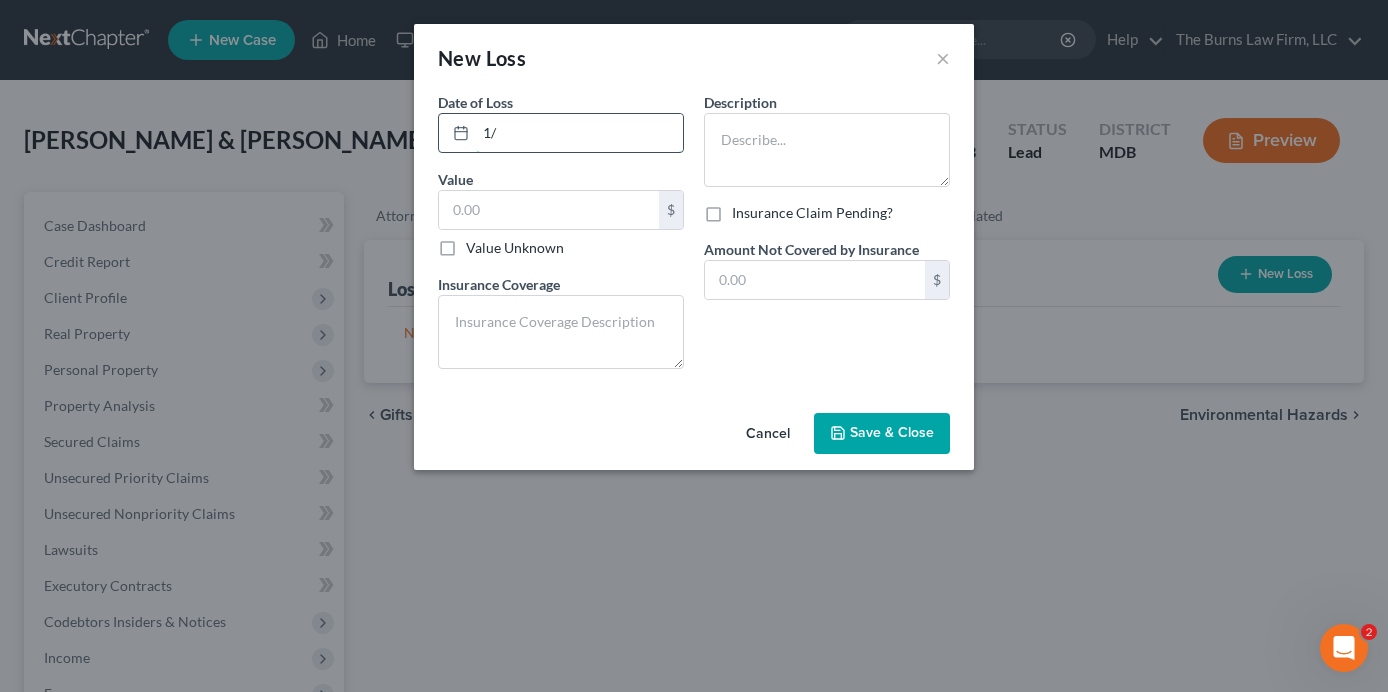 type on "1" 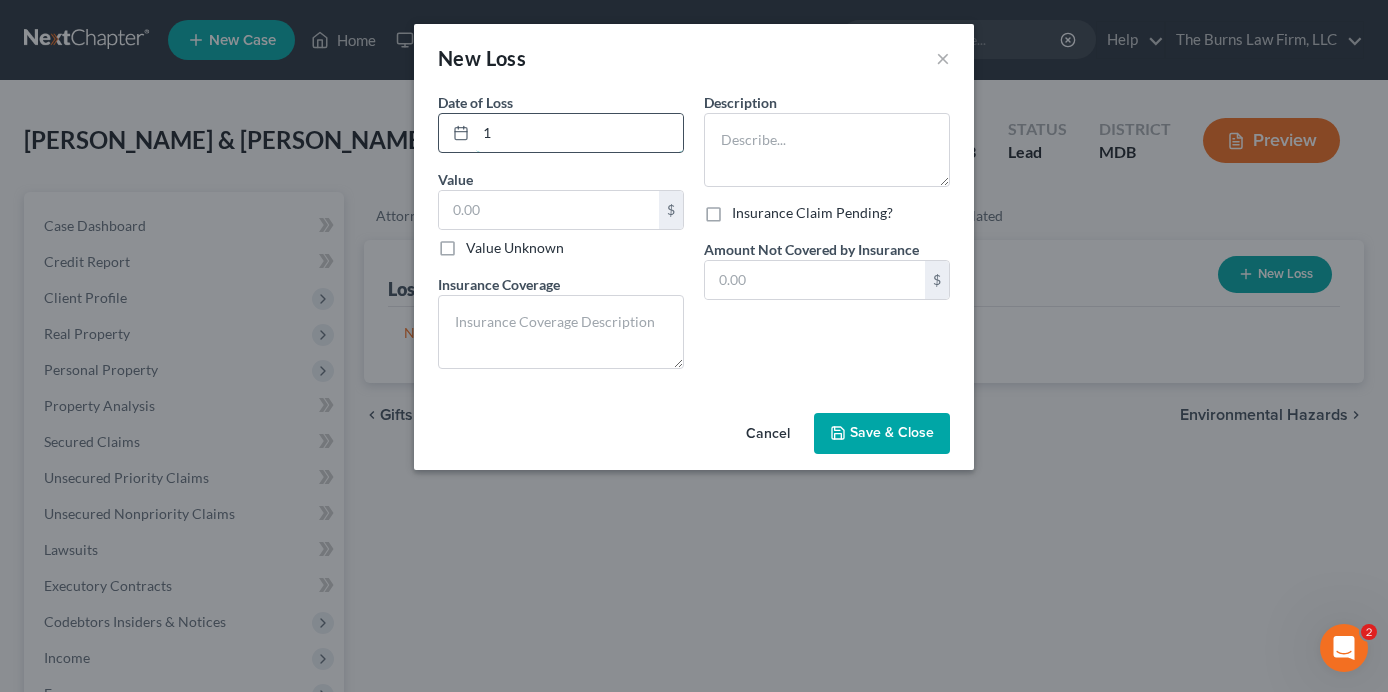 type 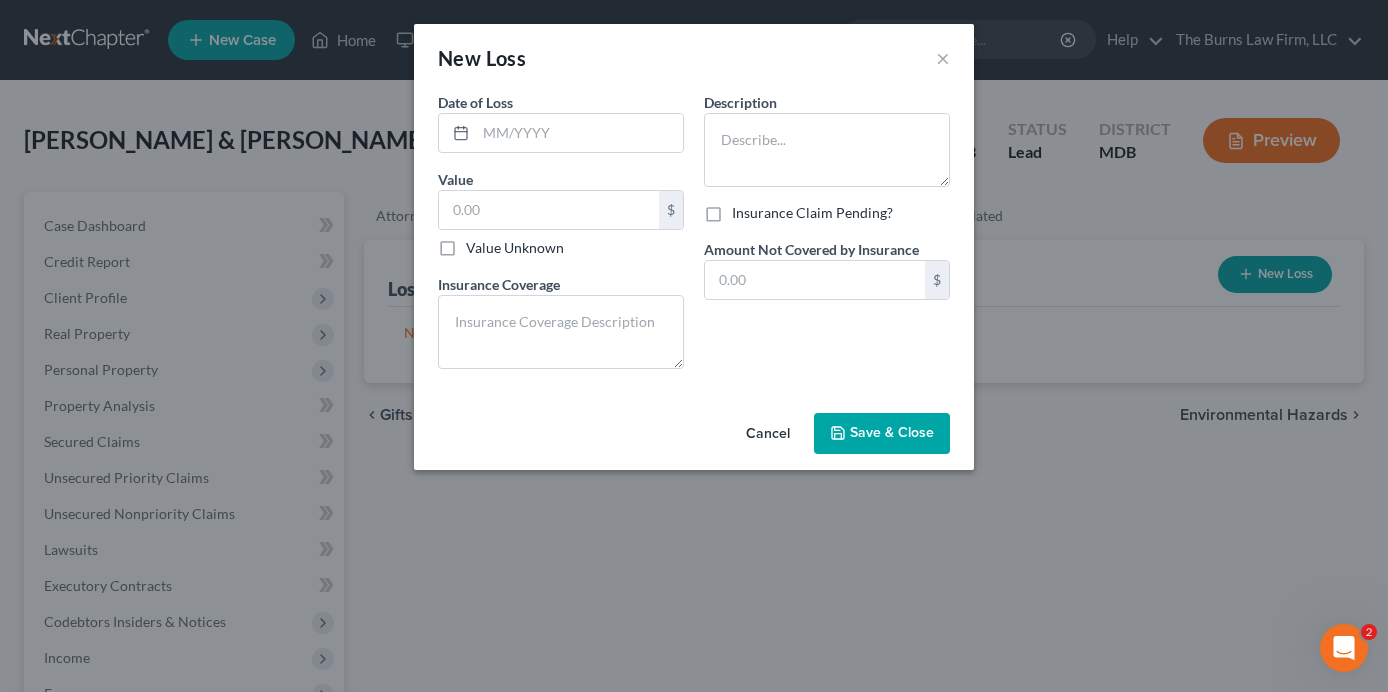 click on "New   Loss ×
Date of Loss
*
Value
$
Value Unknown
Balance Undetermined
$
Value Unknown
Insurance Coverage
*
Description
*
Insurance Claim Pending? Amount Not Covered by Insurance $ Cancel Save & Close" at bounding box center (694, 346) 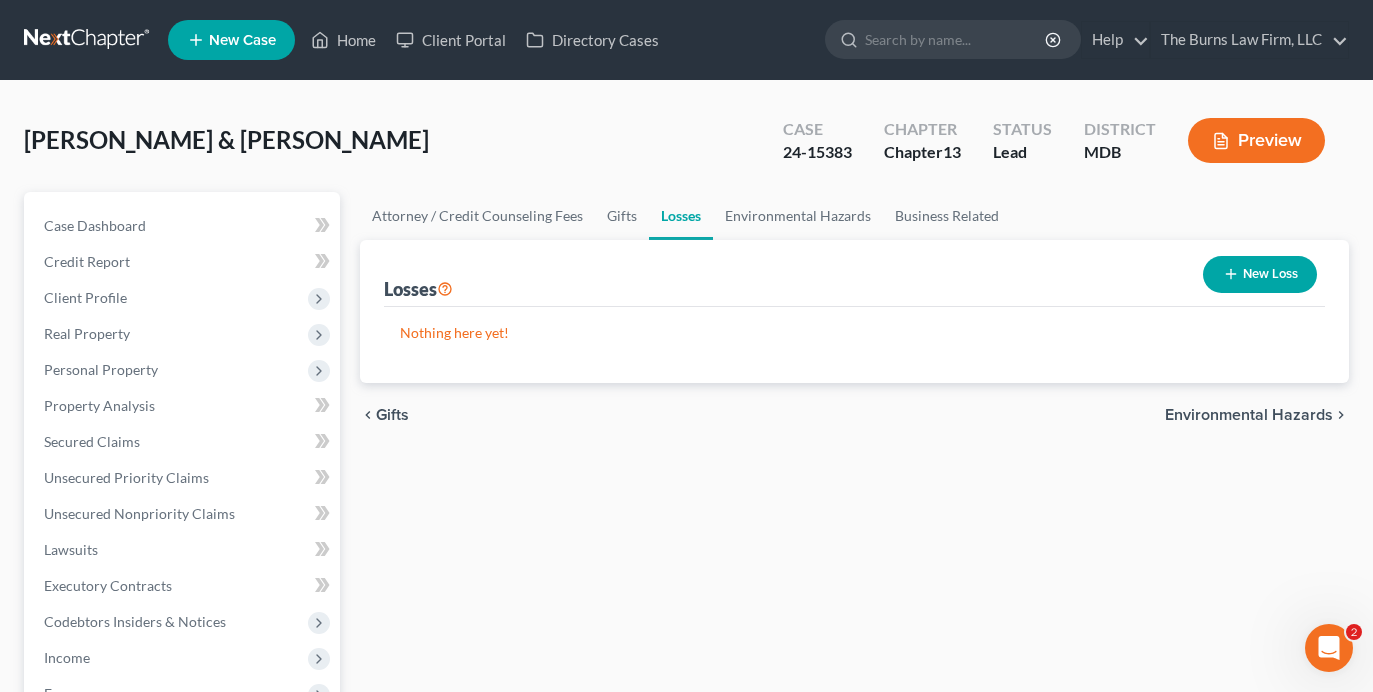 click 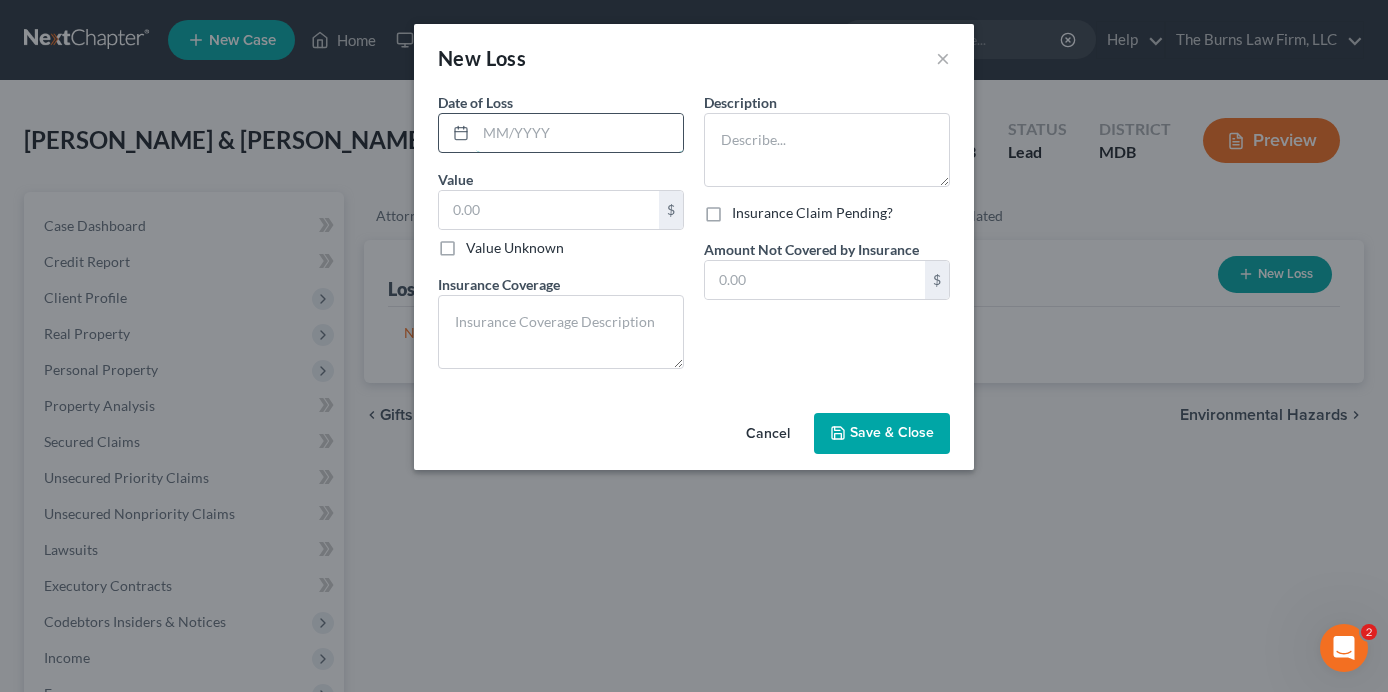 click at bounding box center (579, 133) 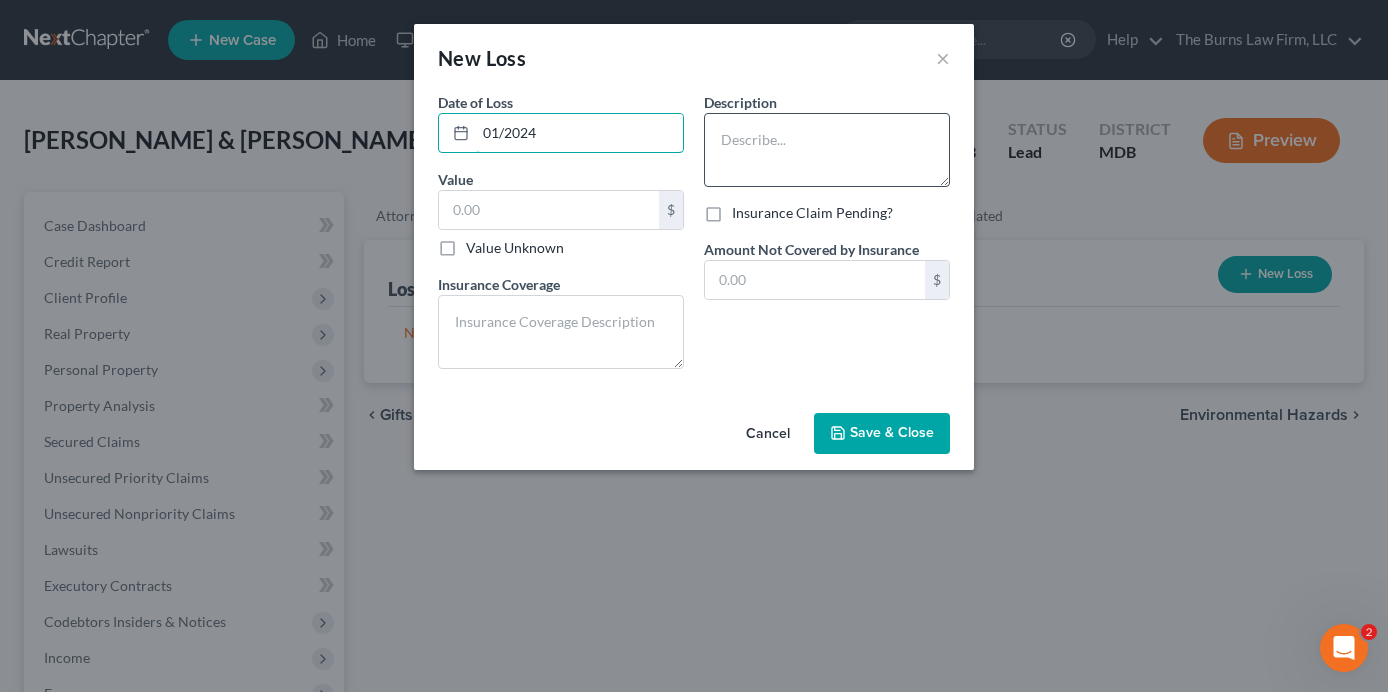 type on "01/2024" 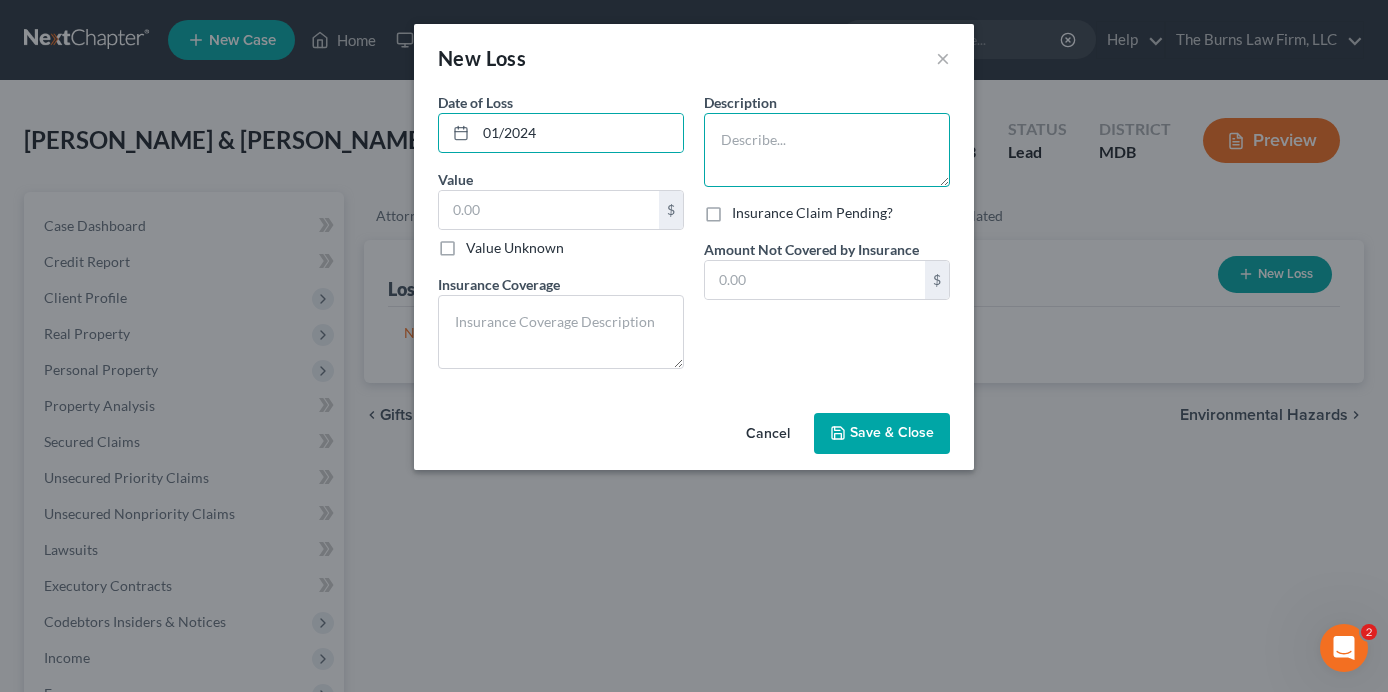 click at bounding box center [827, 150] 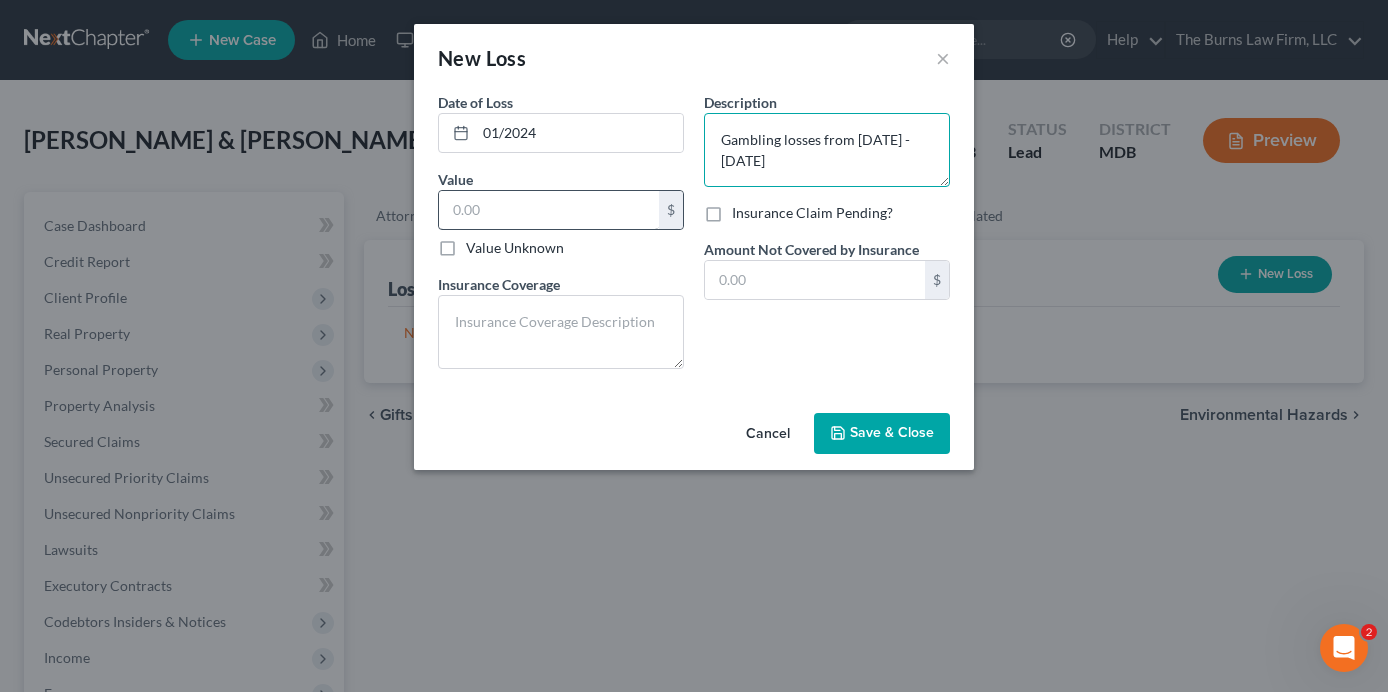 type on "Gambling losses from [DATE] - [DATE]" 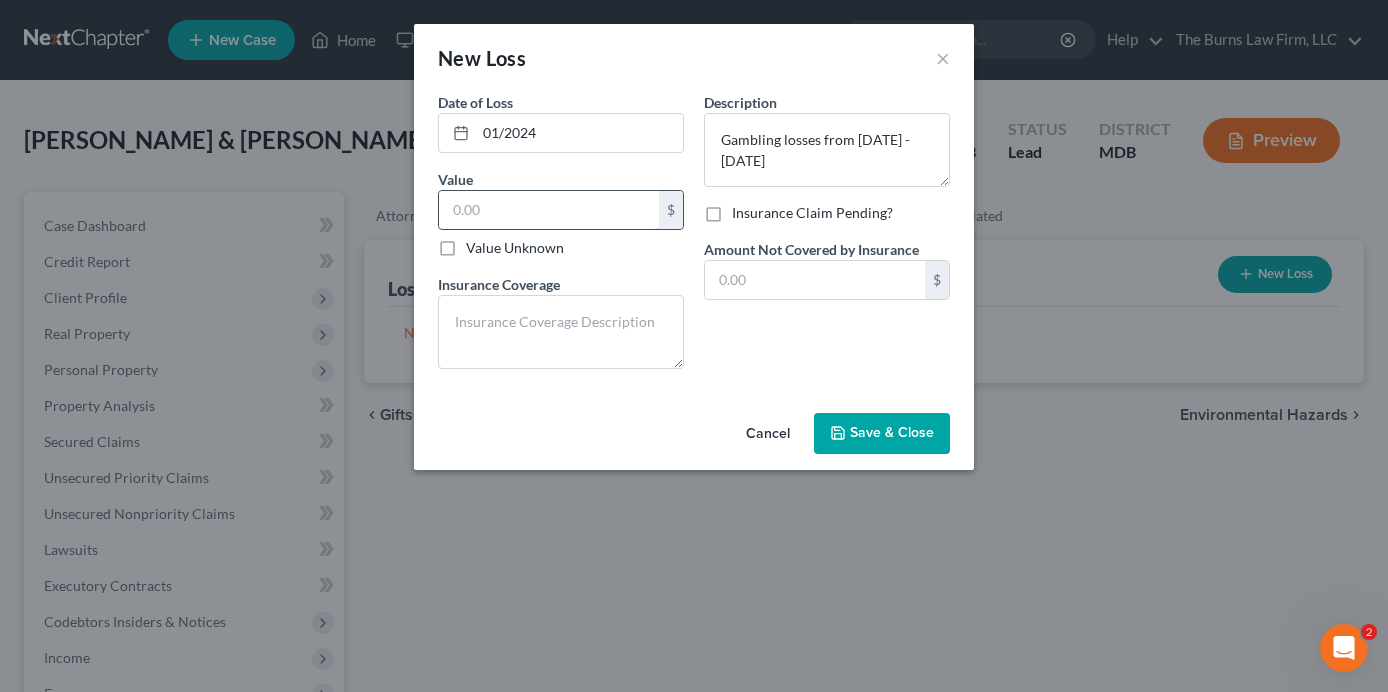 click at bounding box center [549, 210] 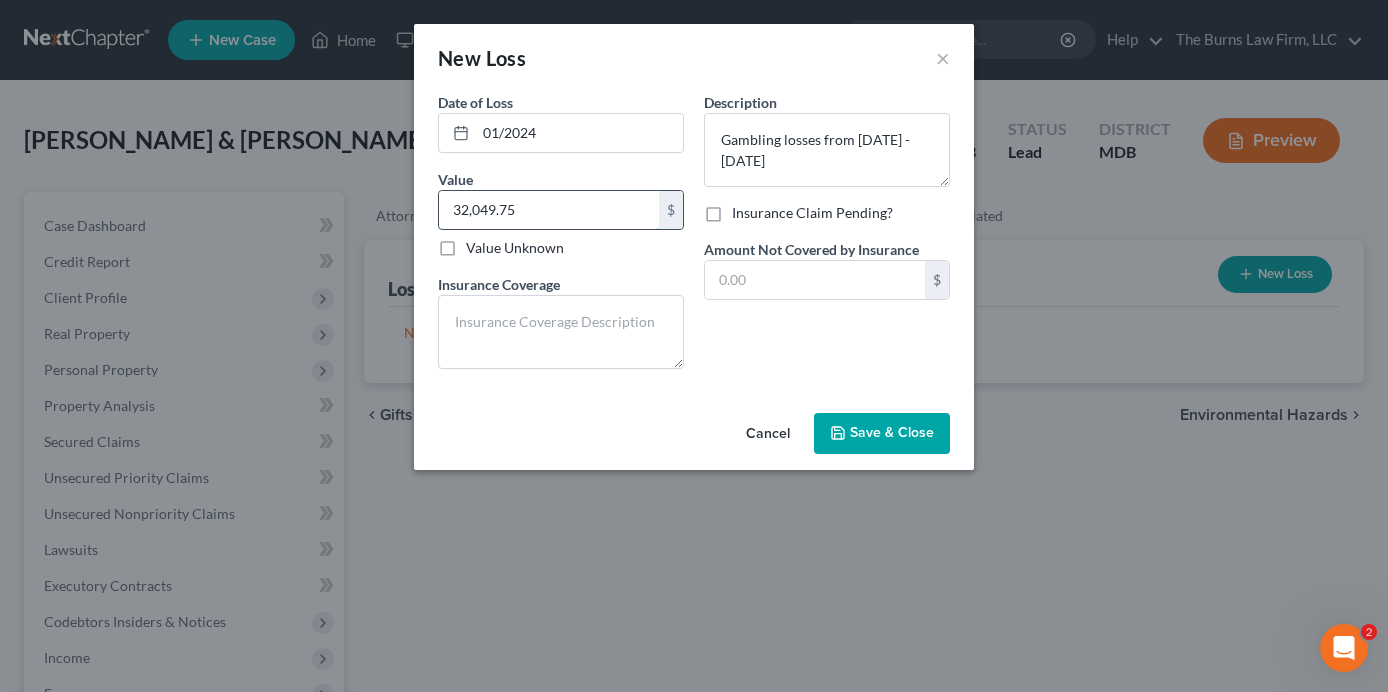 type on "32,049.75" 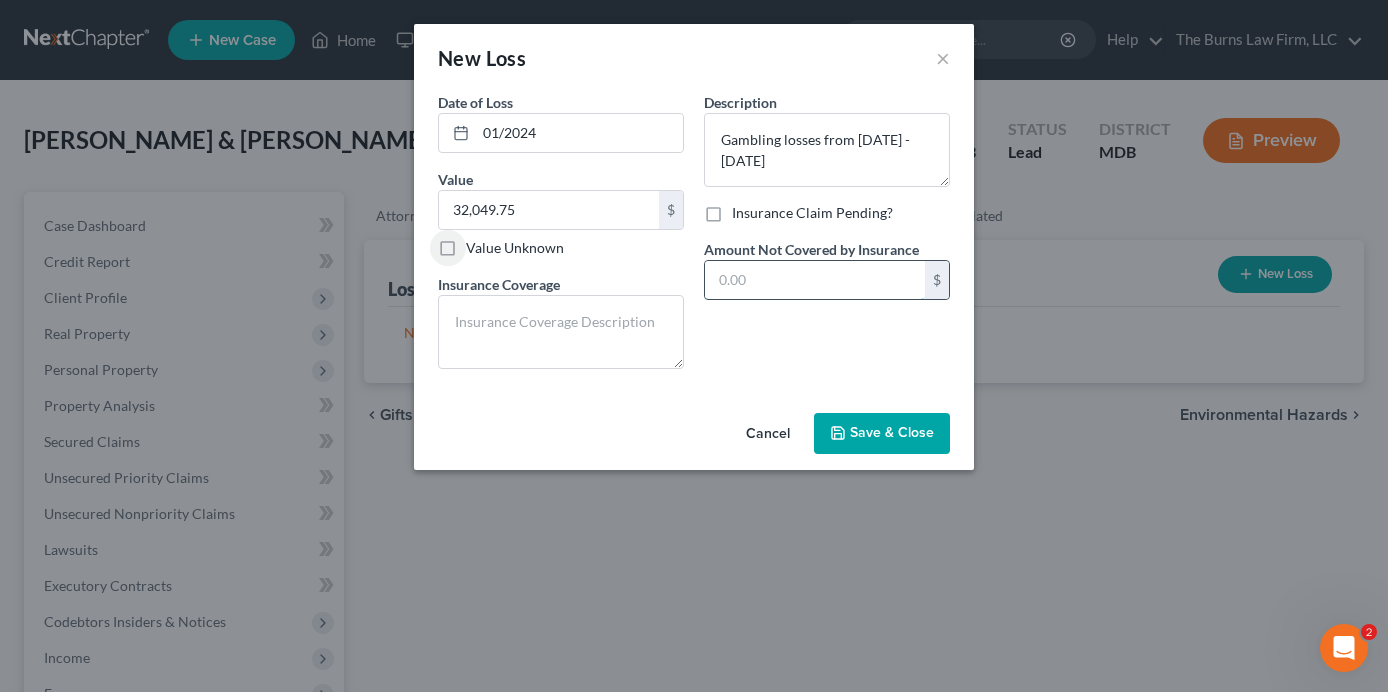 click at bounding box center [815, 280] 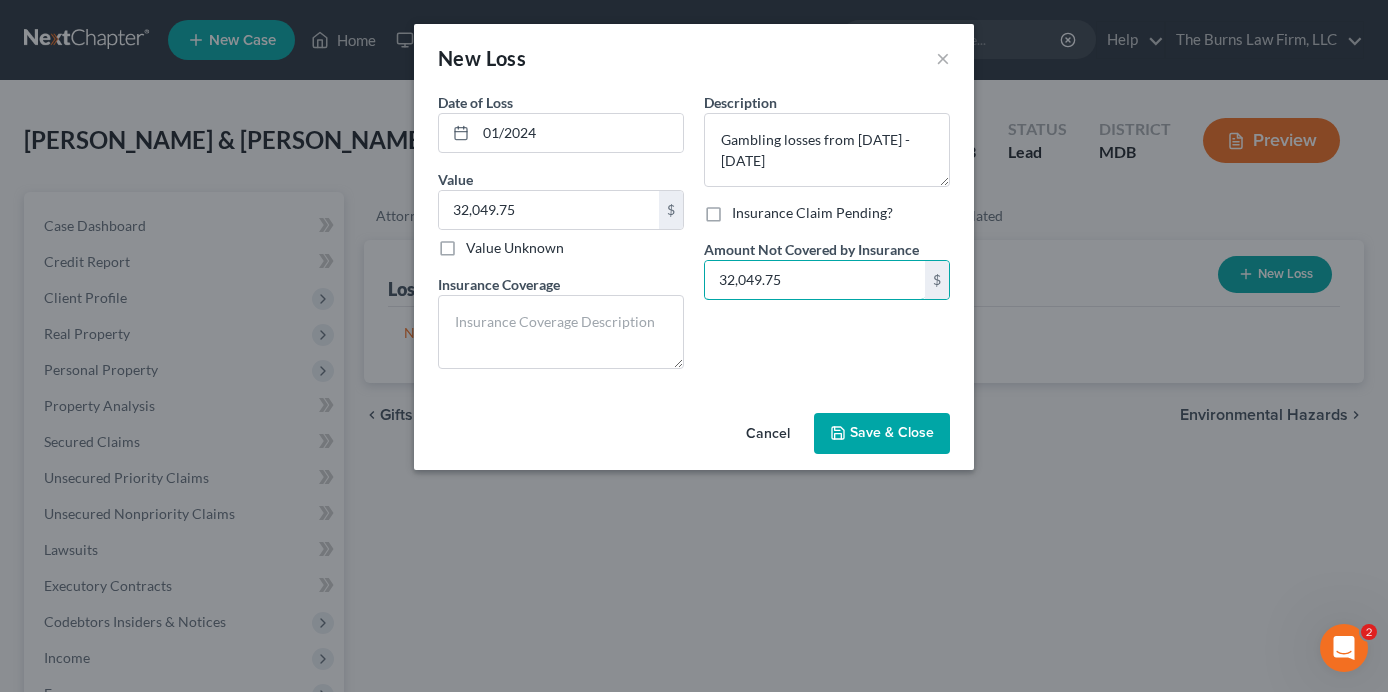 type on "32,049.75" 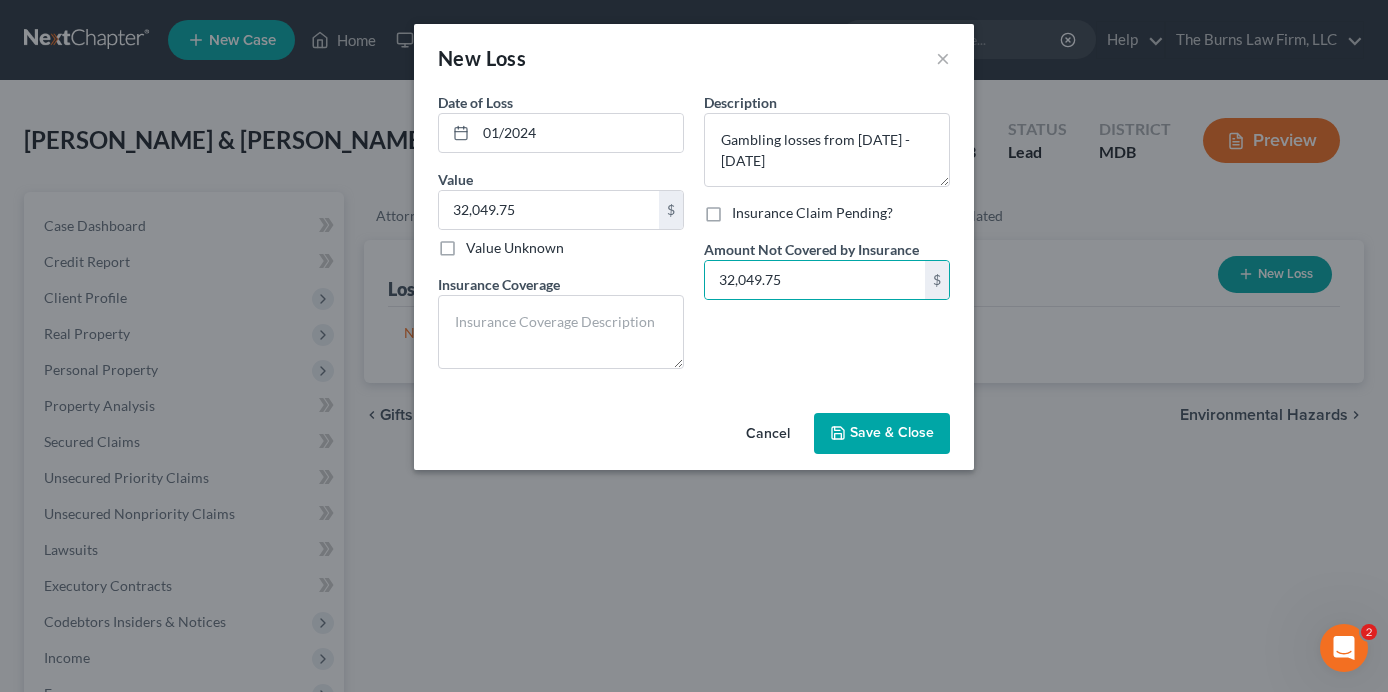 click on "Save & Close" at bounding box center [892, 433] 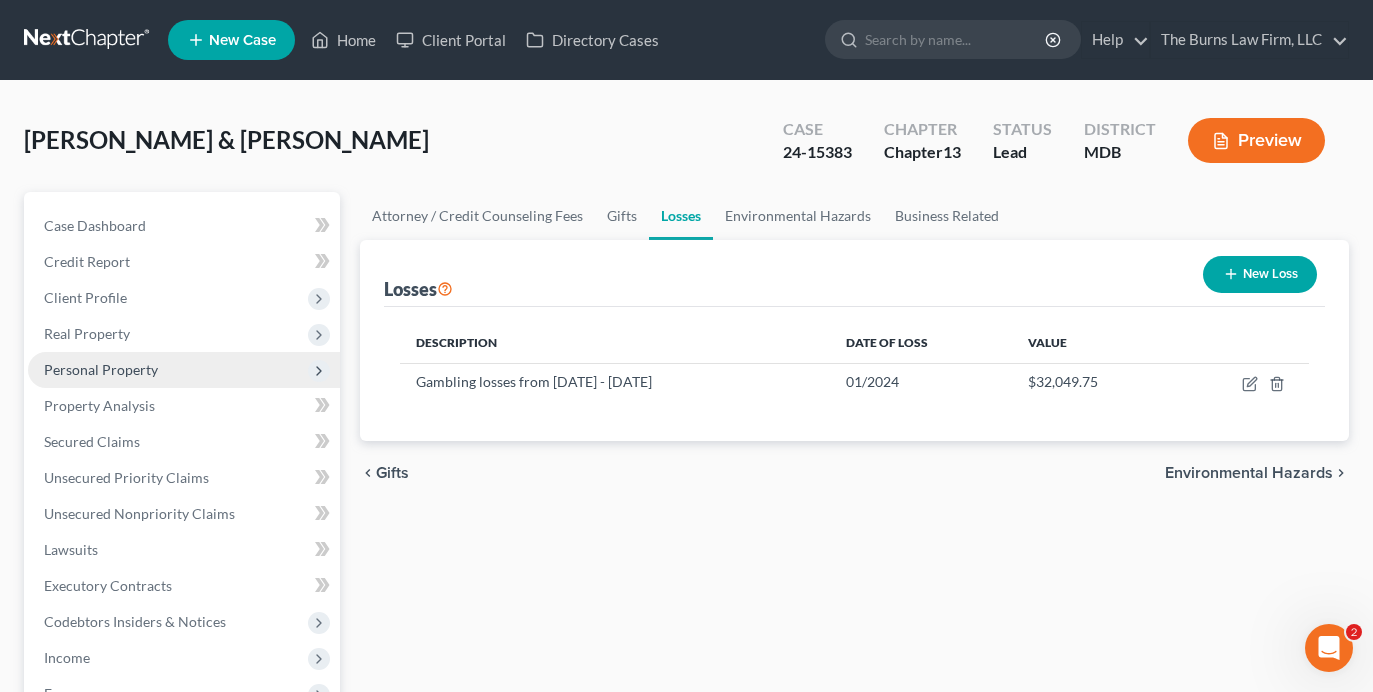 click on "Personal Property" at bounding box center [101, 369] 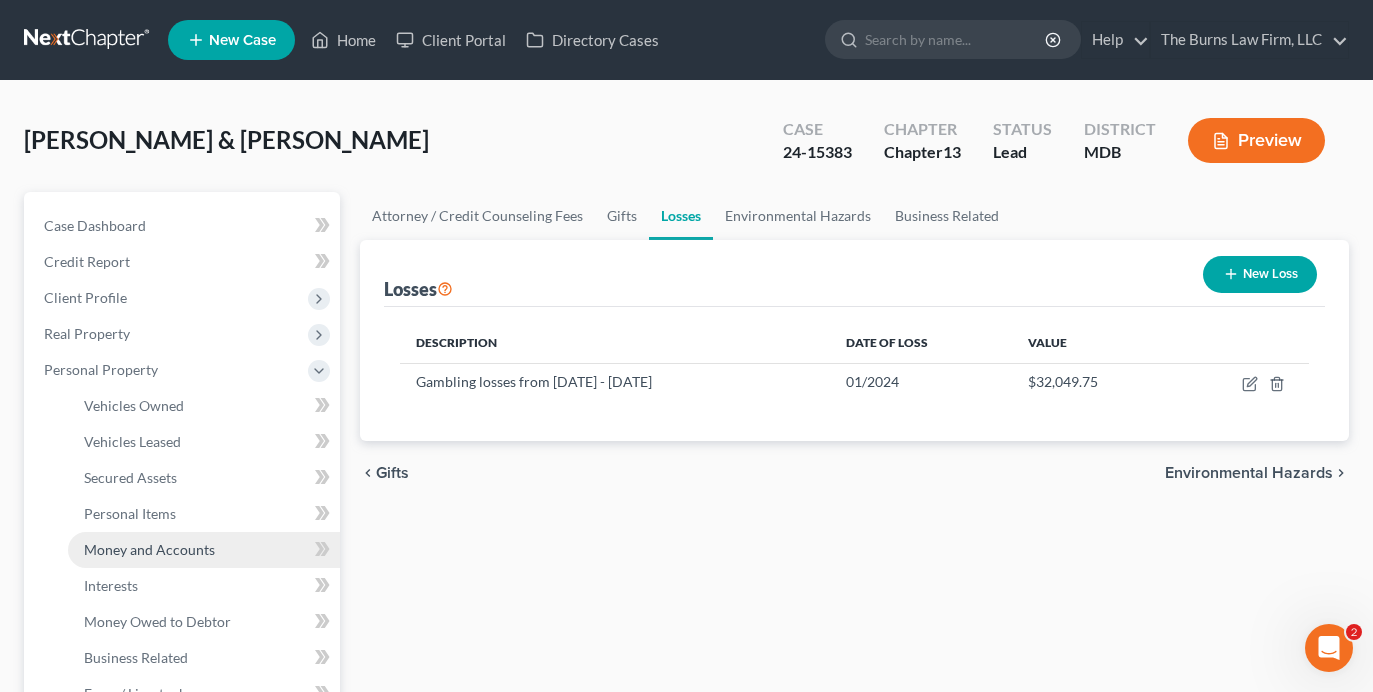 click on "Money and Accounts" at bounding box center (149, 549) 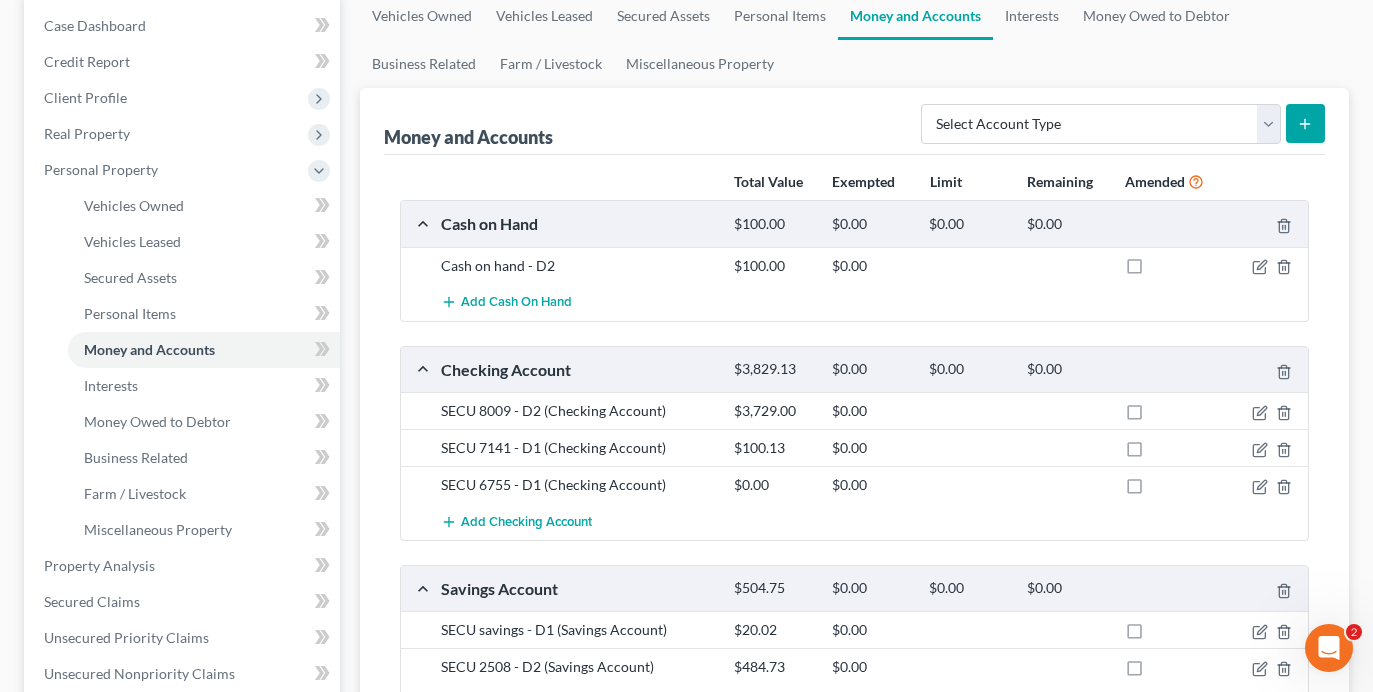 scroll, scrollTop: 300, scrollLeft: 0, axis: vertical 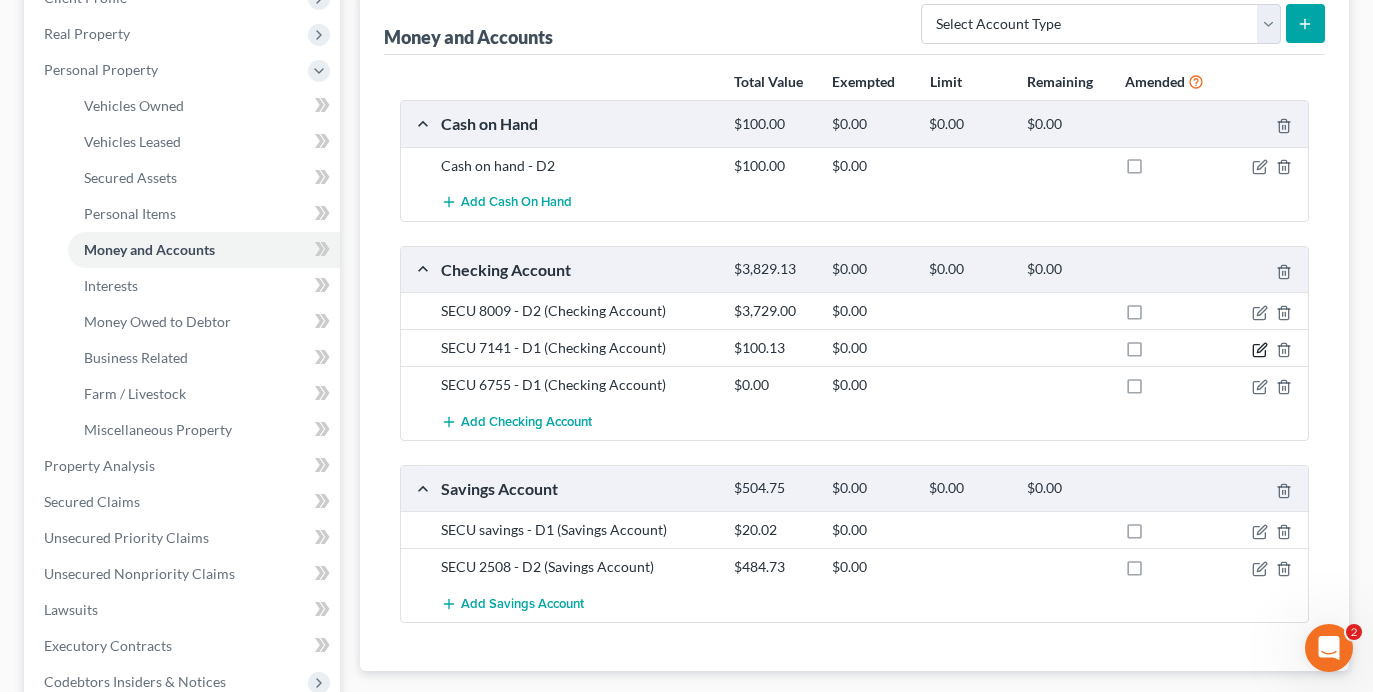 click 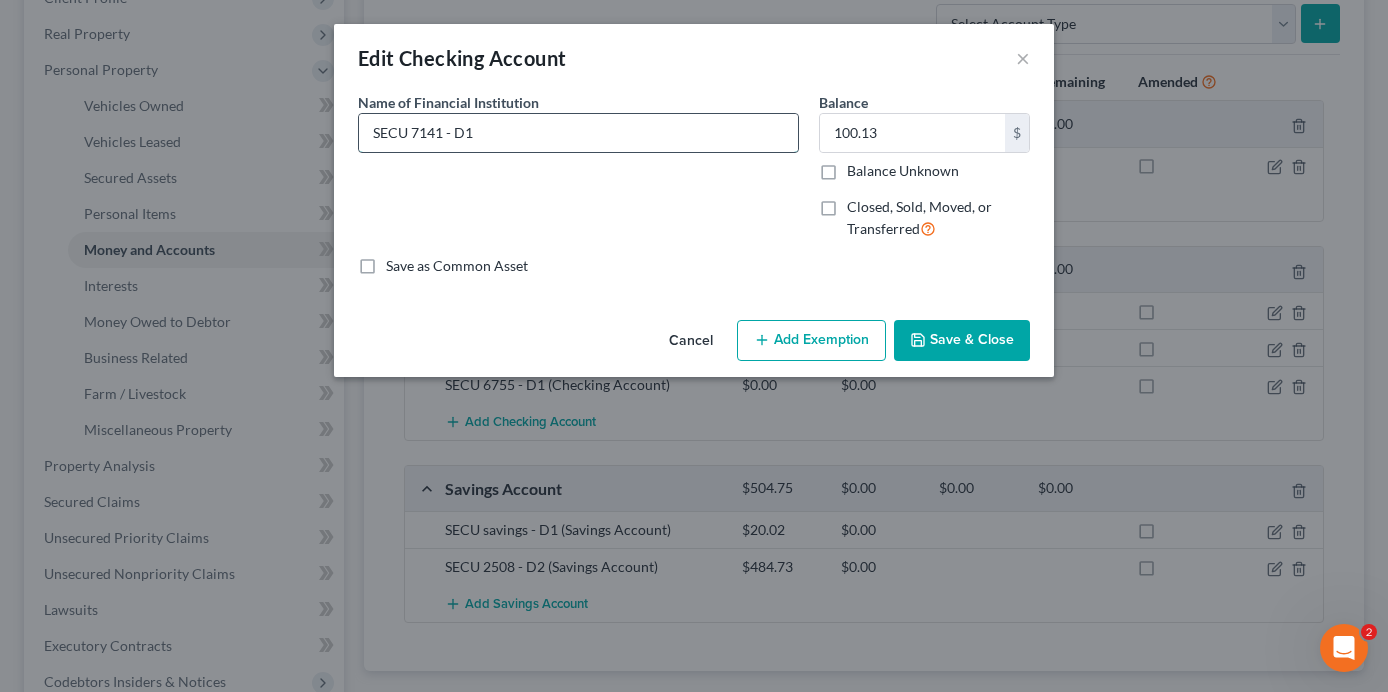 drag, startPoint x: 411, startPoint y: 131, endPoint x: 434, endPoint y: 134, distance: 23.194826 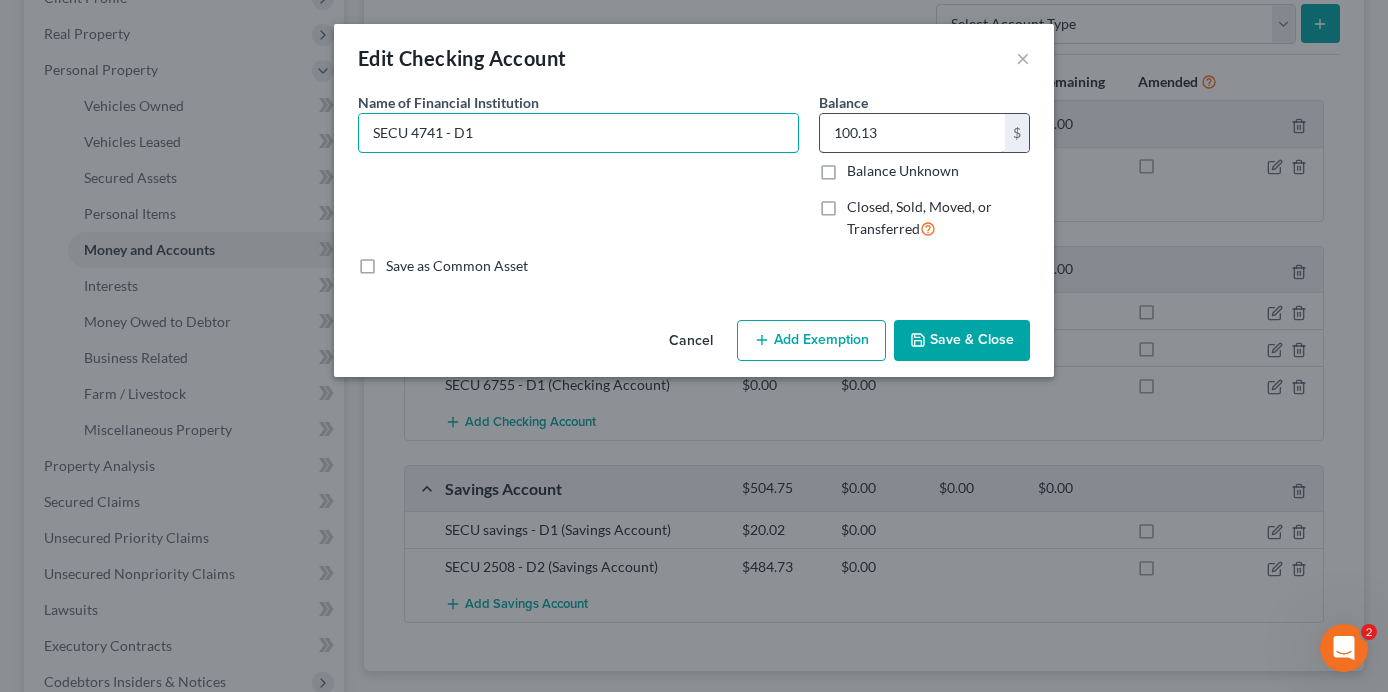 type on "SECU 4741 - D1" 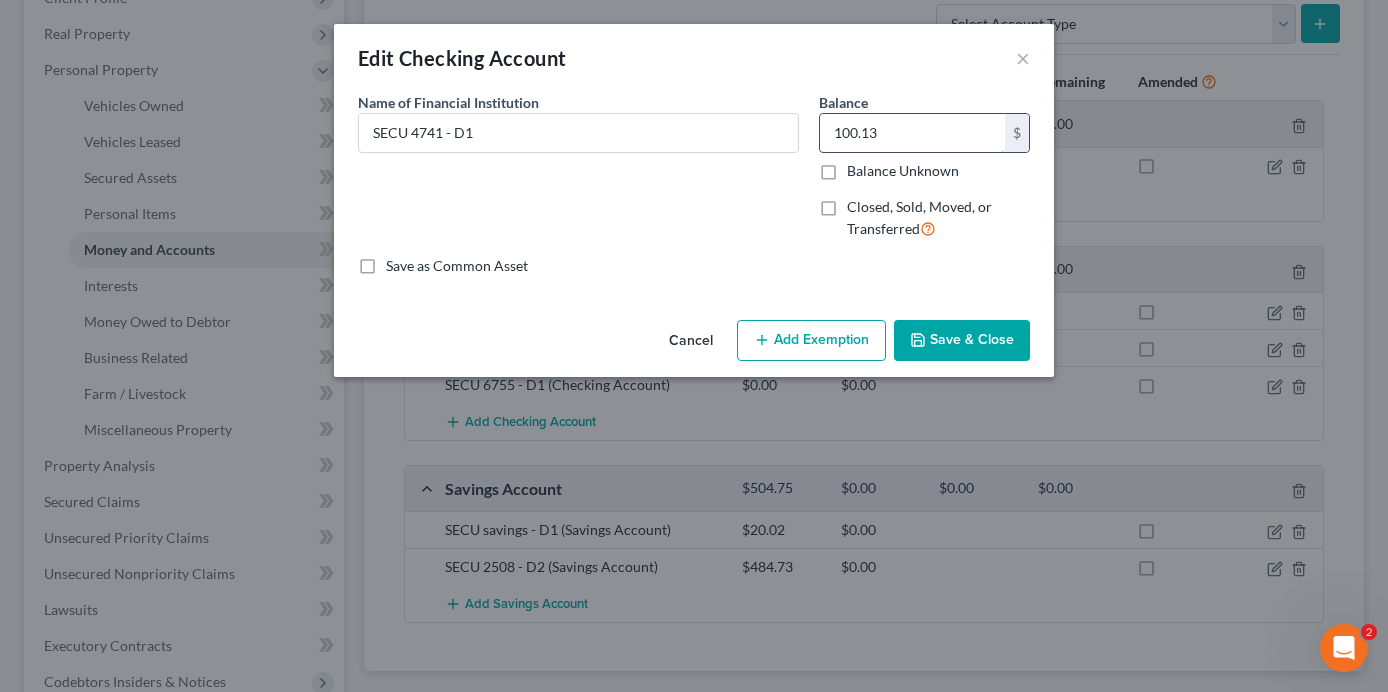 type 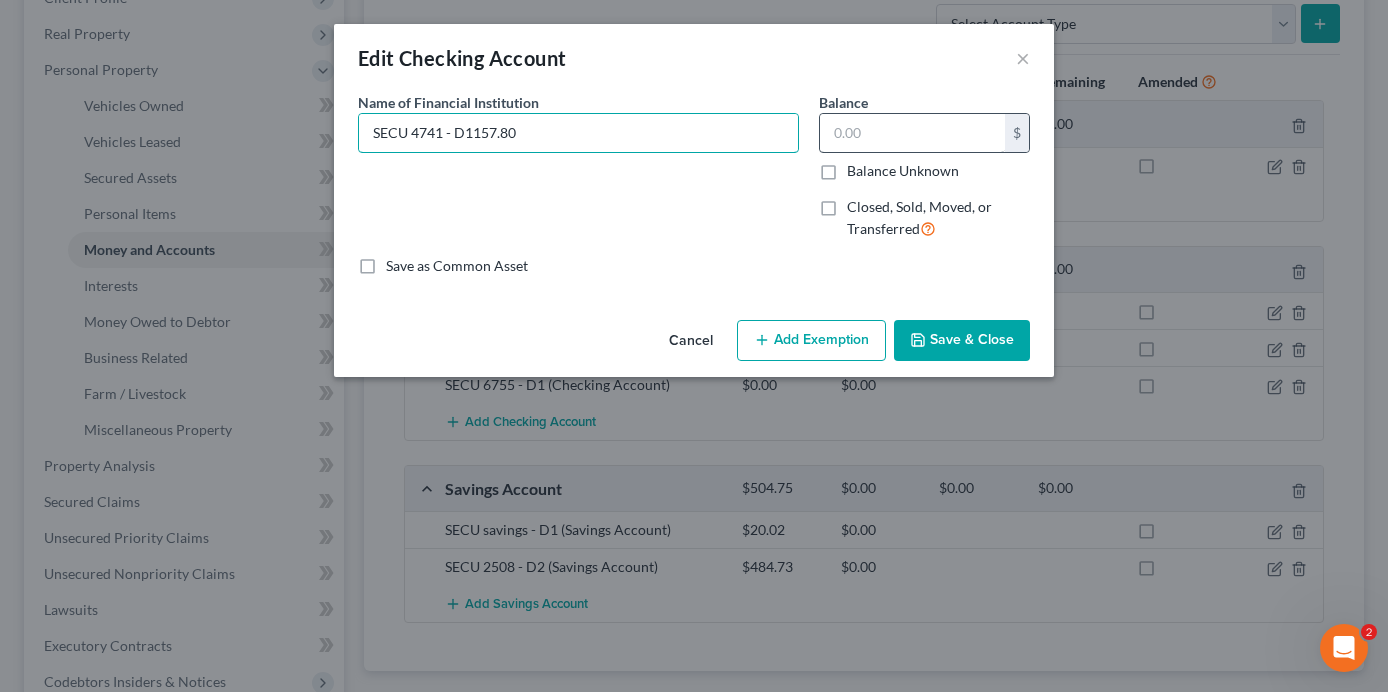 type on "SECU 4741 - D1157.80" 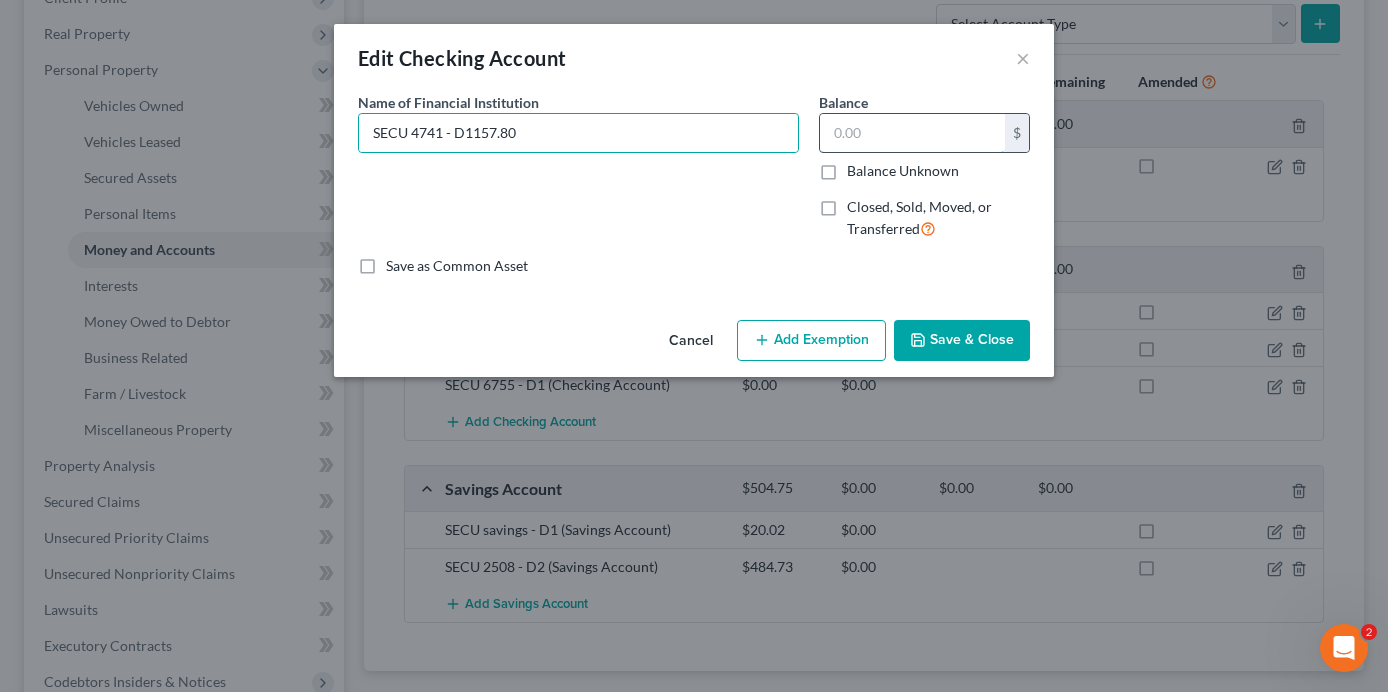 click at bounding box center [912, 133] 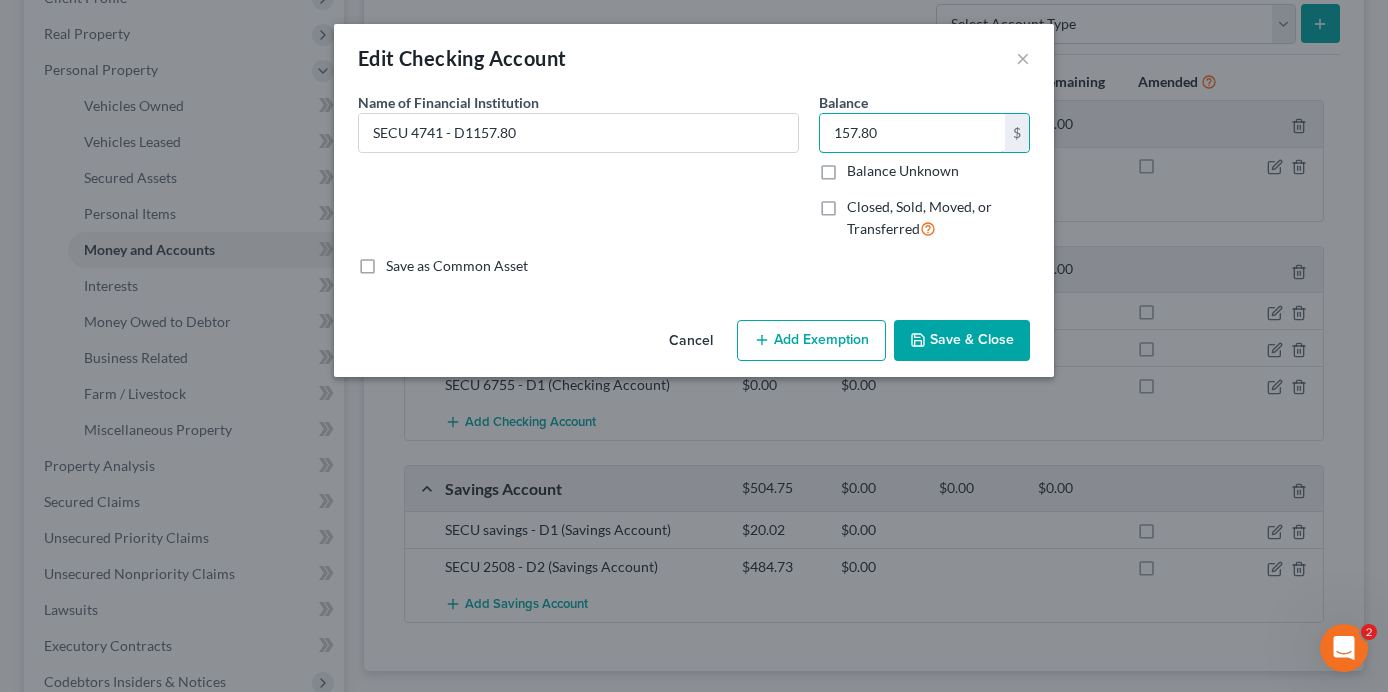 type on "157.80" 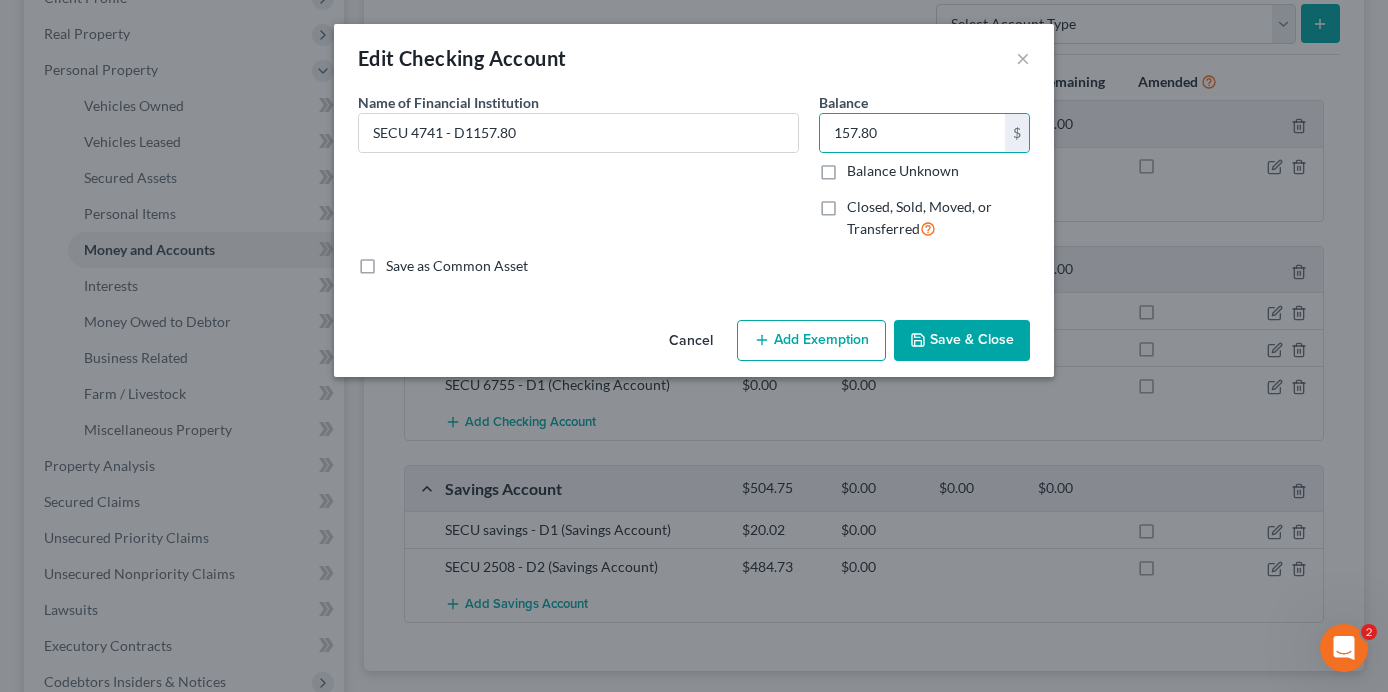 click on "Save & Close" at bounding box center [962, 341] 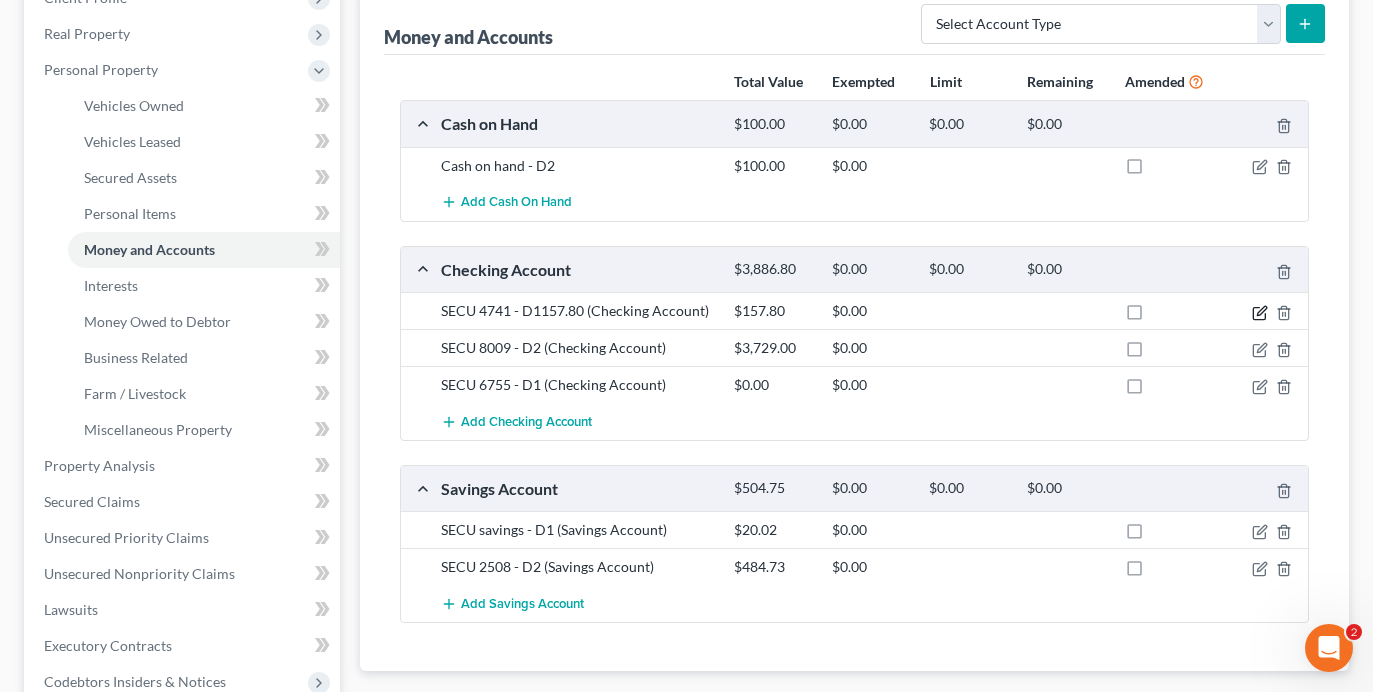 click 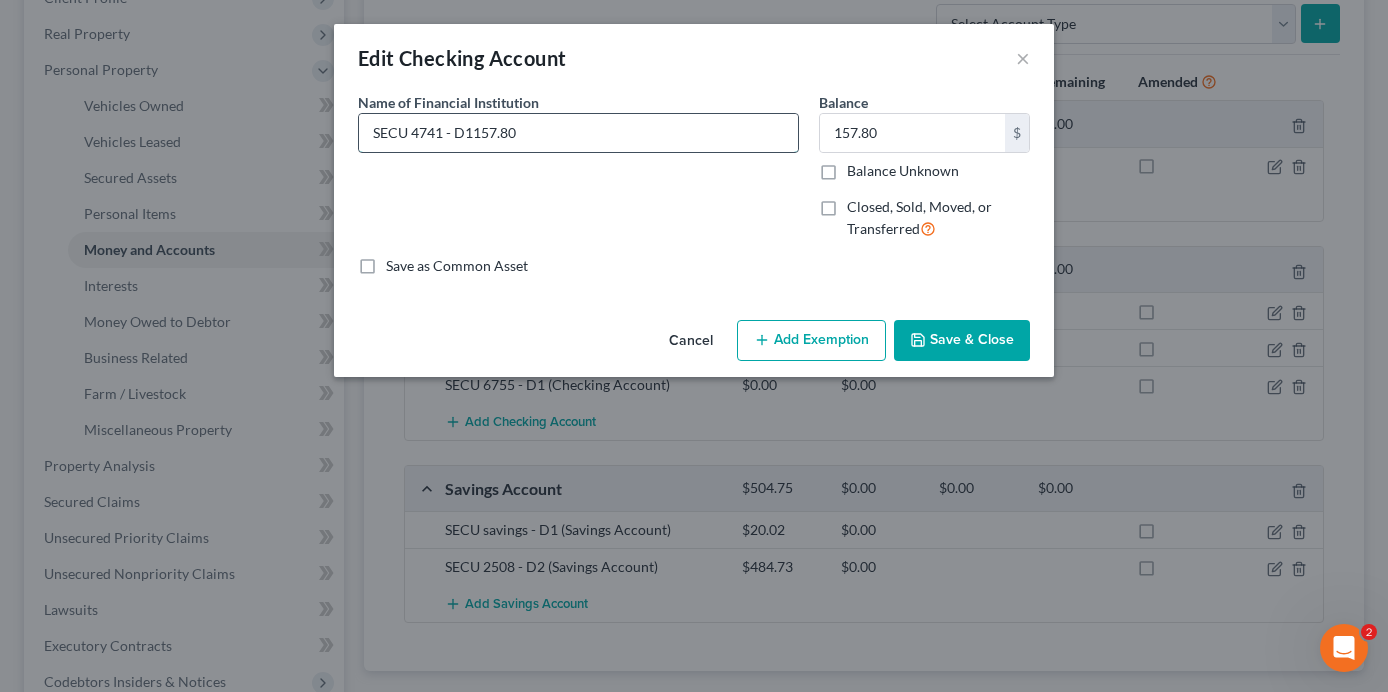 drag, startPoint x: 475, startPoint y: 131, endPoint x: 540, endPoint y: 135, distance: 65.12296 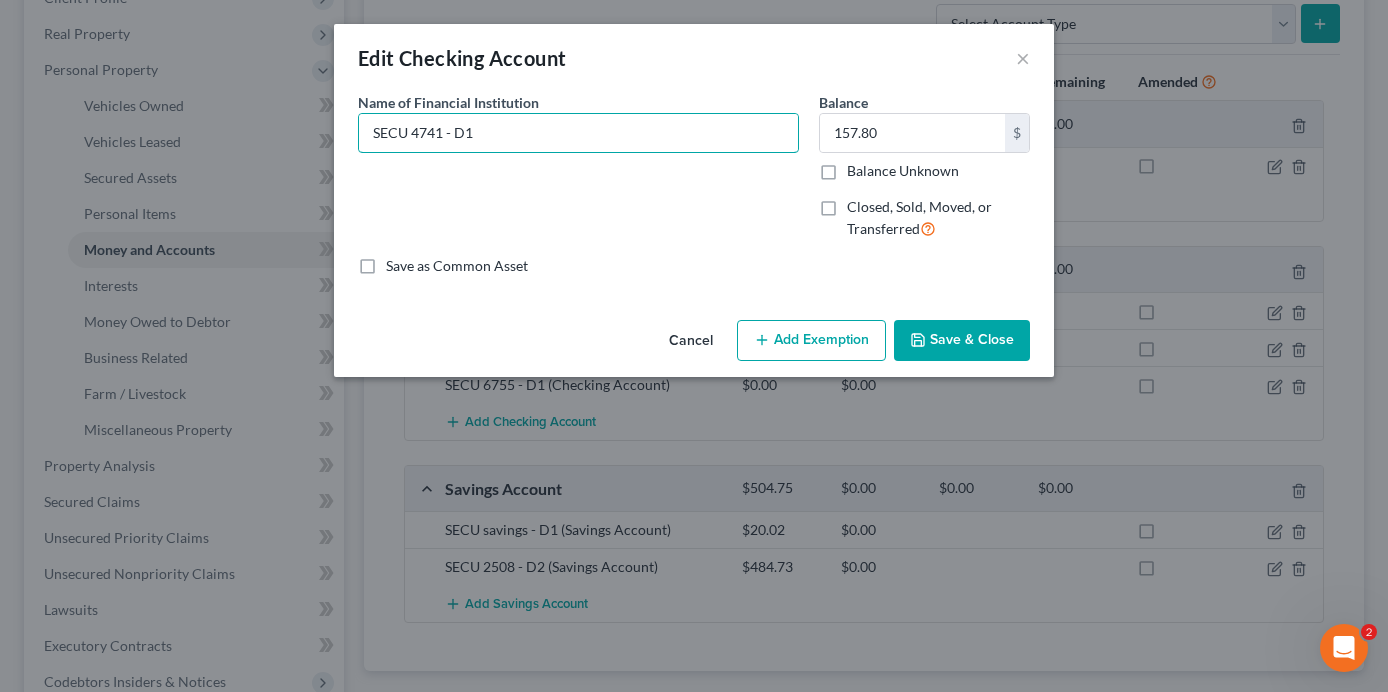 type on "SECU 4741 - D1" 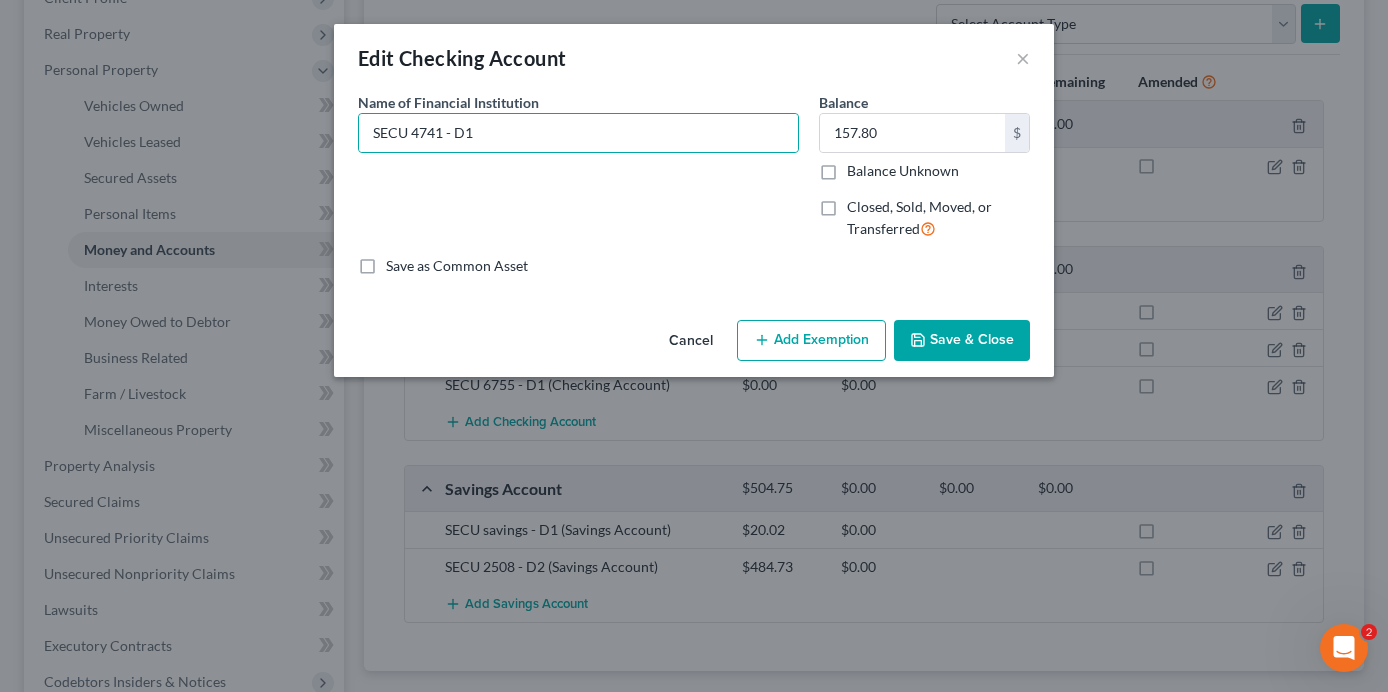 click on "Save & Close" at bounding box center [962, 341] 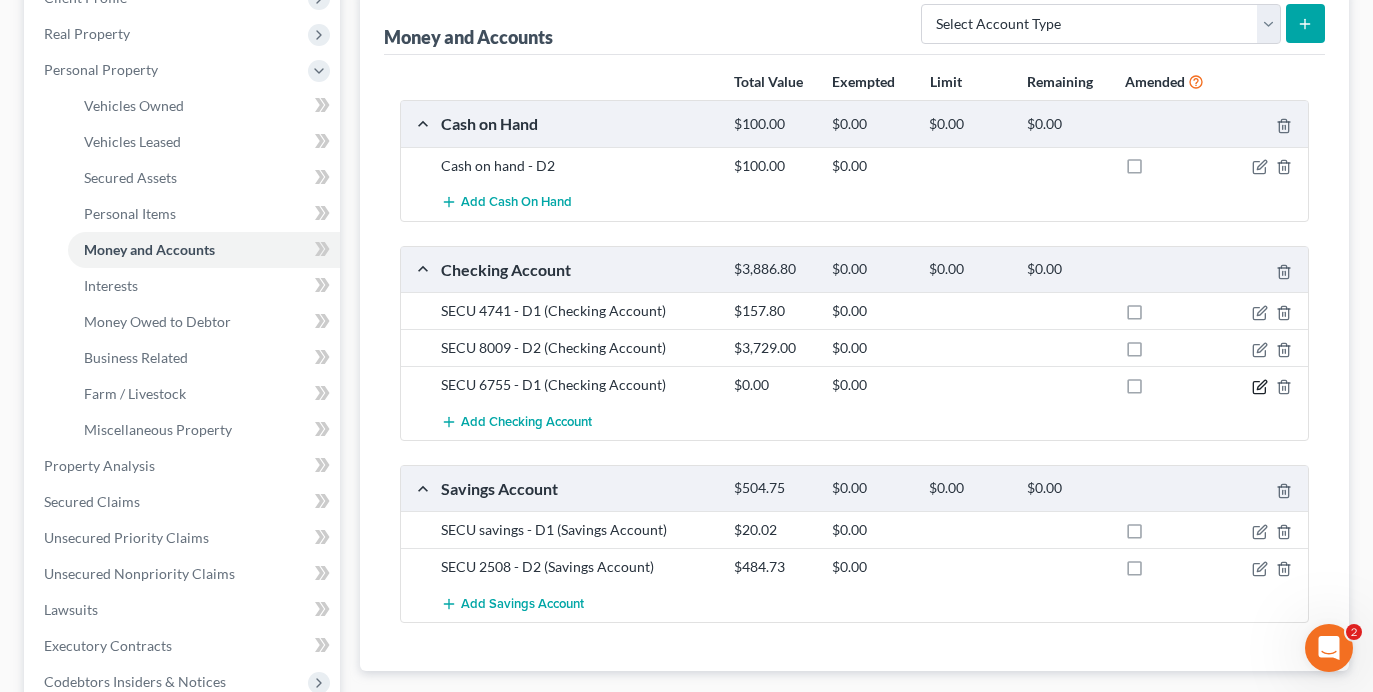click 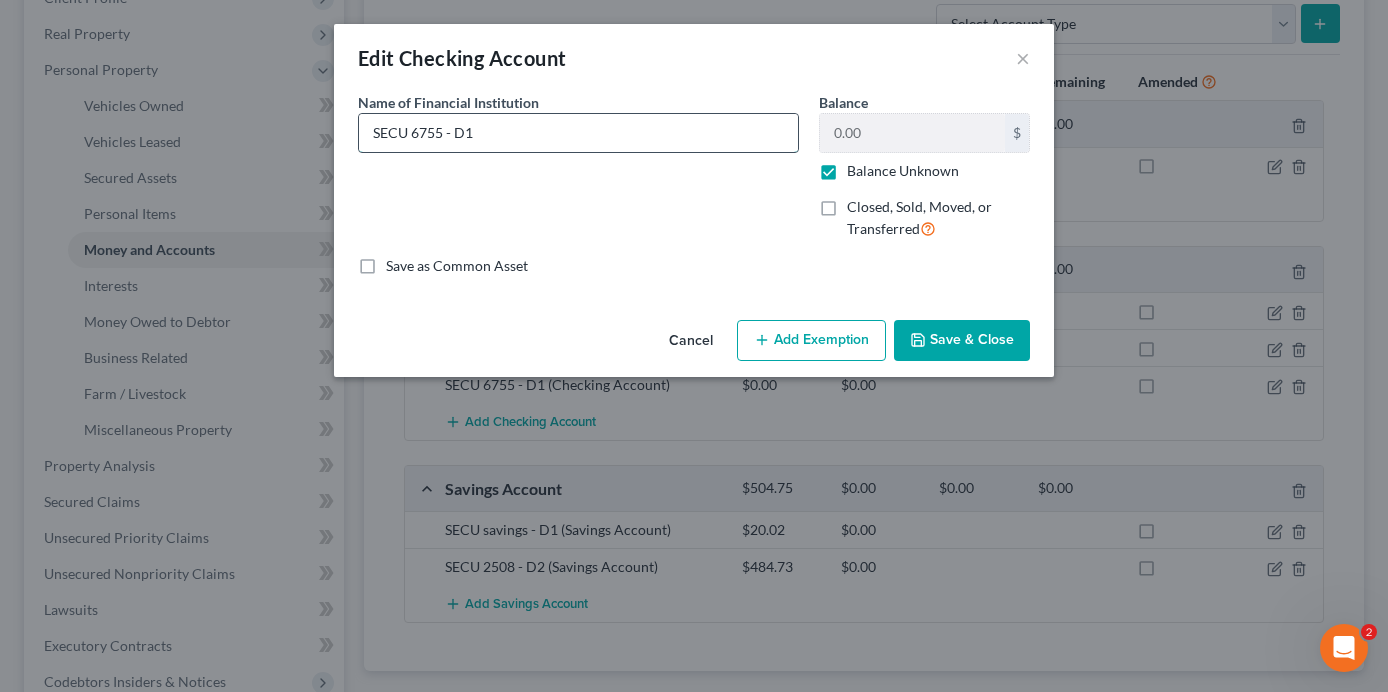 drag, startPoint x: 413, startPoint y: 131, endPoint x: 441, endPoint y: 133, distance: 28.071337 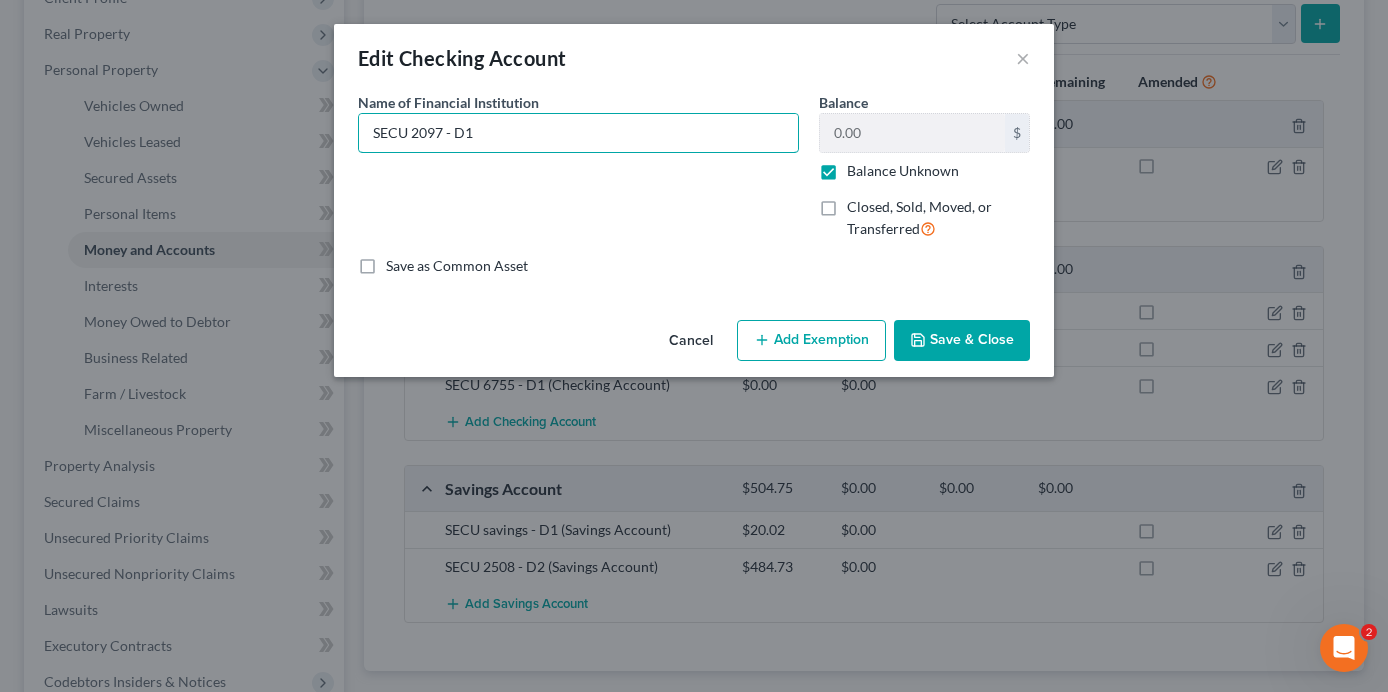 type on "SECU 2097 - D1" 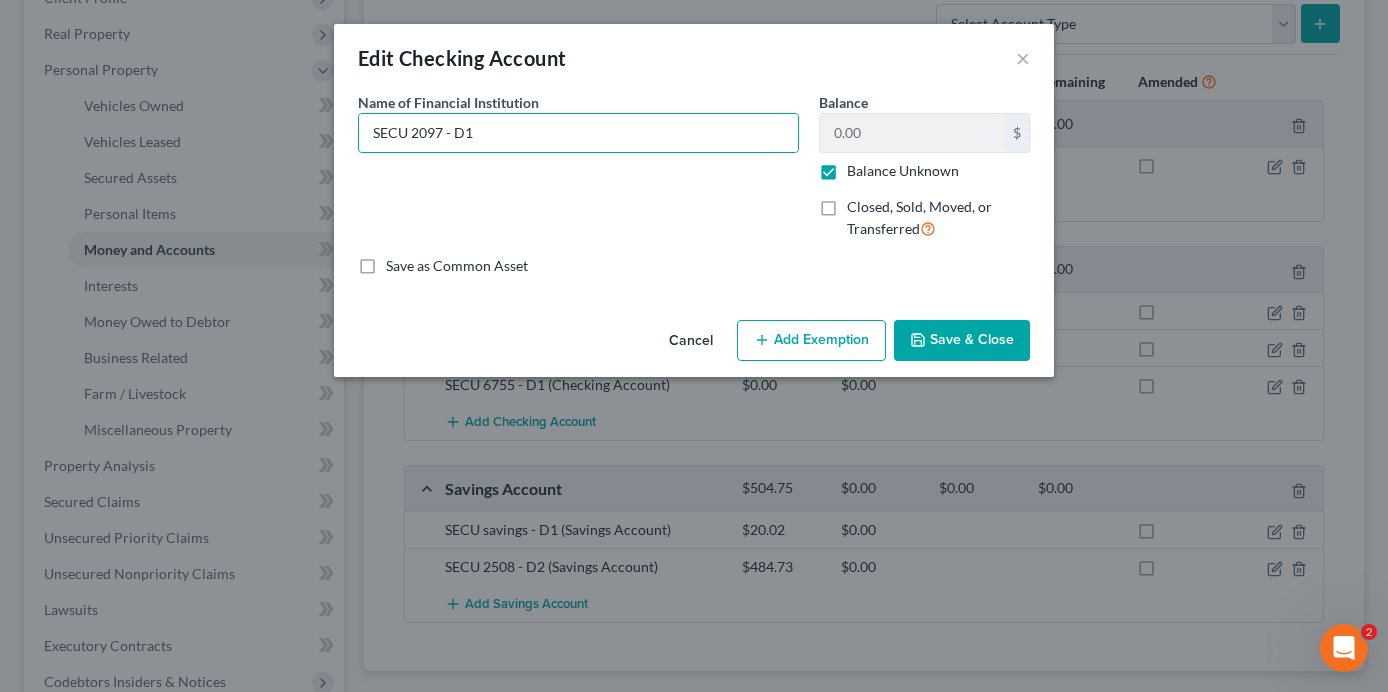 click on "Balance Unknown" at bounding box center (903, 171) 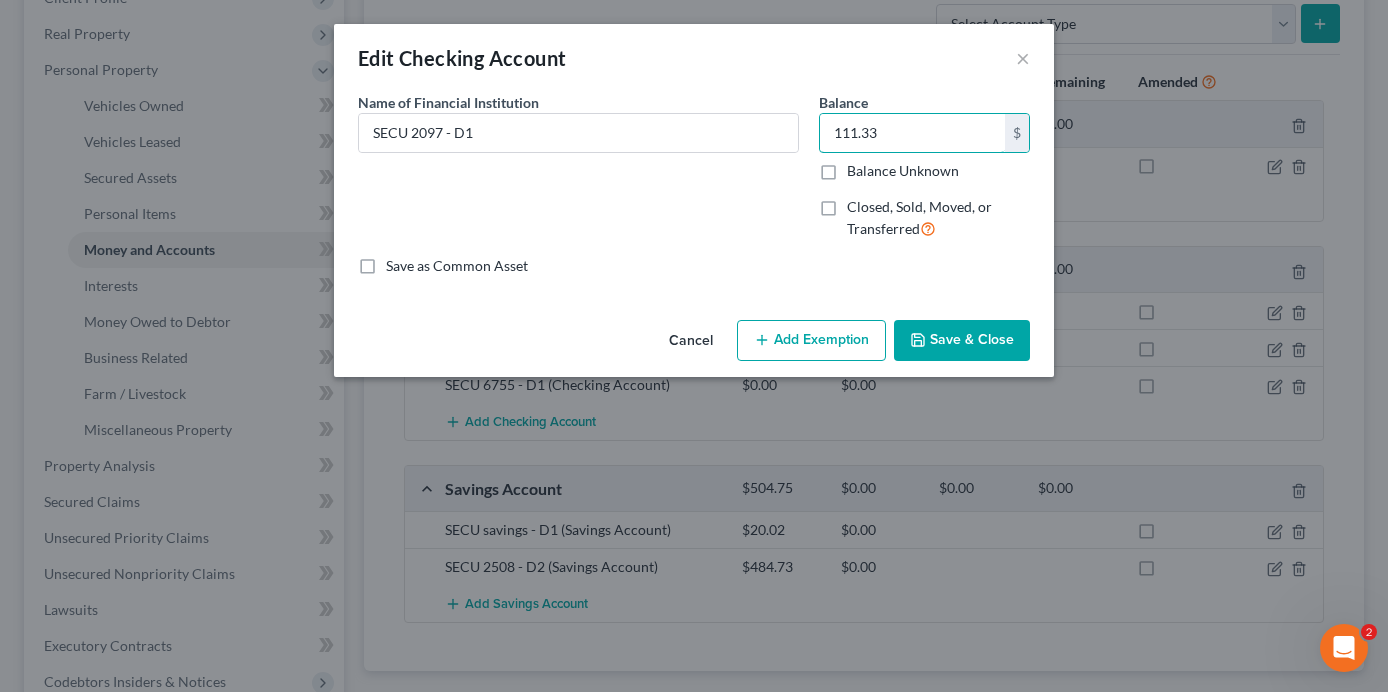 type on "111.33" 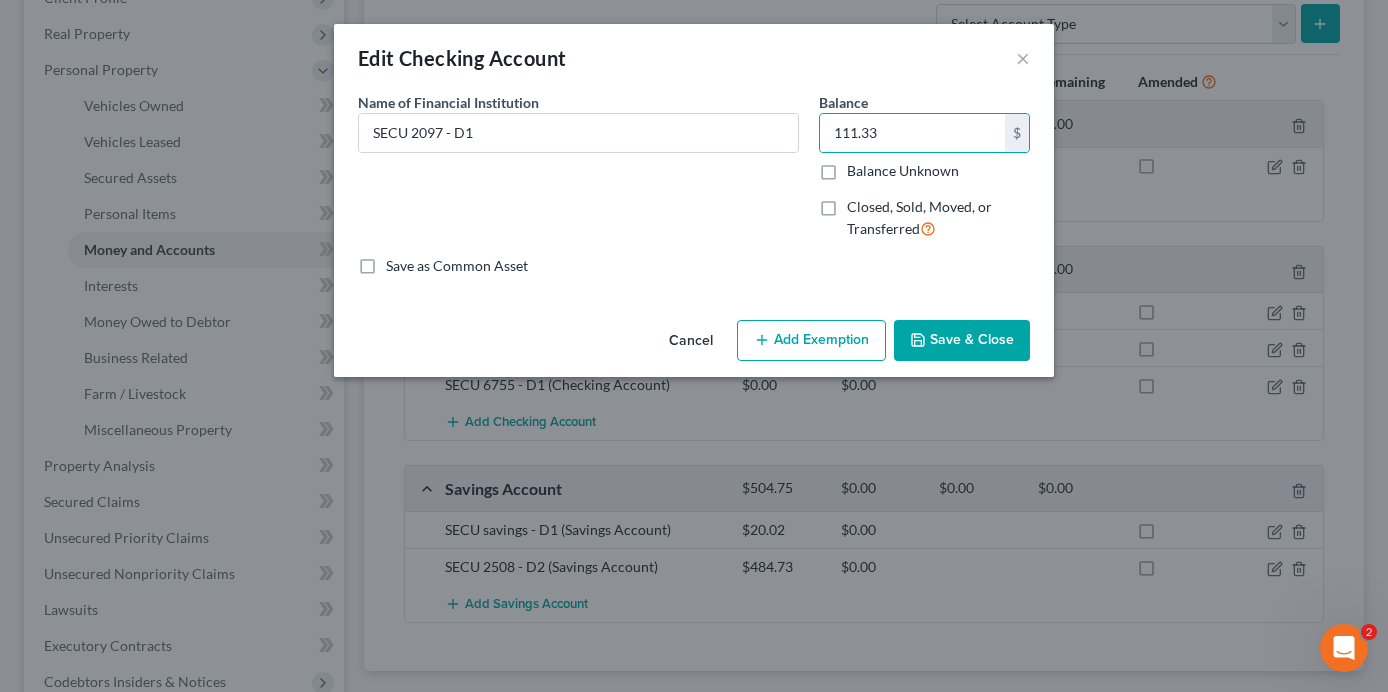 click on "Save & Close" at bounding box center (962, 341) 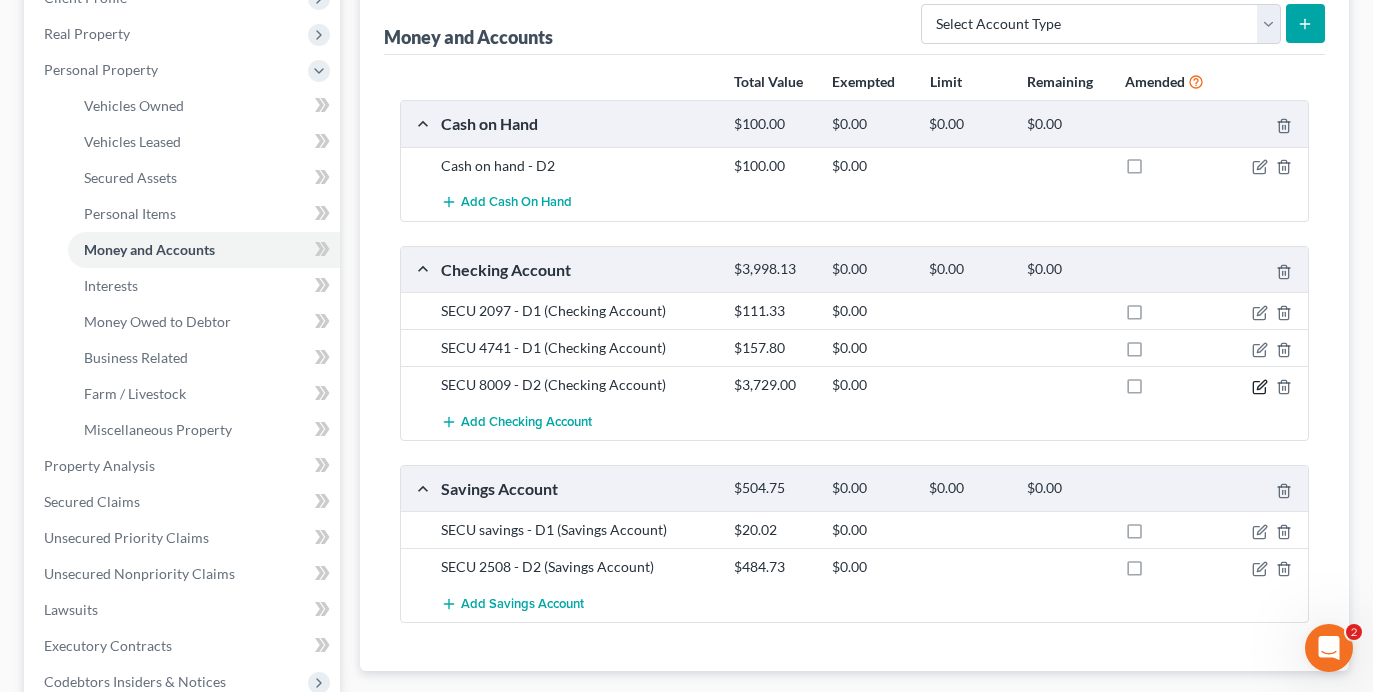 click 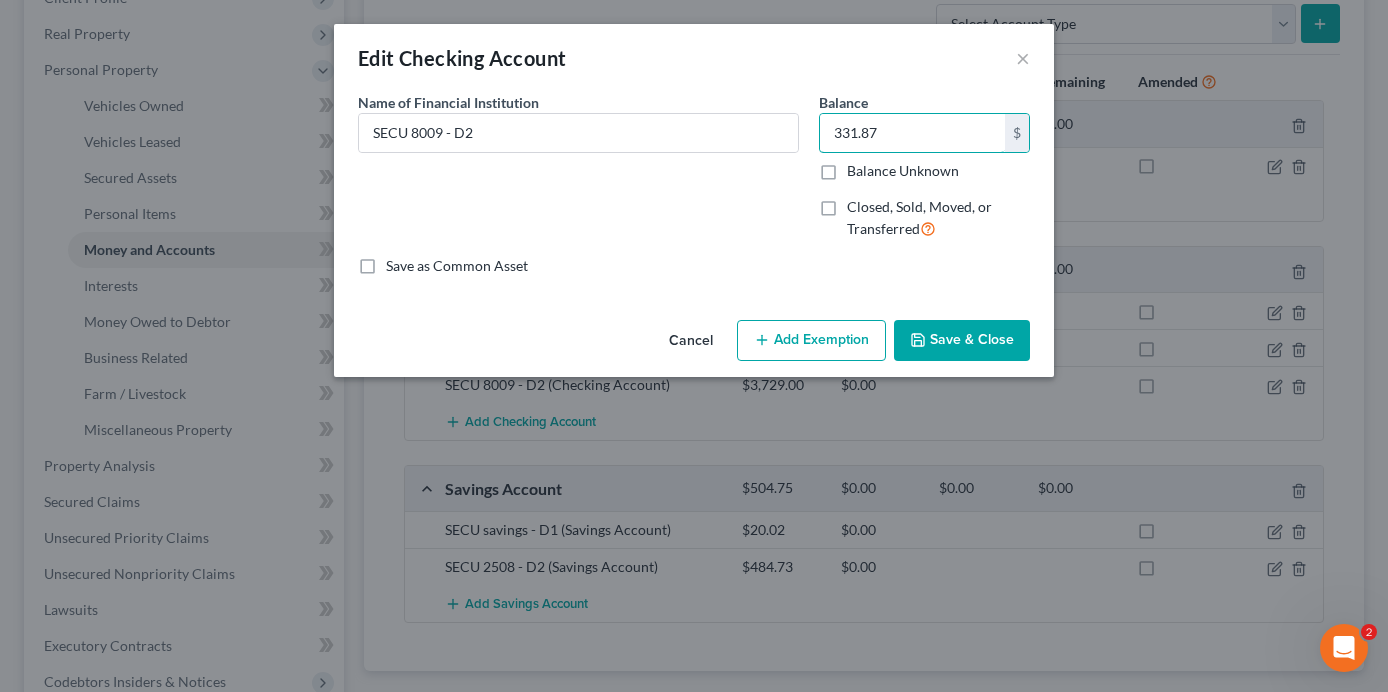 type on "331.87" 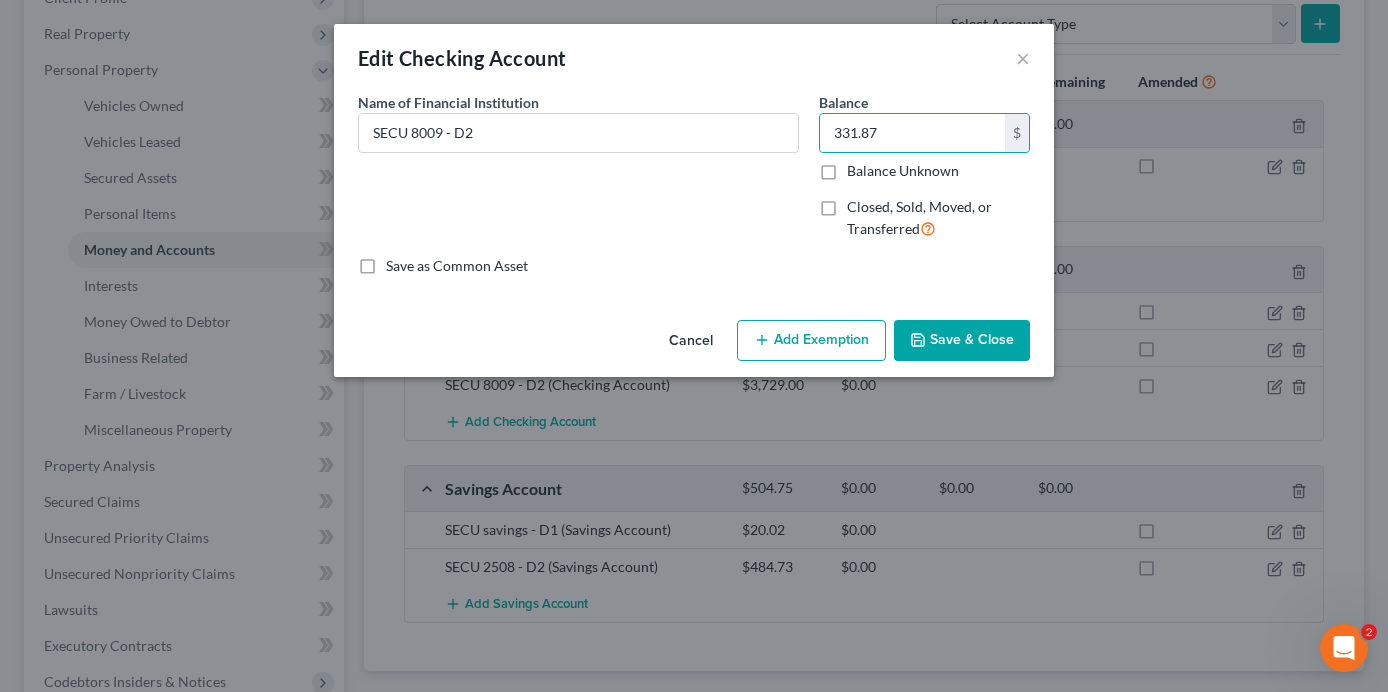 click on "Save & Close" at bounding box center [962, 341] 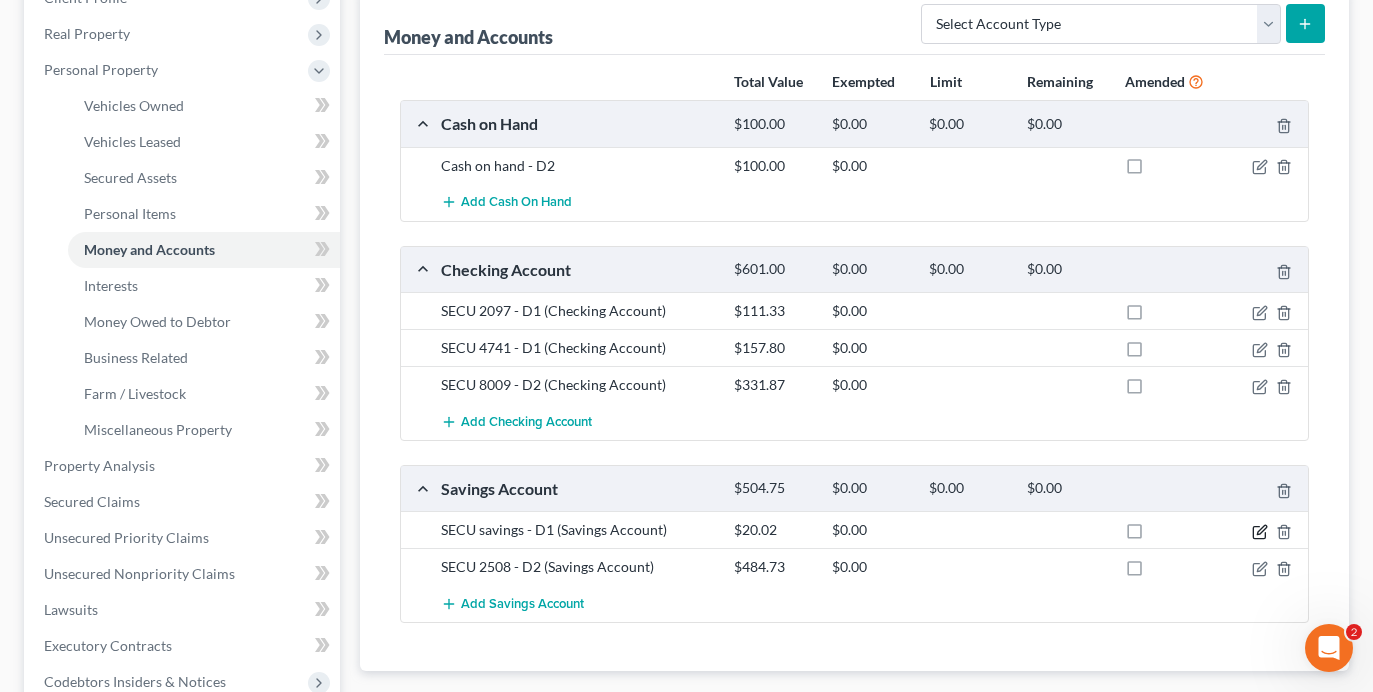 click 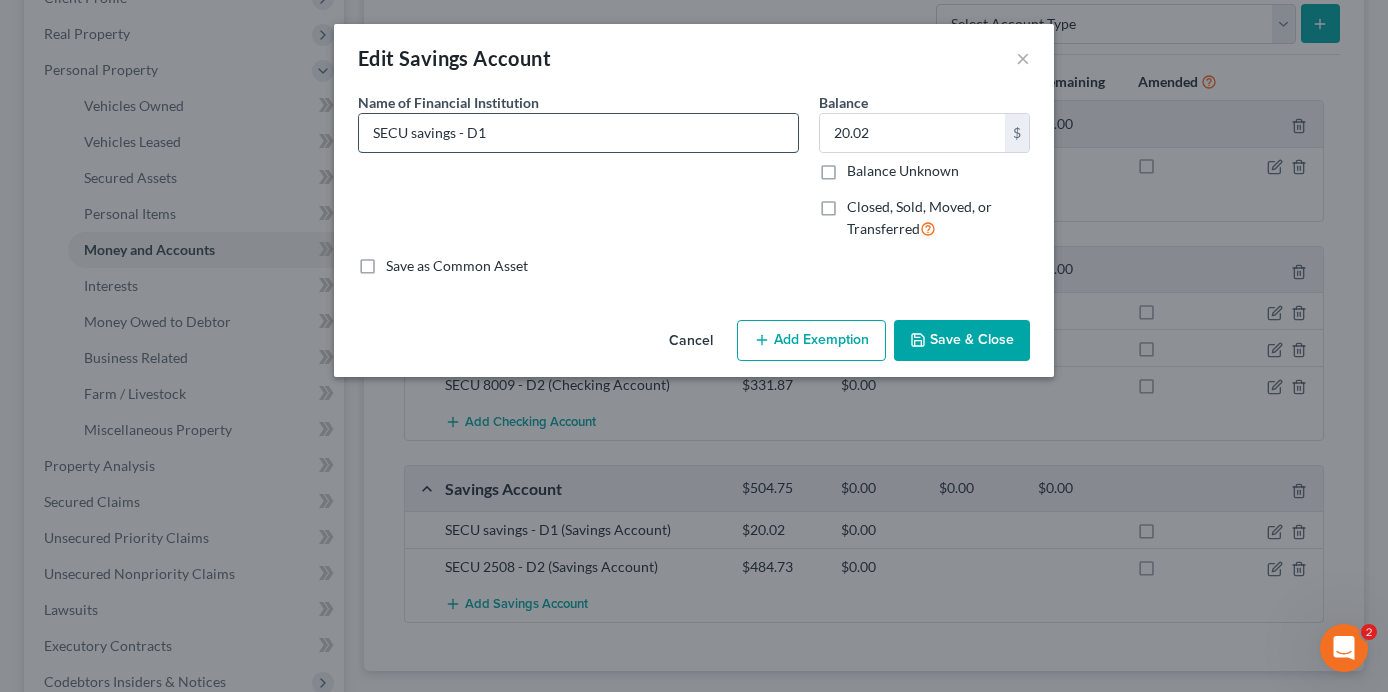 click on "SECU savings - D1" at bounding box center [578, 133] 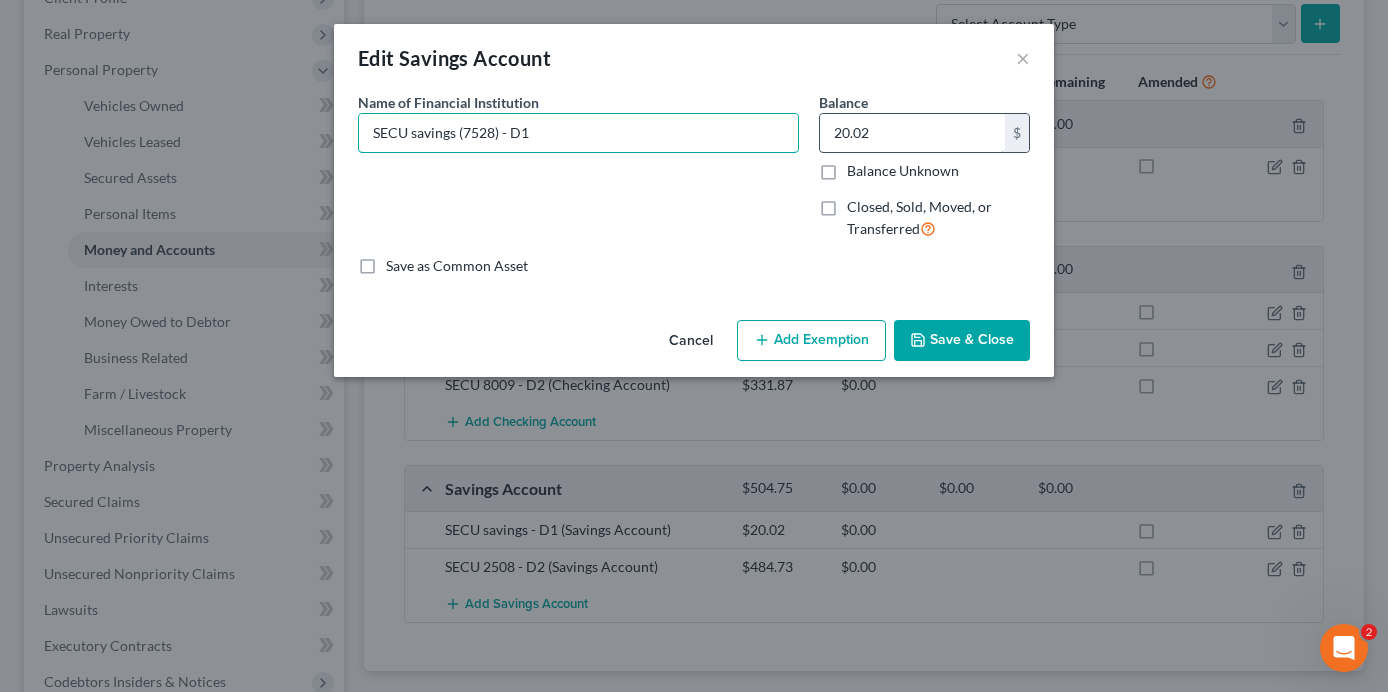 type on "SECU savings (7528) - D1" 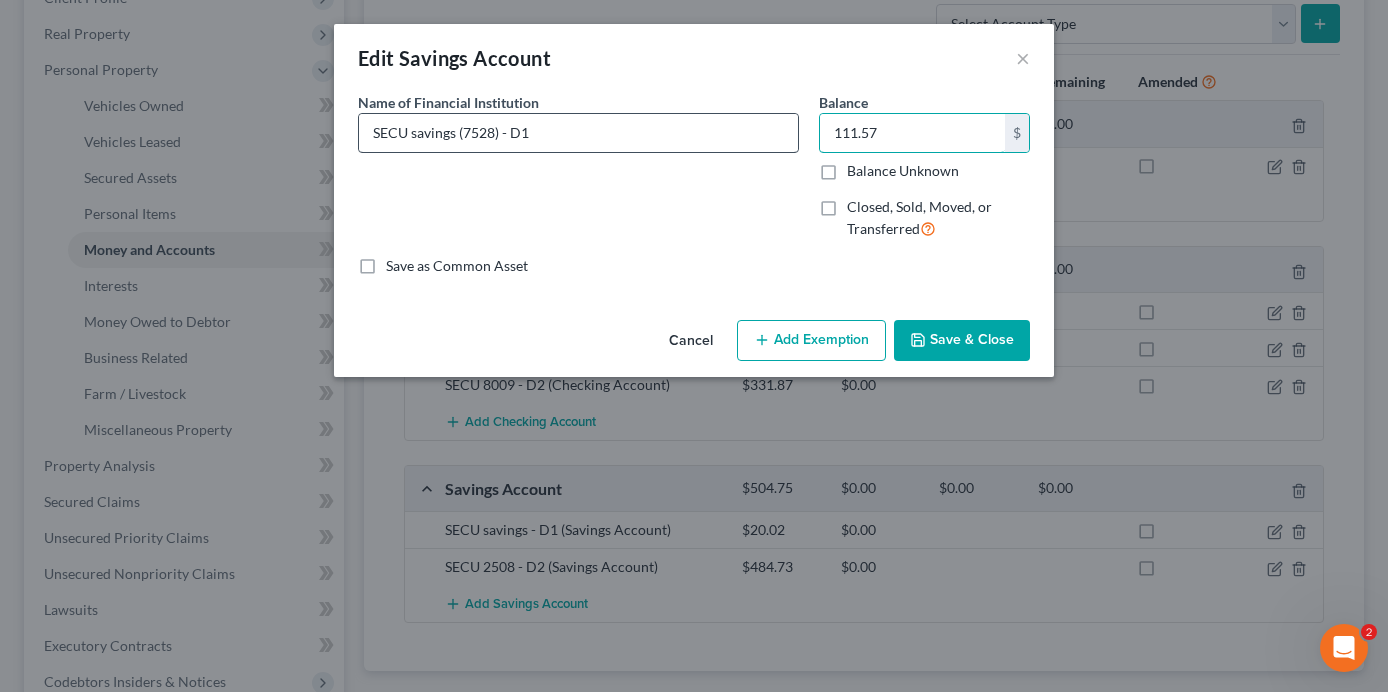 type on "111.57" 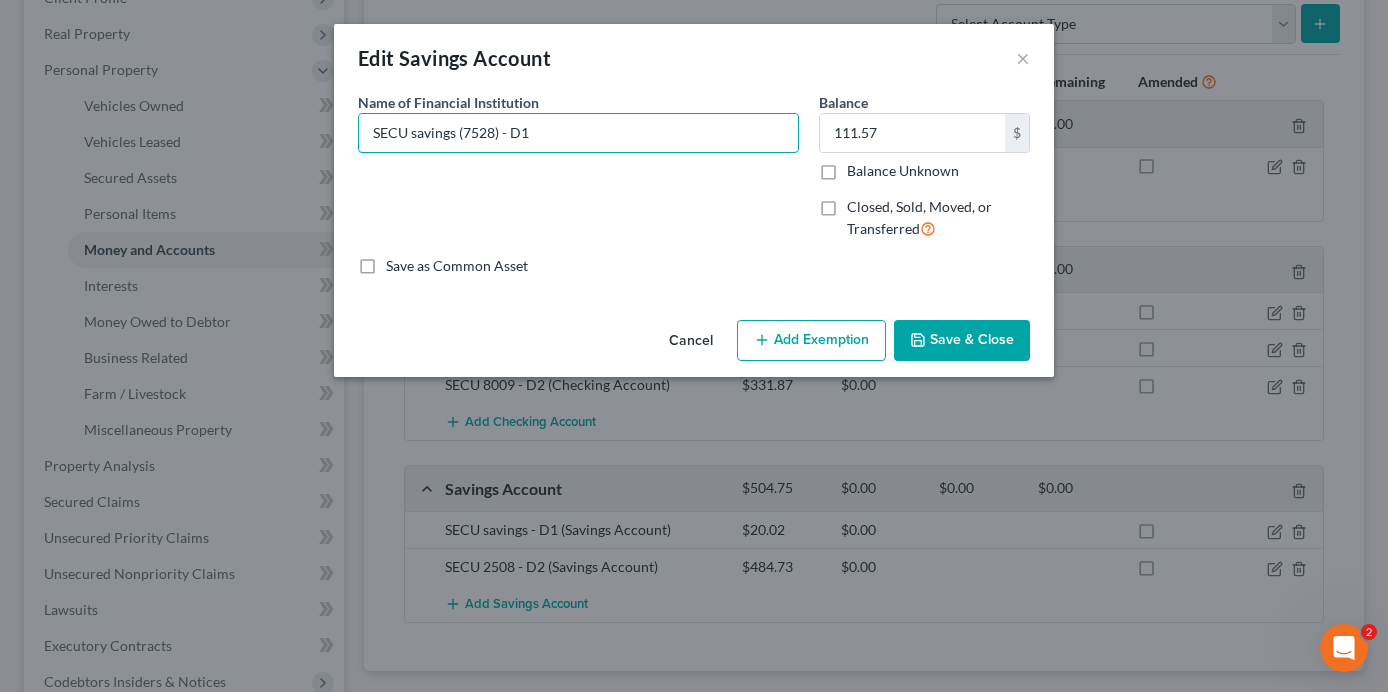drag, startPoint x: 560, startPoint y: 134, endPoint x: 350, endPoint y: 135, distance: 210.00238 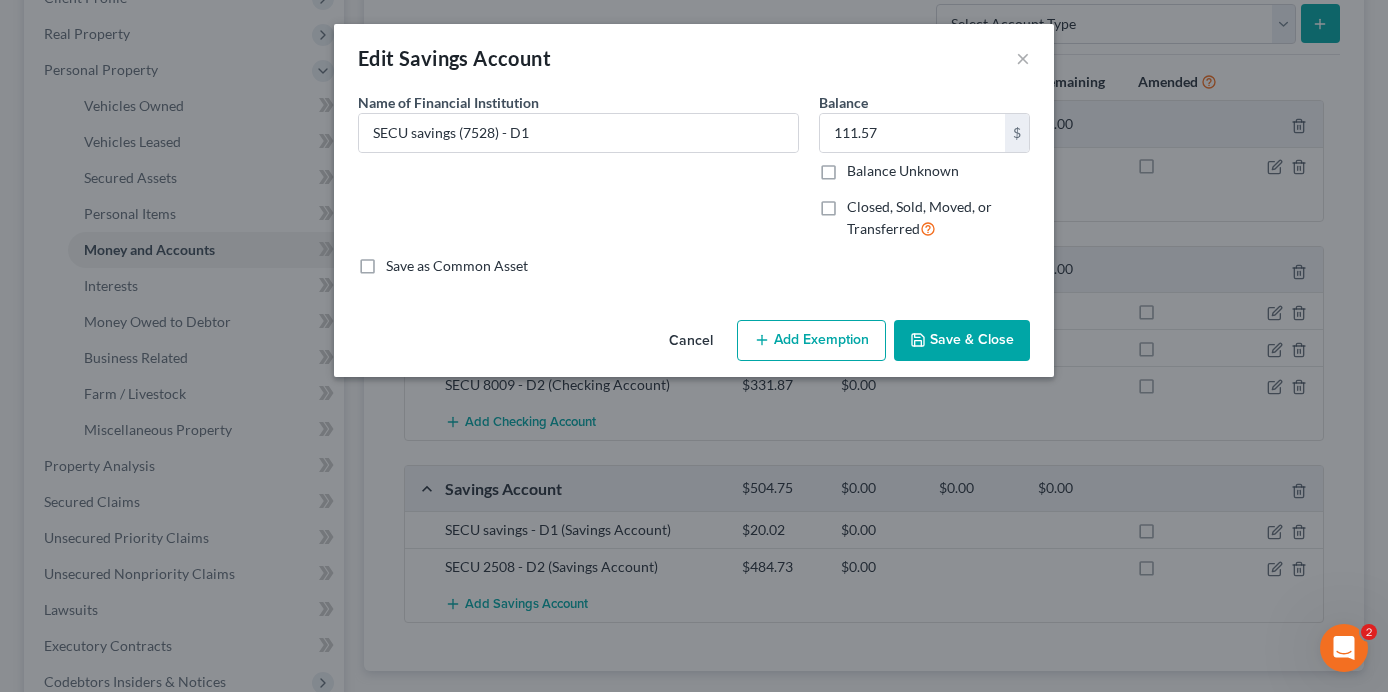 click on "Save & Close" at bounding box center [962, 341] 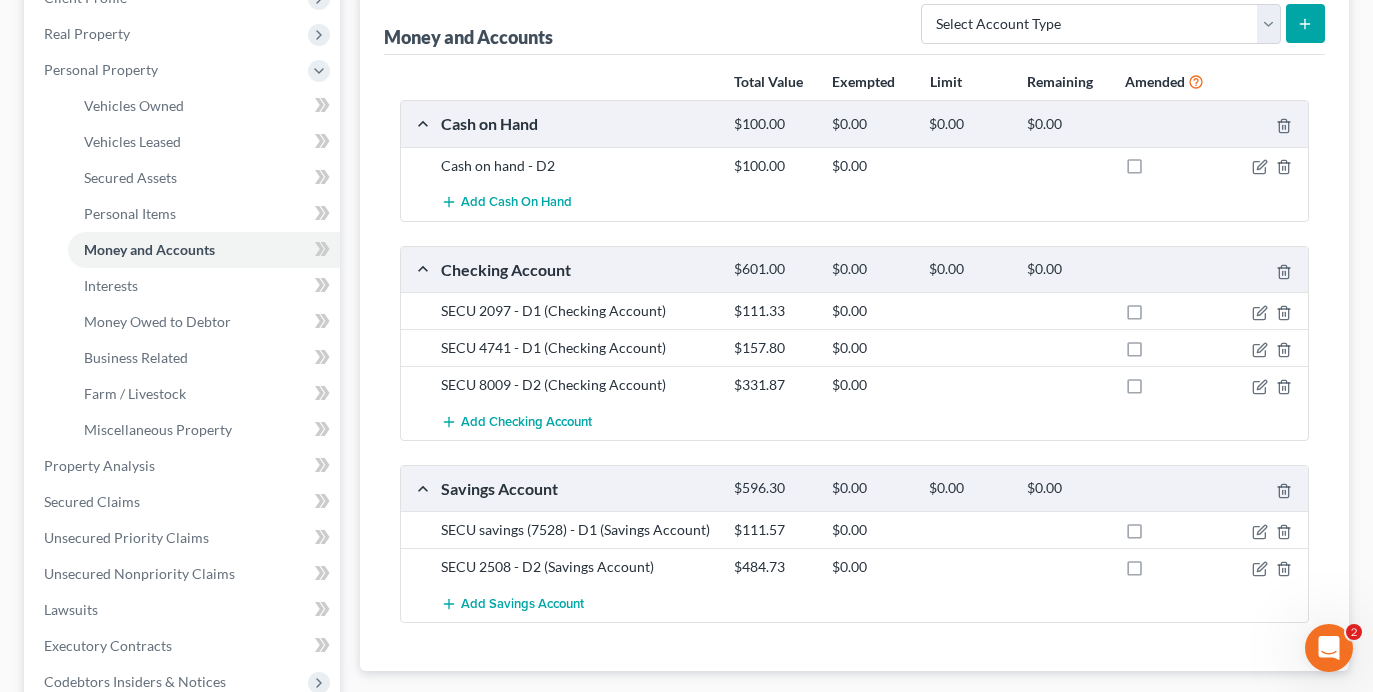 click 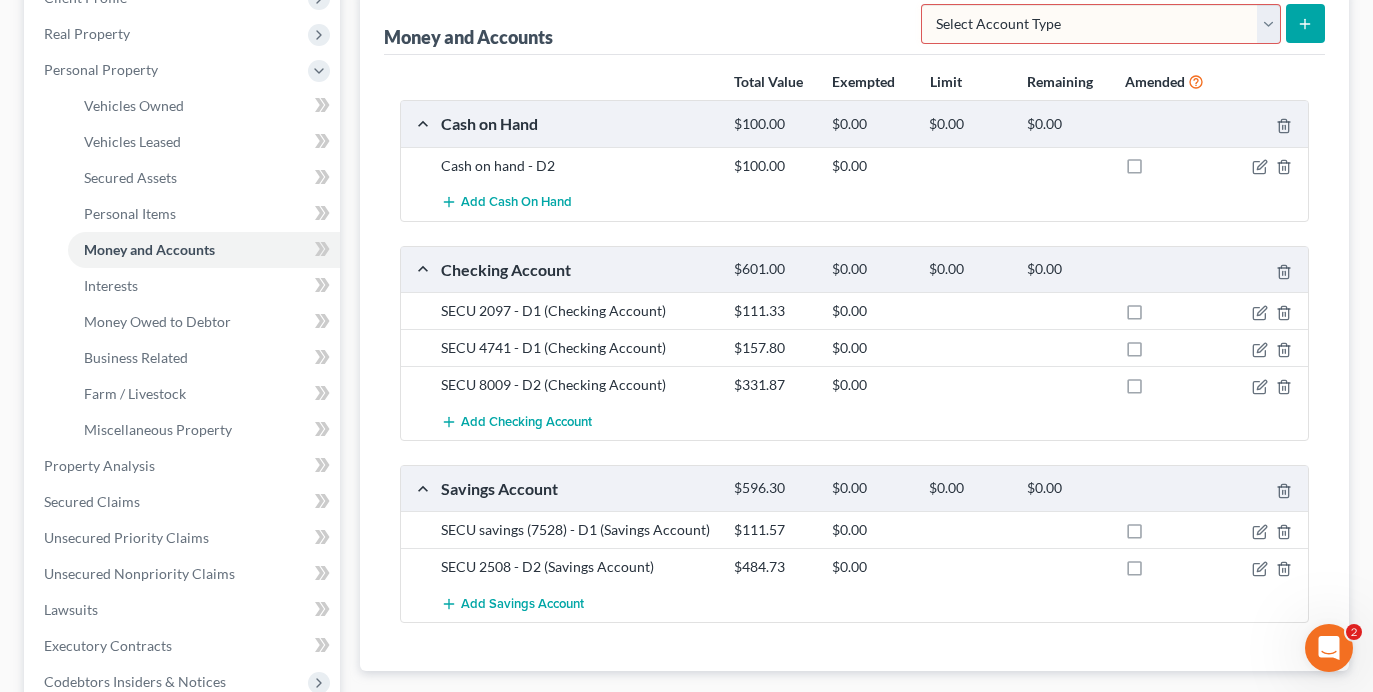 click on "Select Account Type Brokerage Cash on Hand Certificates of Deposit Checking Account Money Market Other (Credit Union, Health Savings Account, etc) Safe Deposit Box Savings Account Security Deposits or Prepayments" at bounding box center [1101, 24] 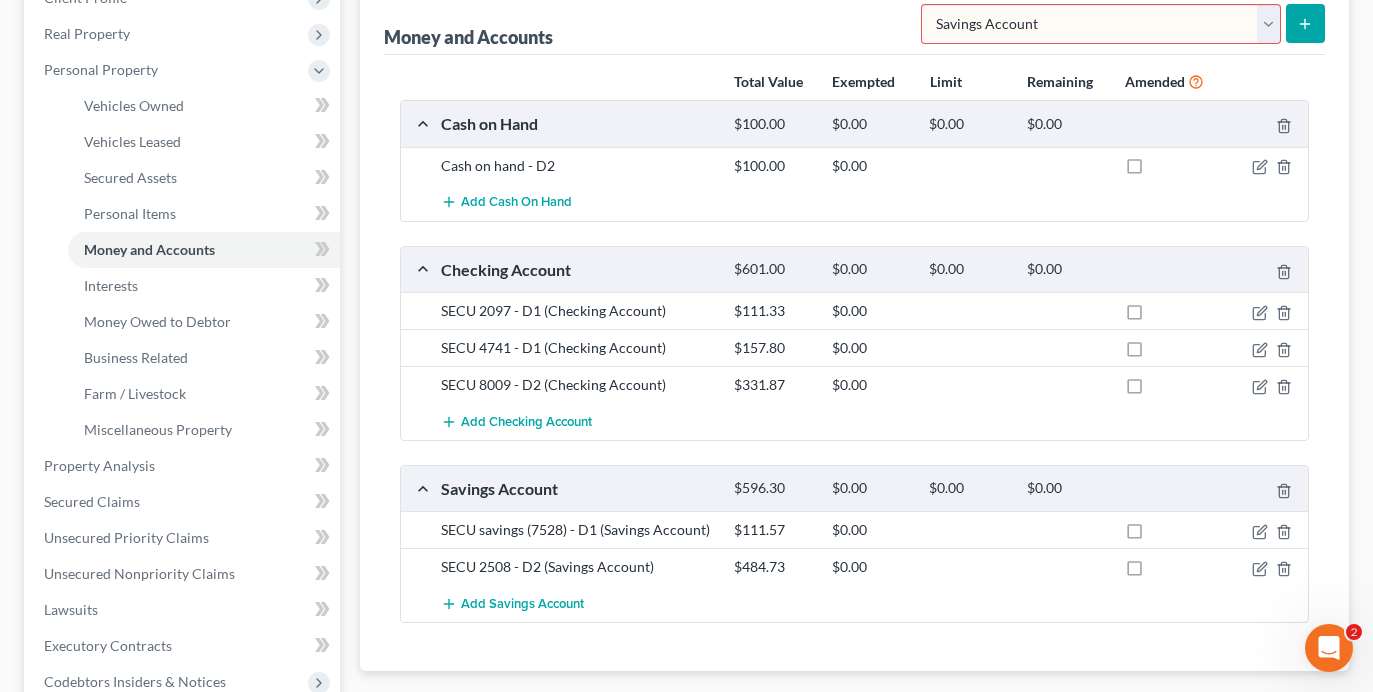 click on "Select Account Type Brokerage Cash on Hand Certificates of Deposit Checking Account Money Market Other (Credit Union, Health Savings Account, etc) Safe Deposit Box Savings Account Security Deposits or Prepayments" at bounding box center [1101, 24] 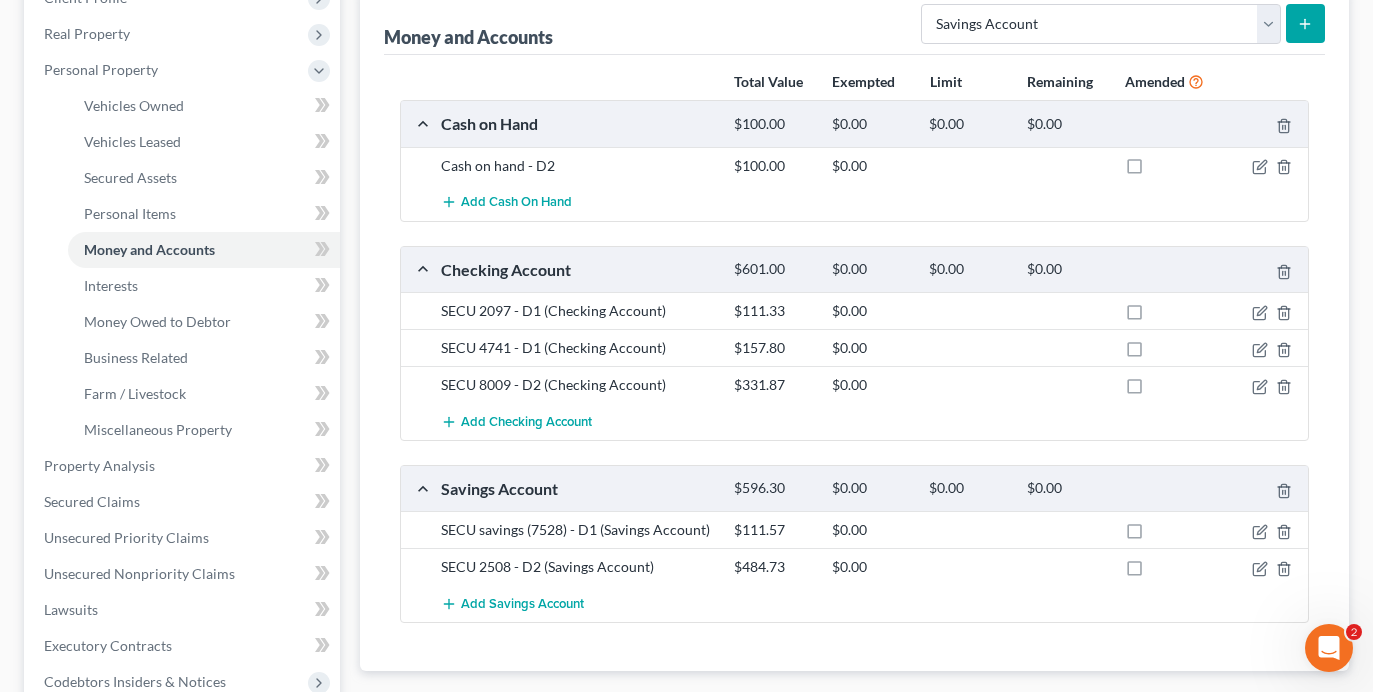click 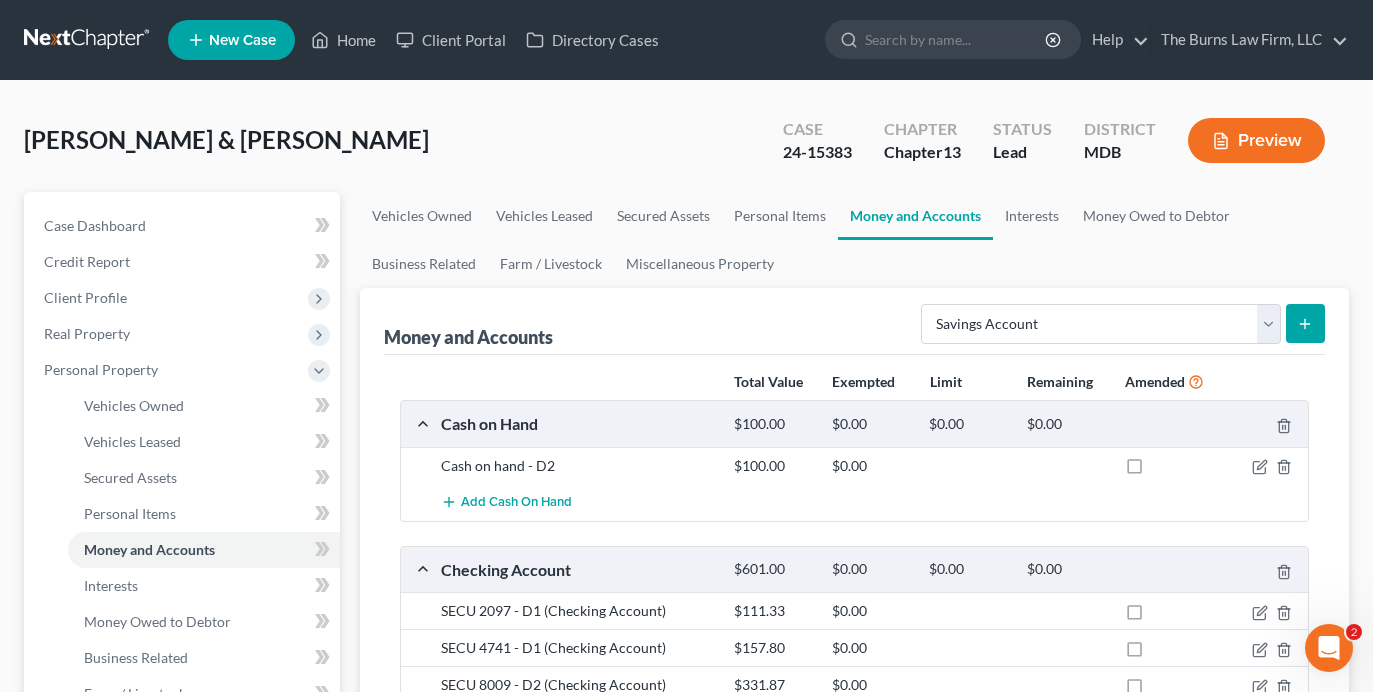 scroll, scrollTop: 400, scrollLeft: 0, axis: vertical 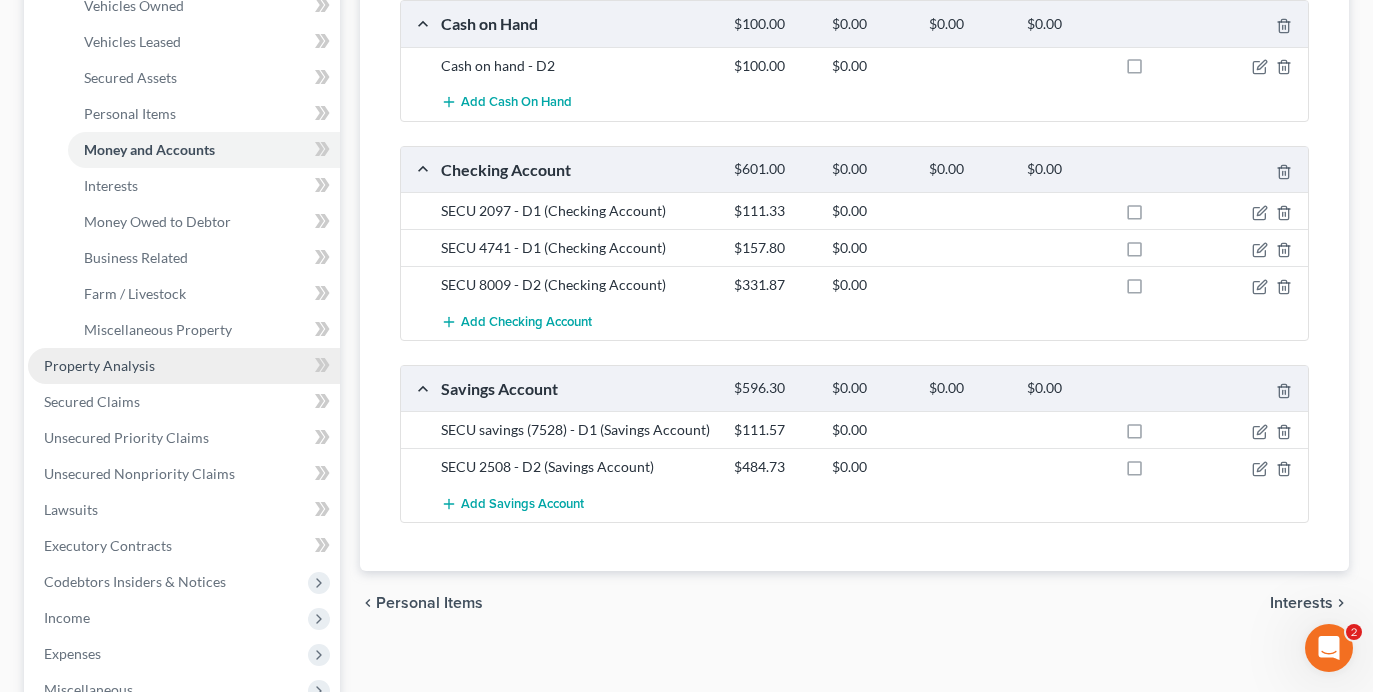 click on "Property Analysis" at bounding box center (99, 365) 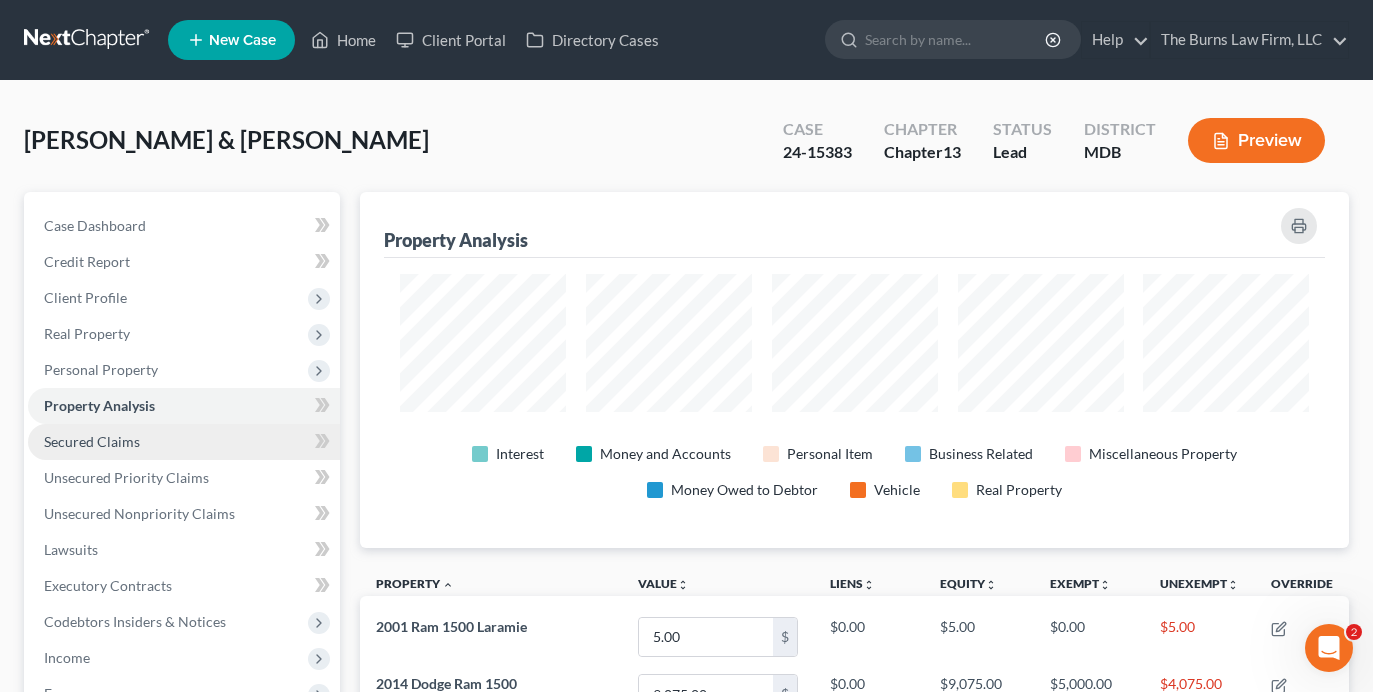 scroll, scrollTop: 999644, scrollLeft: 999011, axis: both 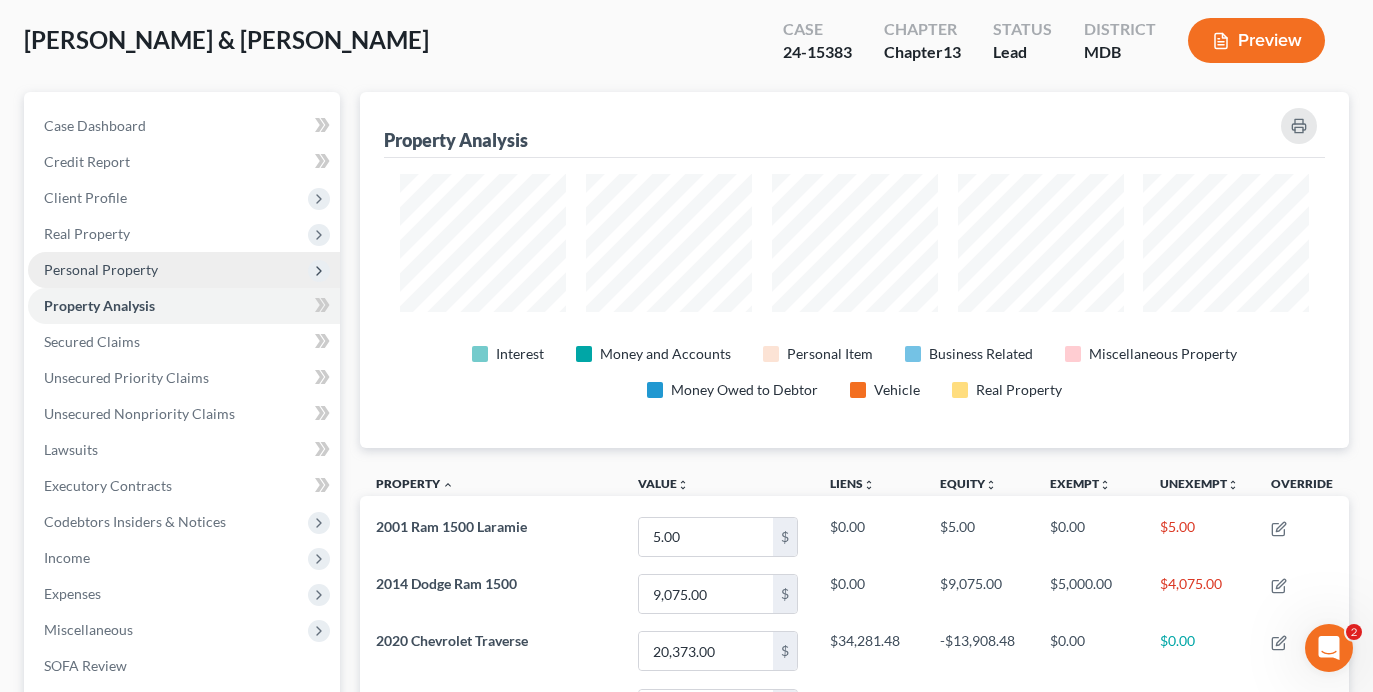click on "Personal Property" at bounding box center (101, 269) 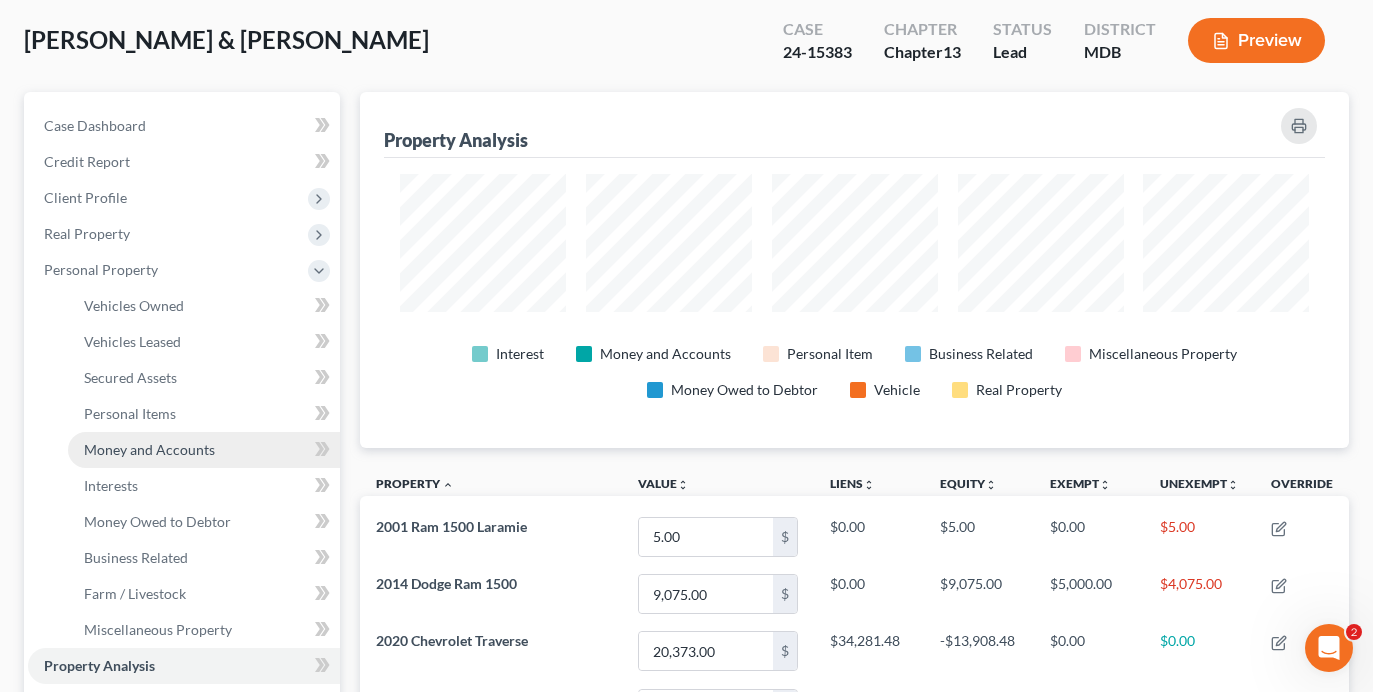 click on "Money and Accounts" at bounding box center [149, 449] 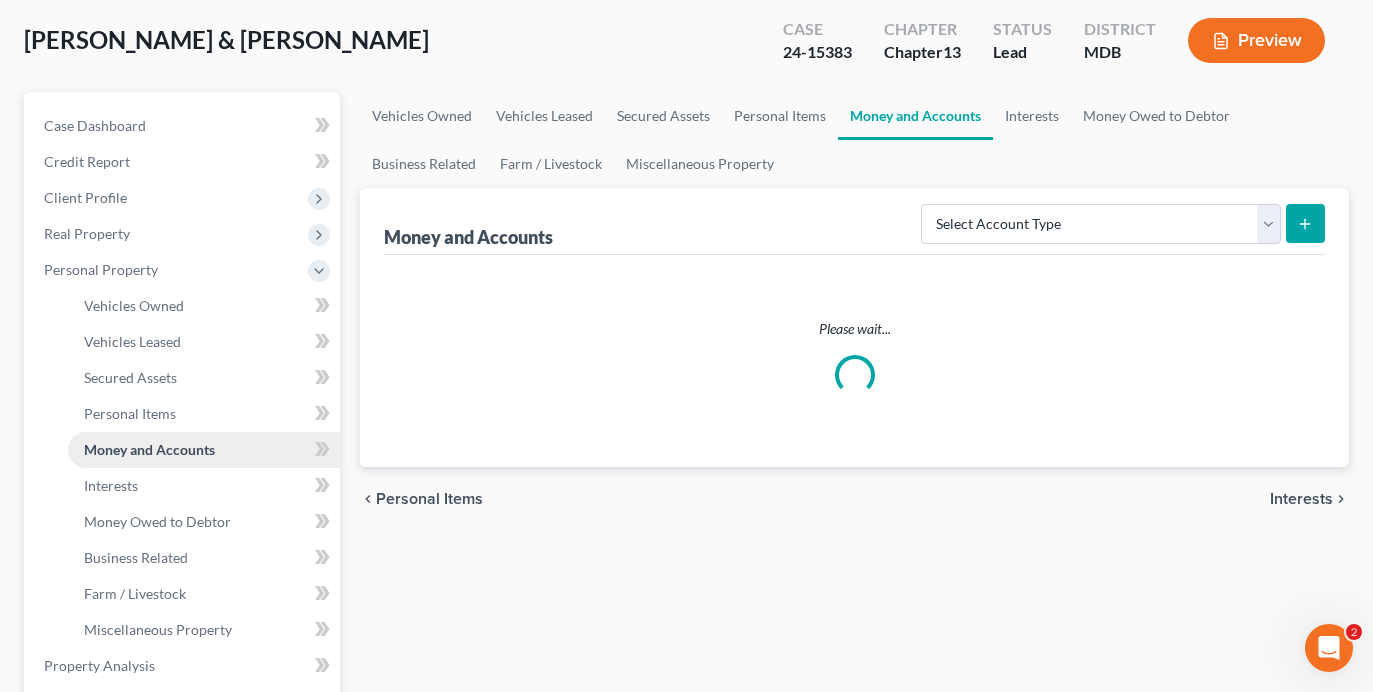 scroll, scrollTop: 0, scrollLeft: 0, axis: both 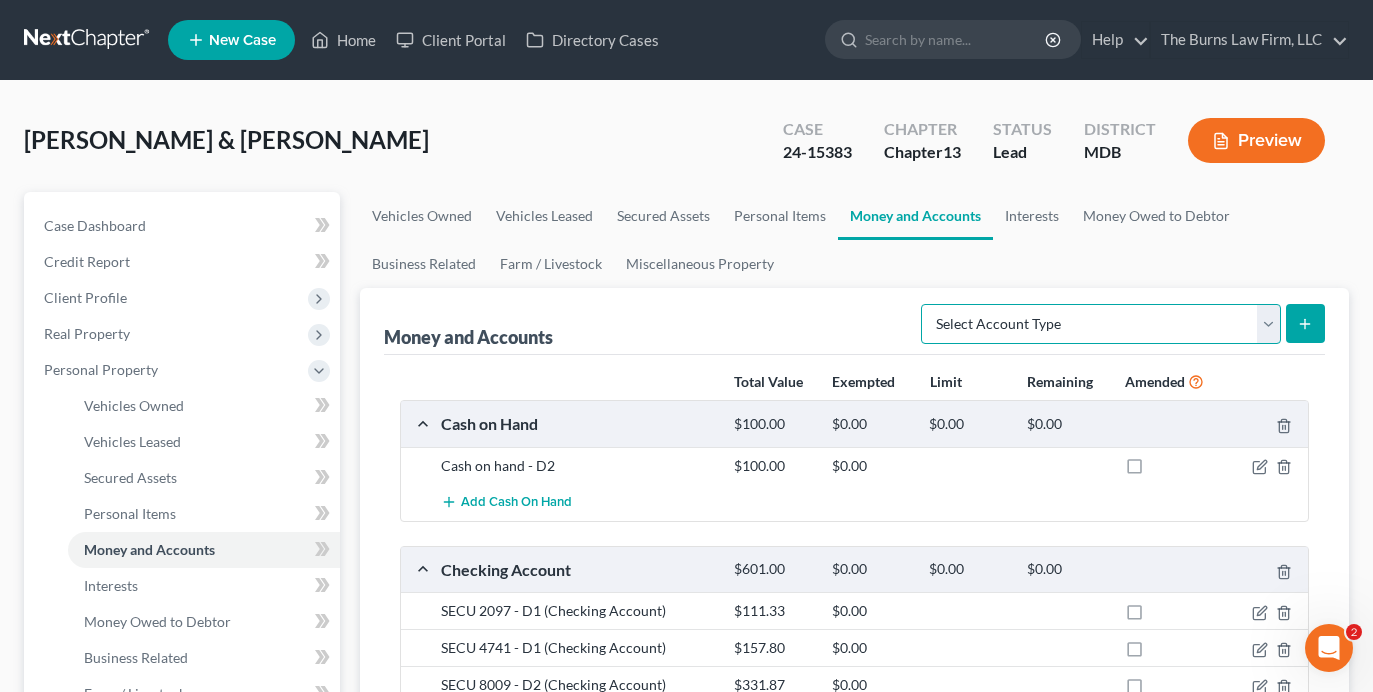click on "Select Account Type Brokerage Cash on Hand Certificates of Deposit Checking Account Money Market Other (Credit Union, Health Savings Account, etc) Safe Deposit Box Savings Account Security Deposits or Prepayments" at bounding box center [1101, 324] 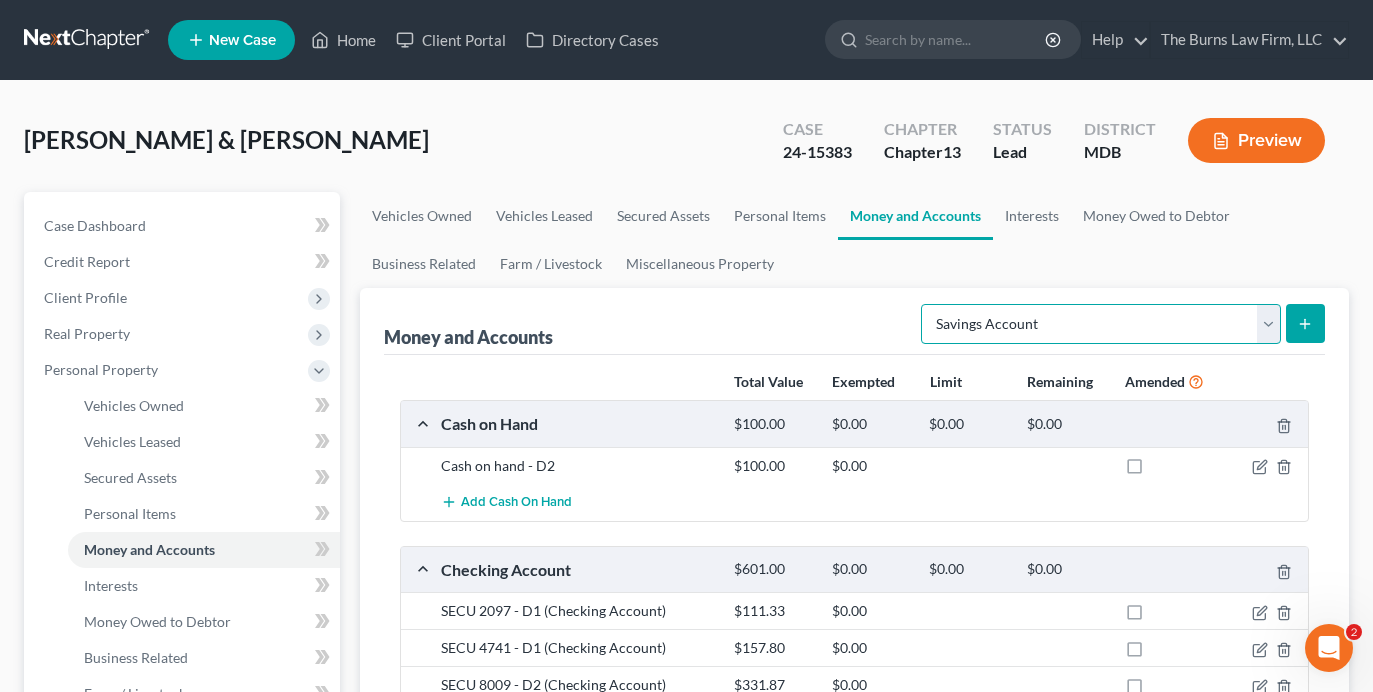 click on "Select Account Type Brokerage Cash on Hand Certificates of Deposit Checking Account Money Market Other (Credit Union, Health Savings Account, etc) Safe Deposit Box Savings Account Security Deposits or Prepayments" at bounding box center [1101, 324] 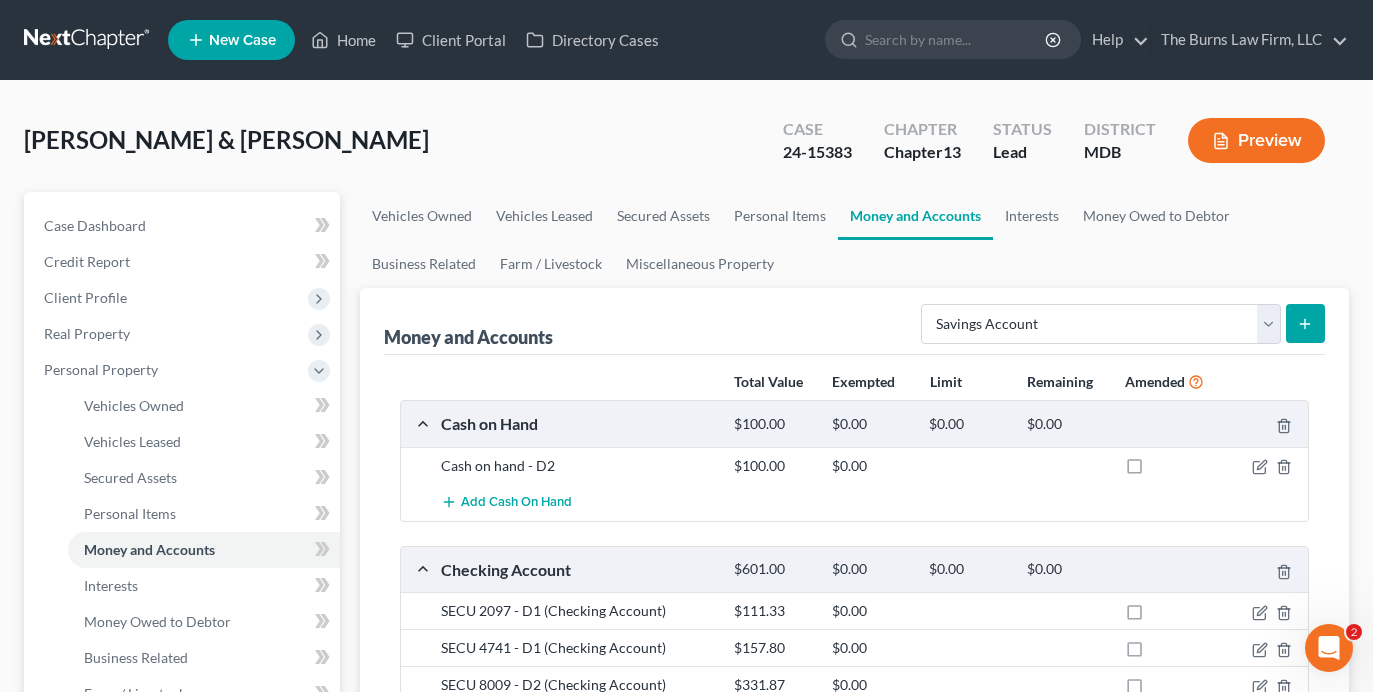 click 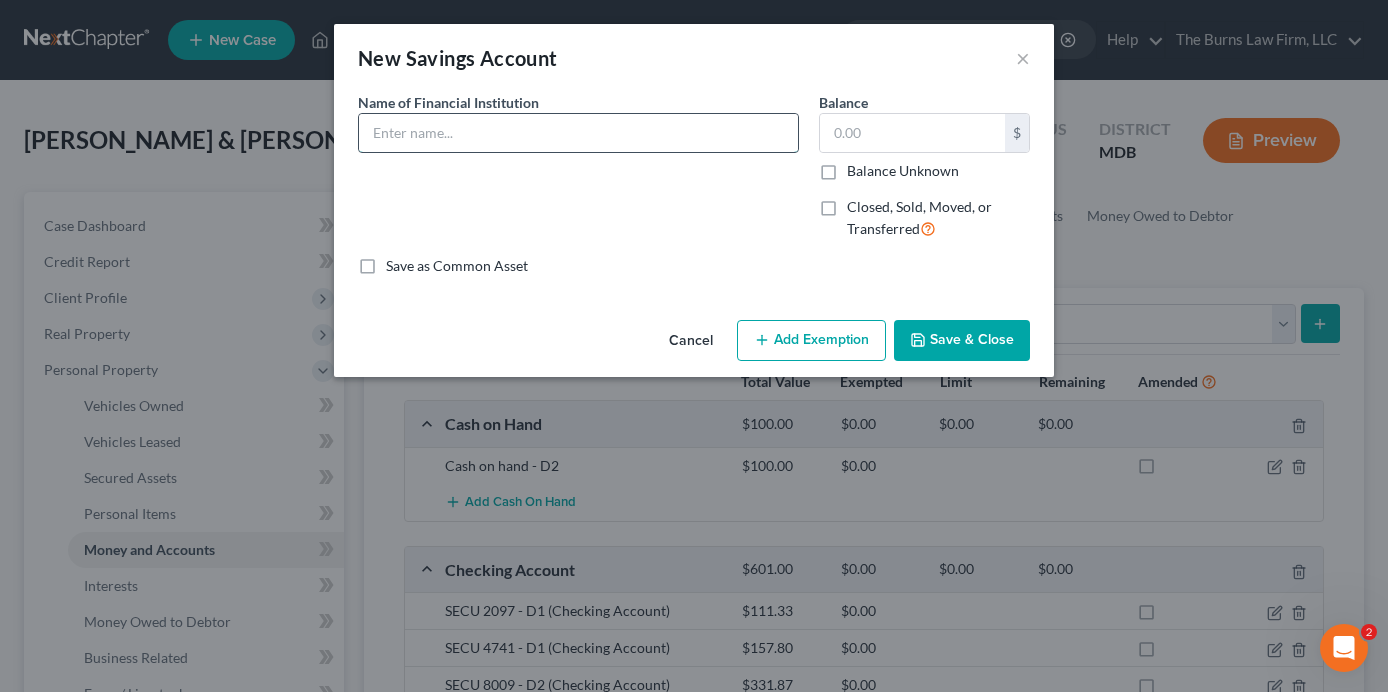 click at bounding box center (578, 133) 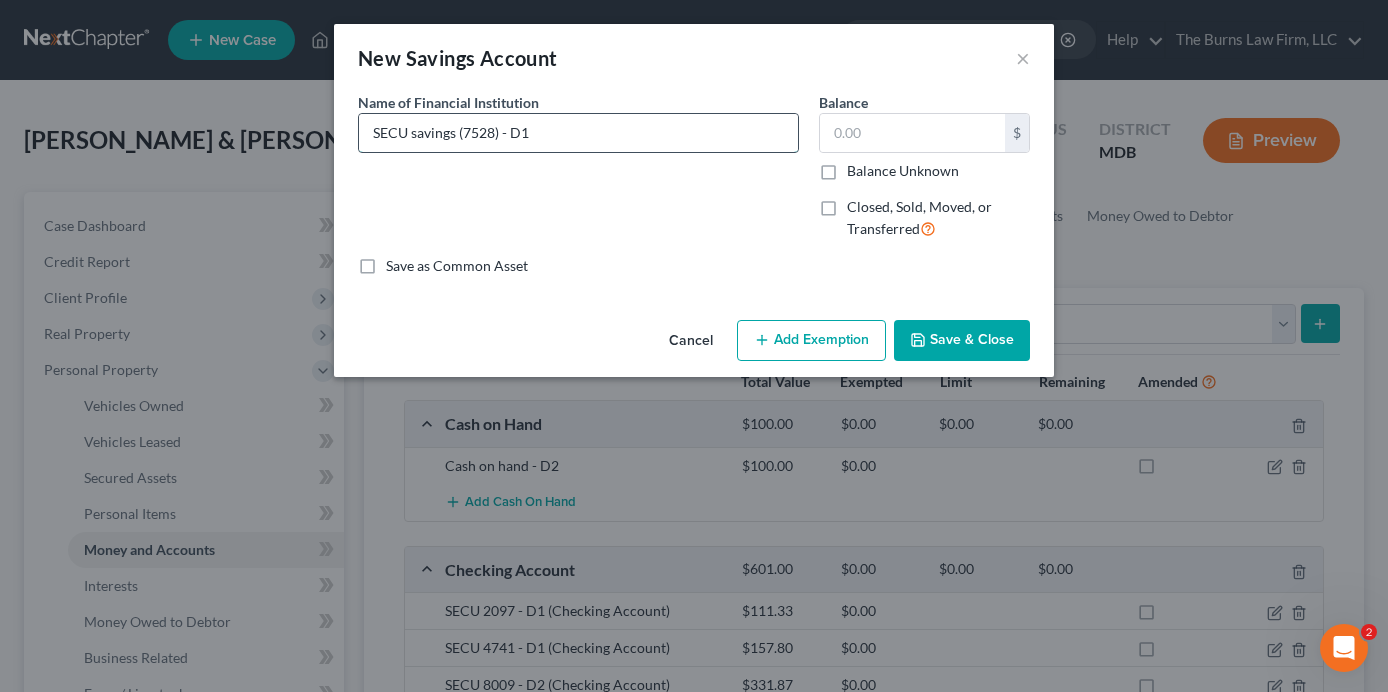 drag, startPoint x: 463, startPoint y: 124, endPoint x: 492, endPoint y: 129, distance: 29.427877 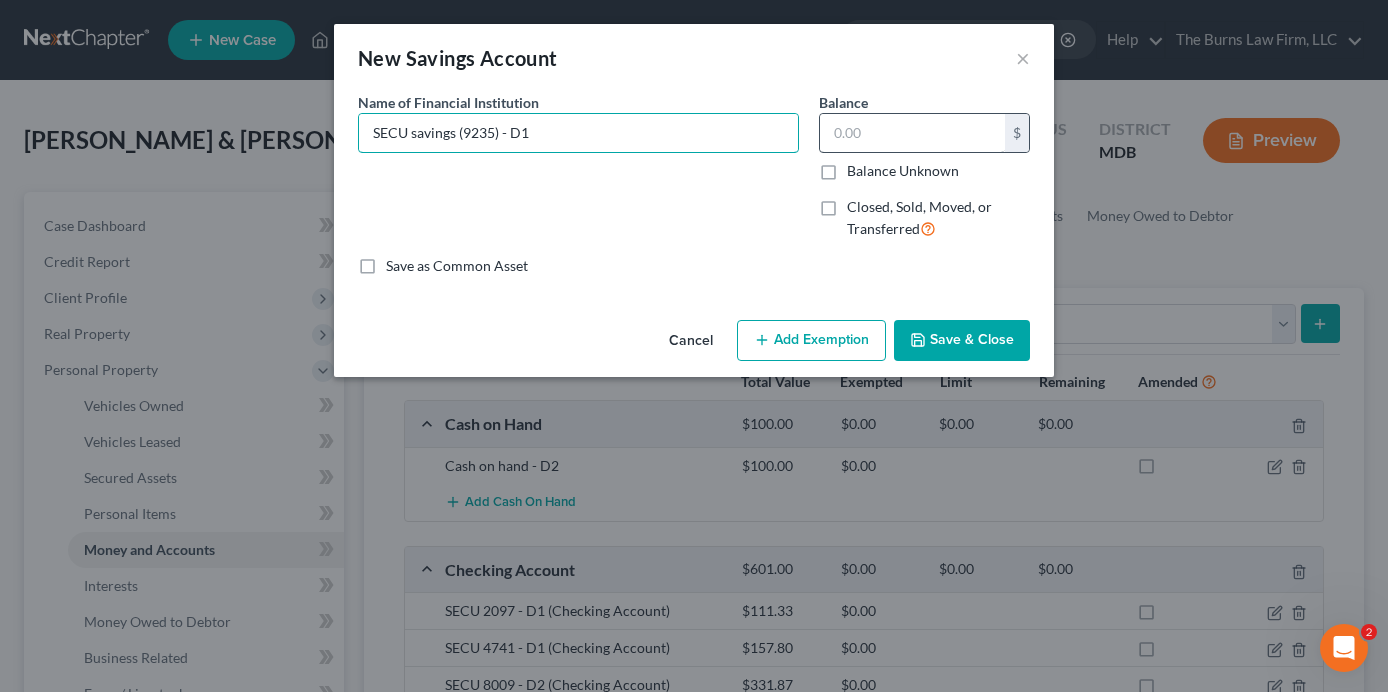 type on "SECU savings (9235) - D1" 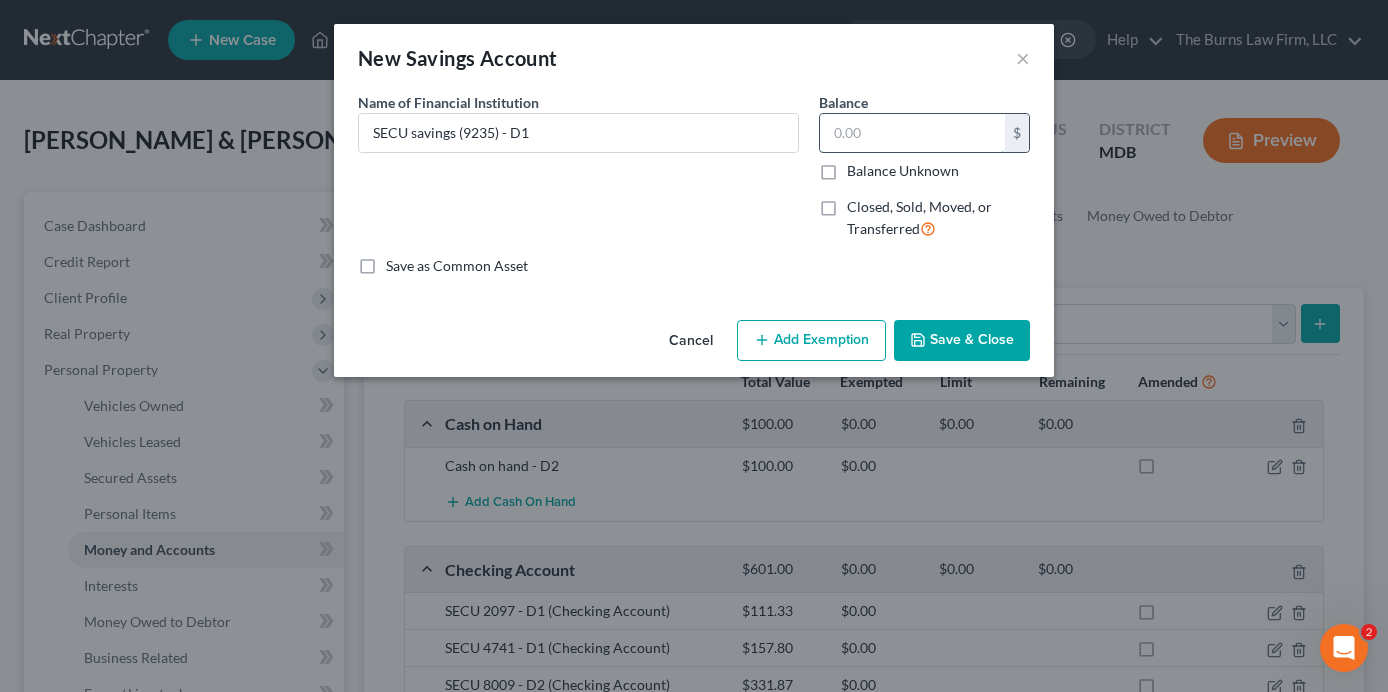 click at bounding box center [912, 133] 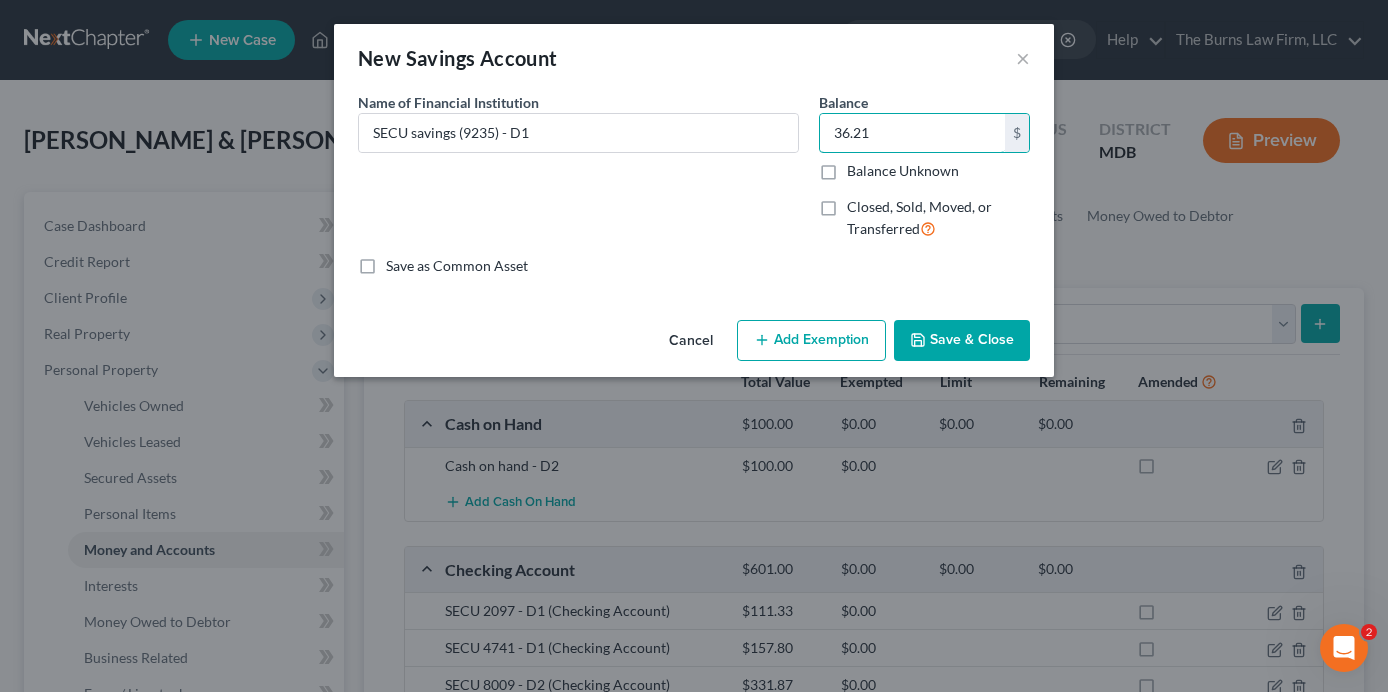 type on "36.21" 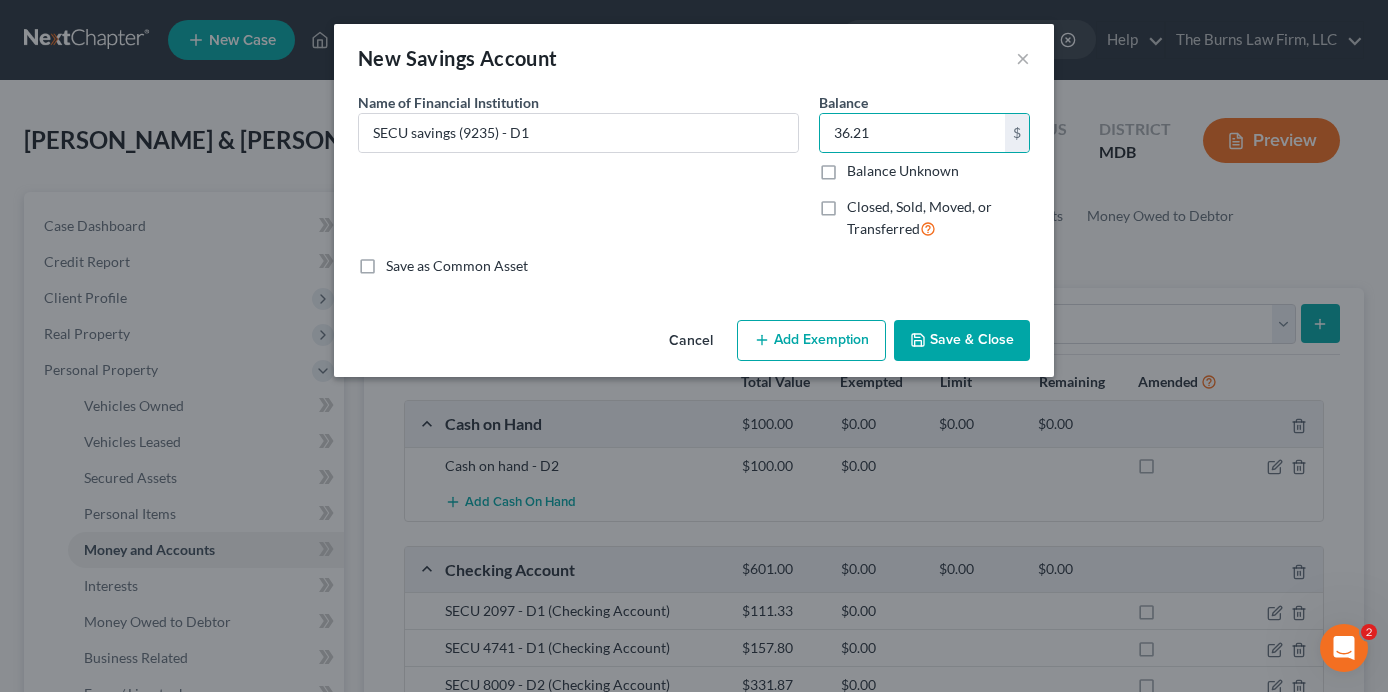 click on "Save & Close" at bounding box center [962, 341] 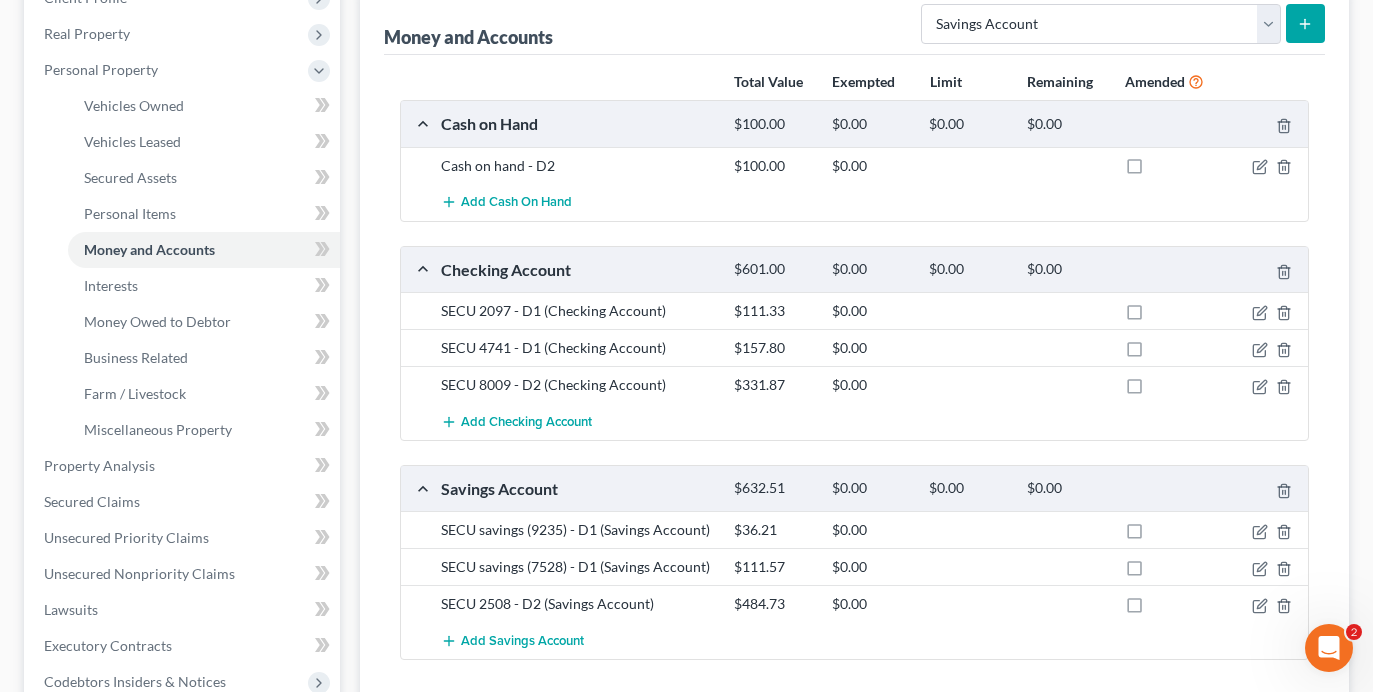 scroll, scrollTop: 400, scrollLeft: 0, axis: vertical 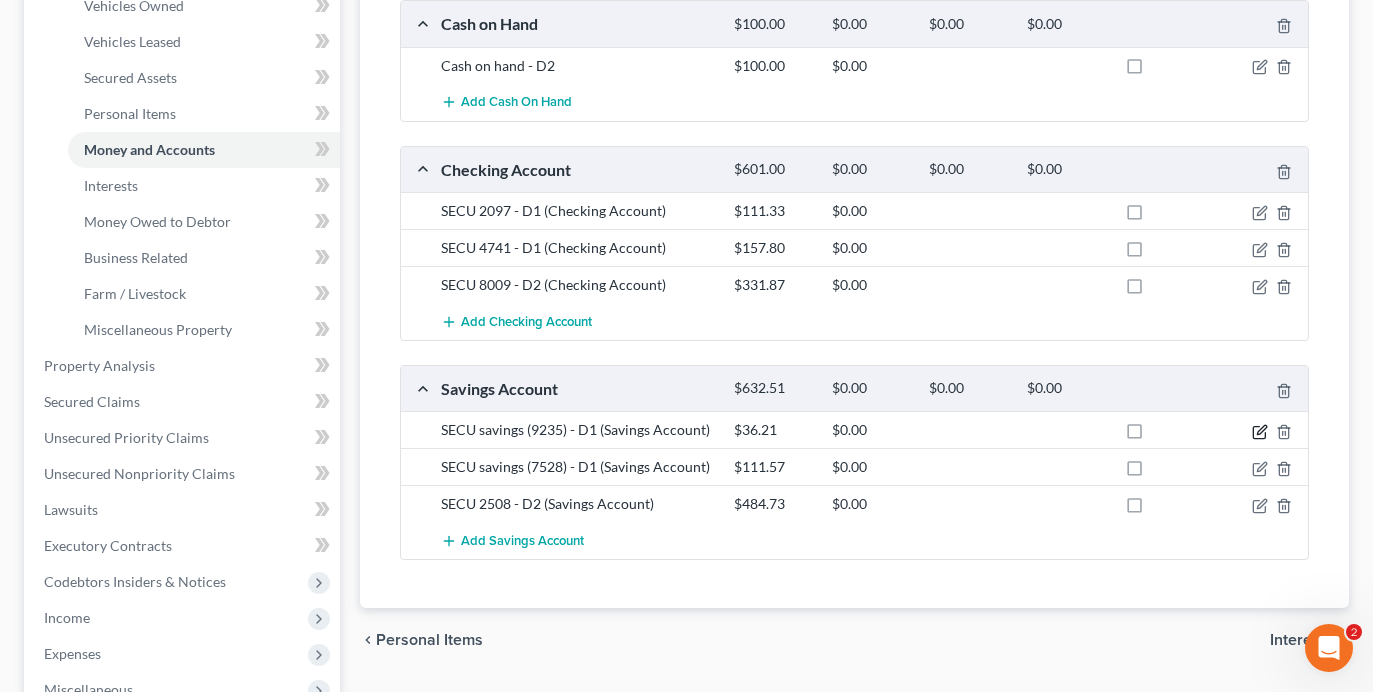 click 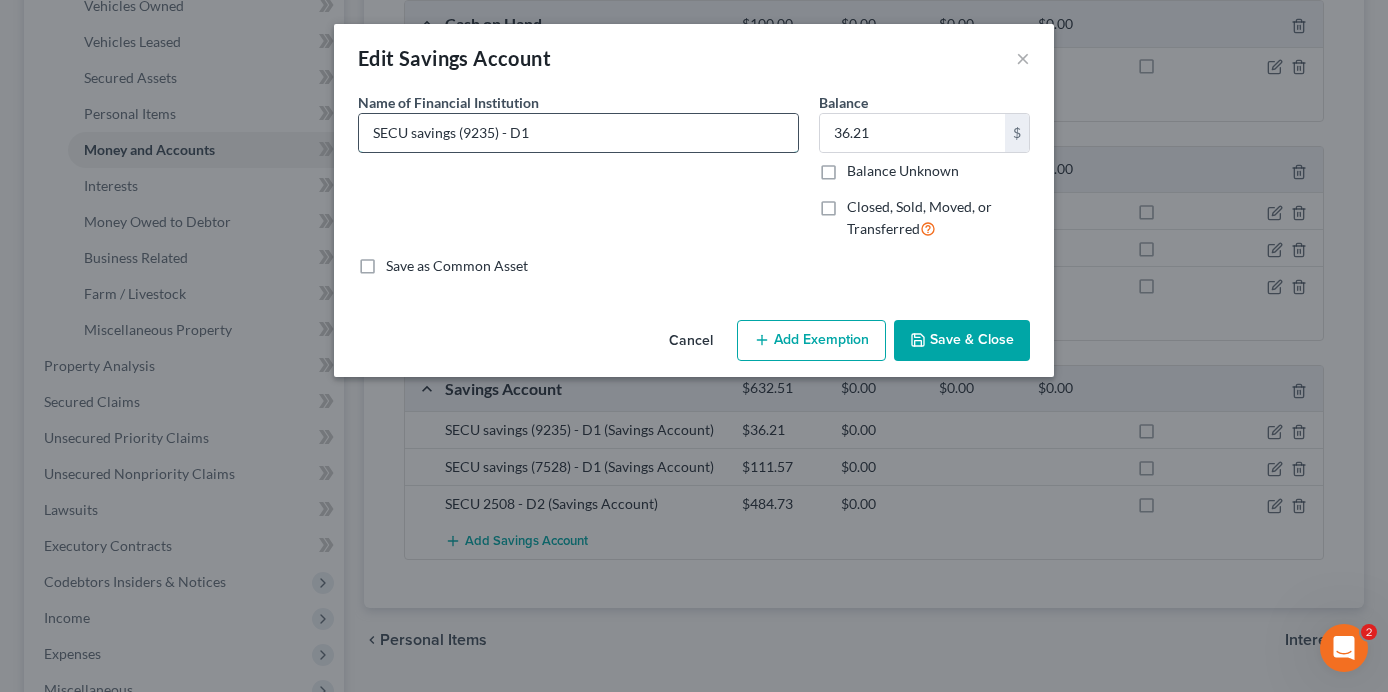 drag, startPoint x: 410, startPoint y: 133, endPoint x: 454, endPoint y: 137, distance: 44.181442 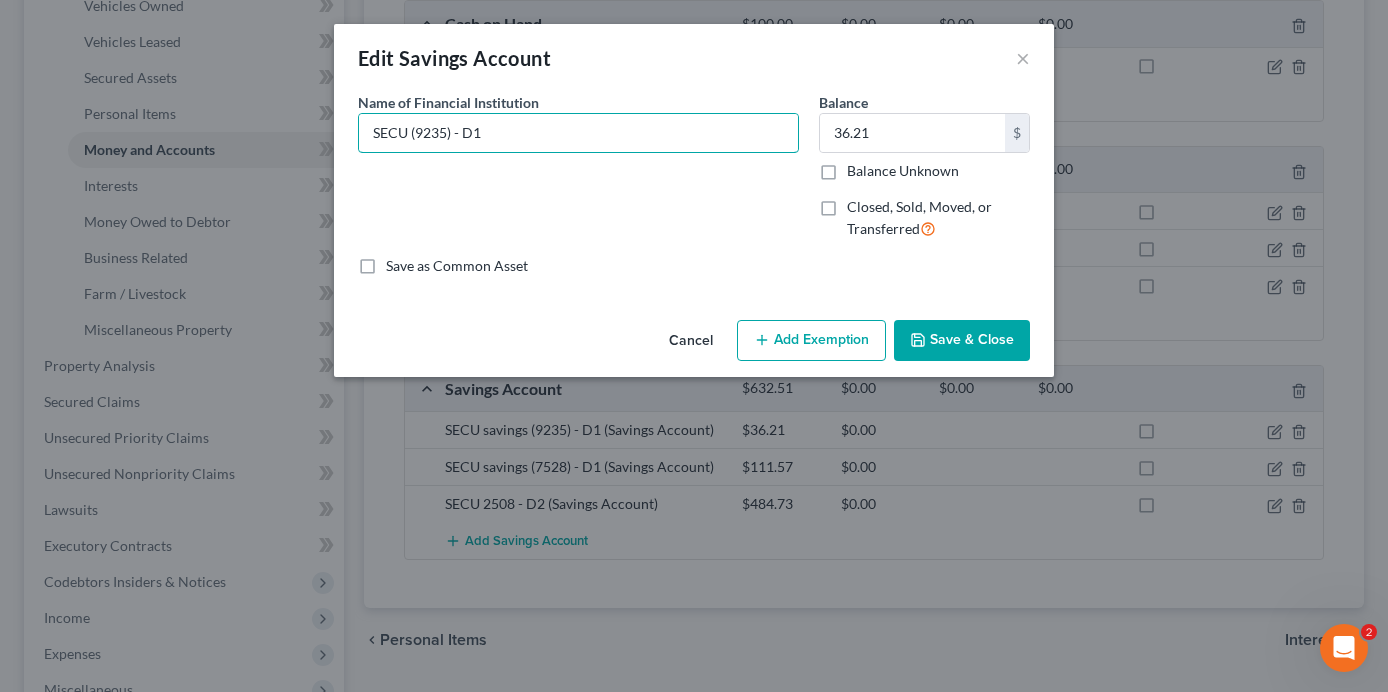 type on "SECU (9235) - D1" 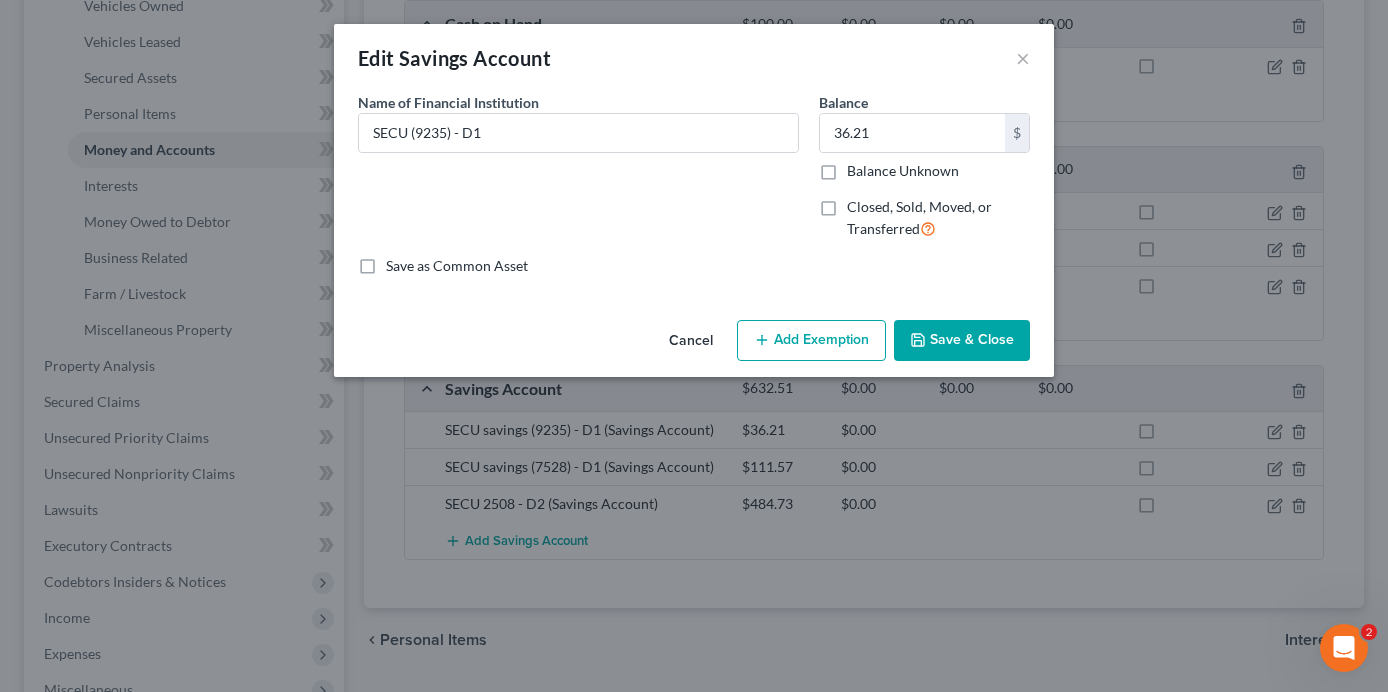 click on "Save & Close" at bounding box center [962, 341] 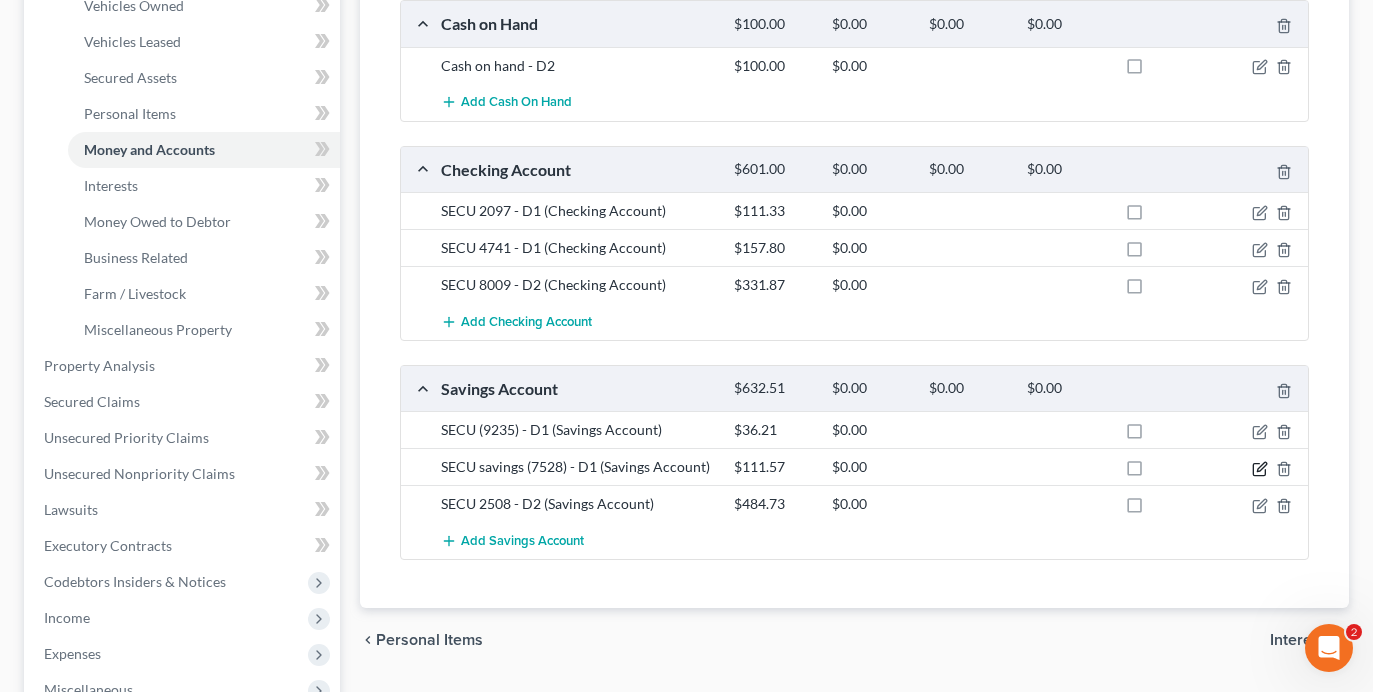 click 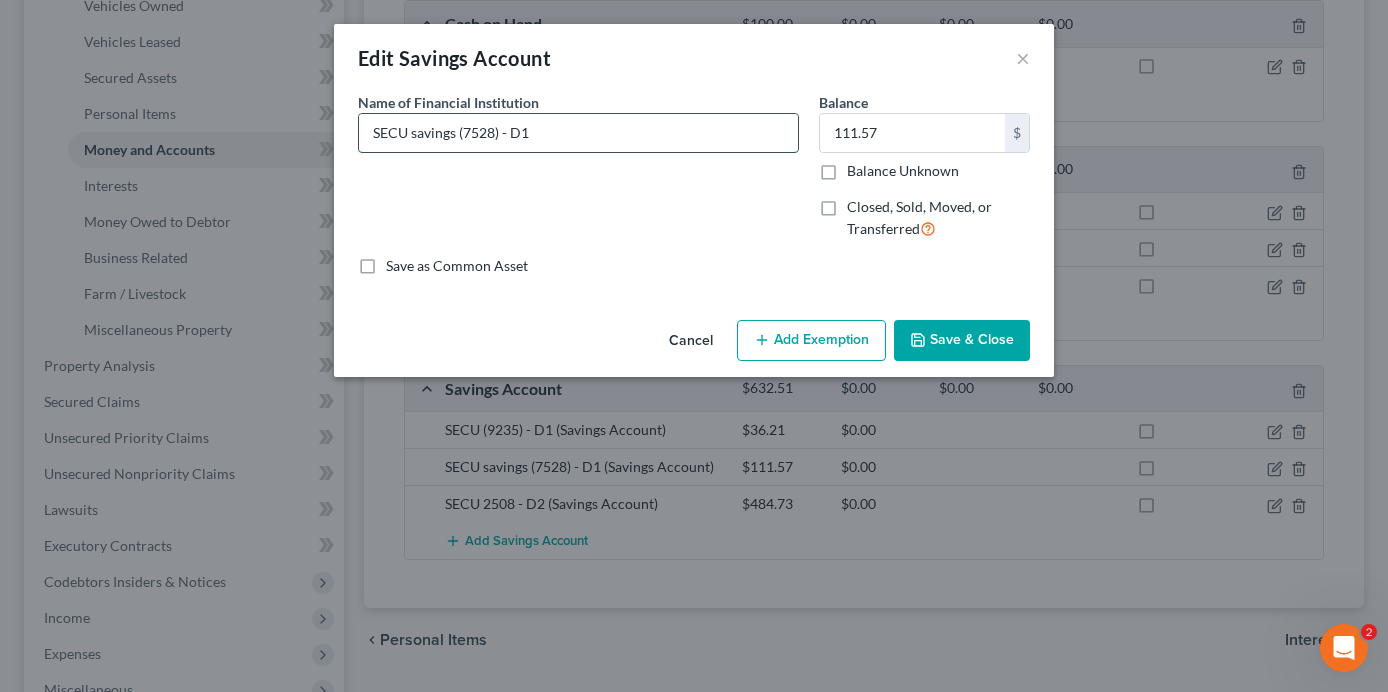 drag, startPoint x: 411, startPoint y: 133, endPoint x: 457, endPoint y: 141, distance: 46.69047 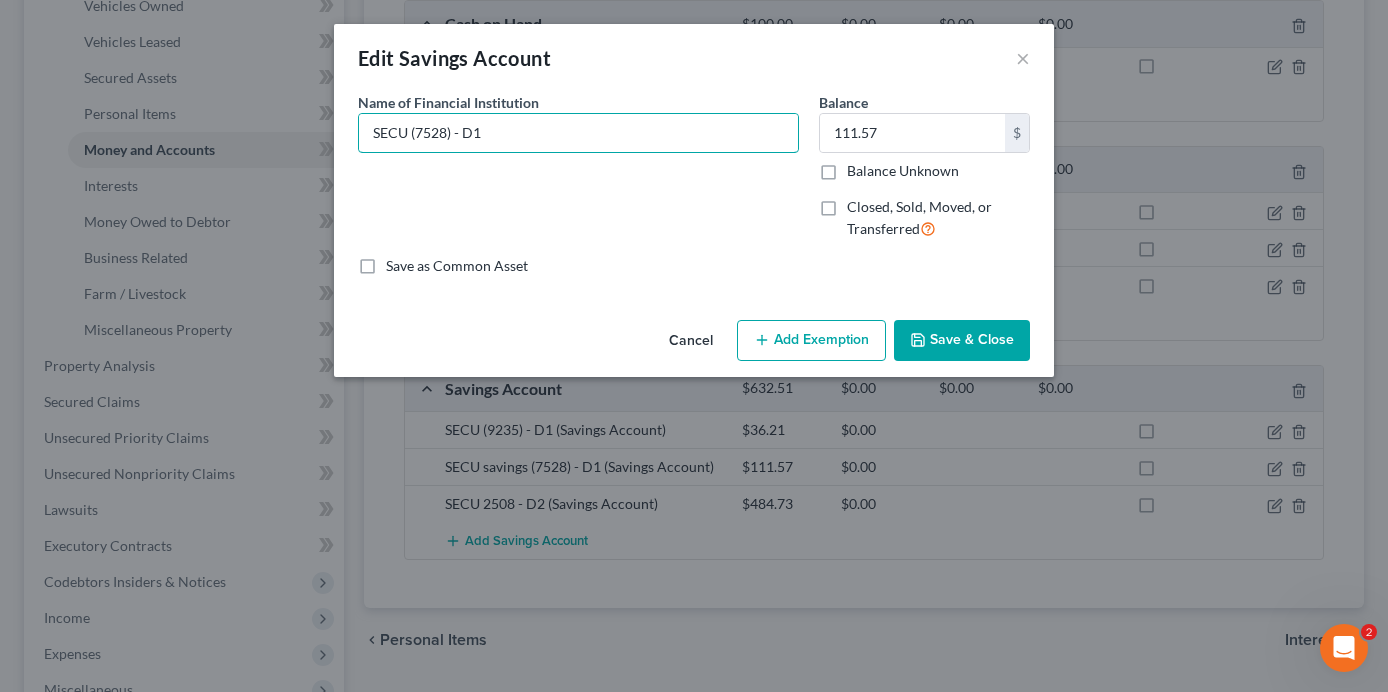 type on "SECU (7528) - D1" 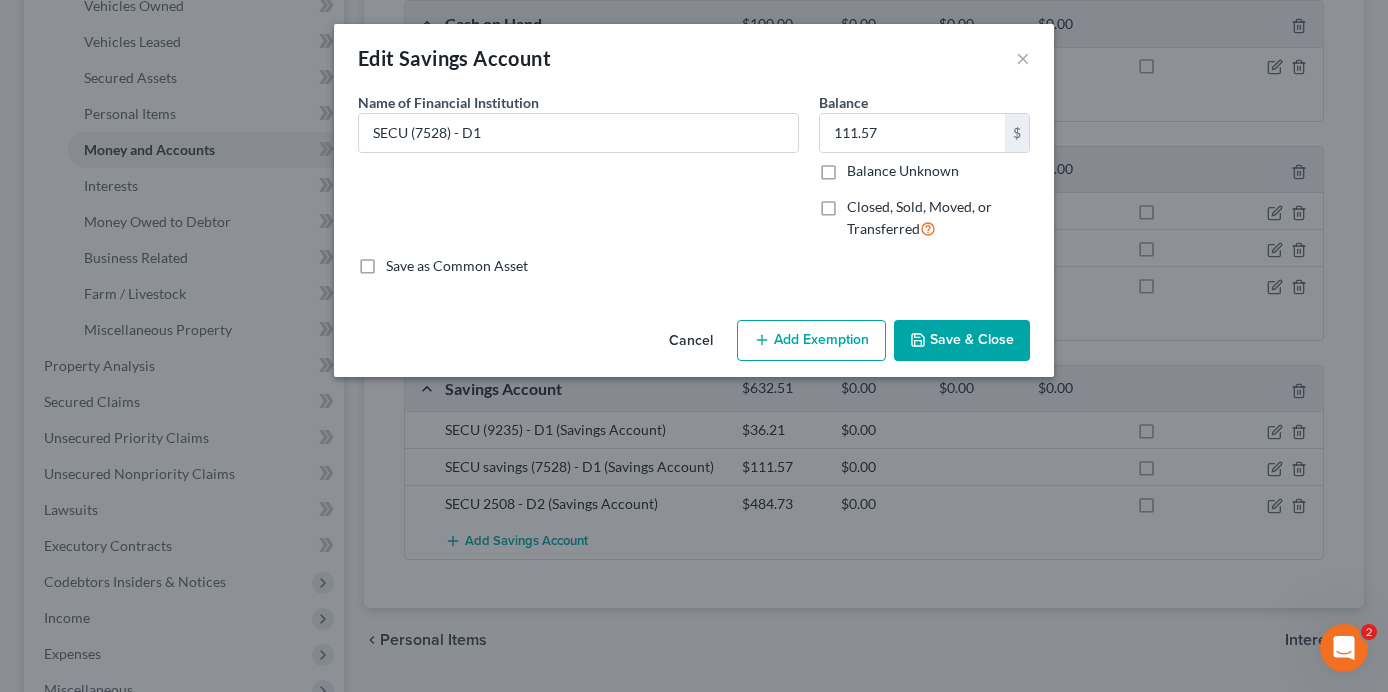 click on "Save & Close" at bounding box center (962, 341) 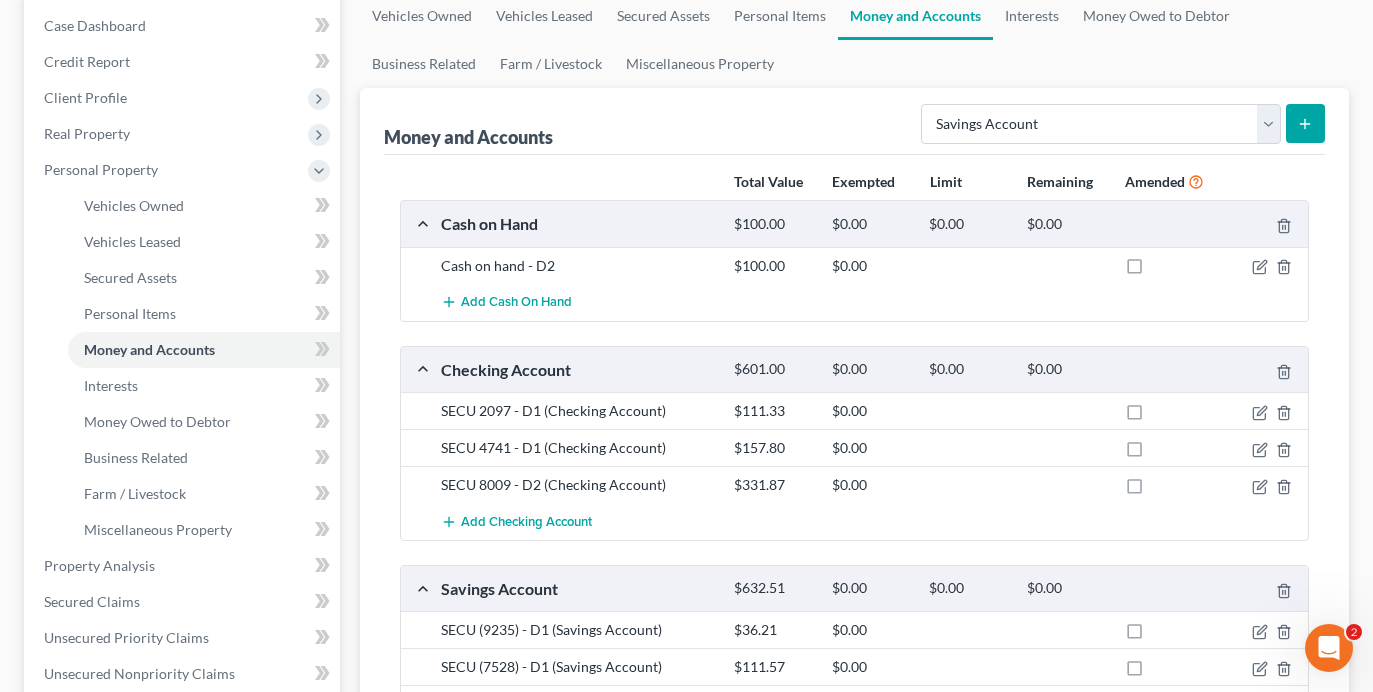 scroll, scrollTop: 400, scrollLeft: 0, axis: vertical 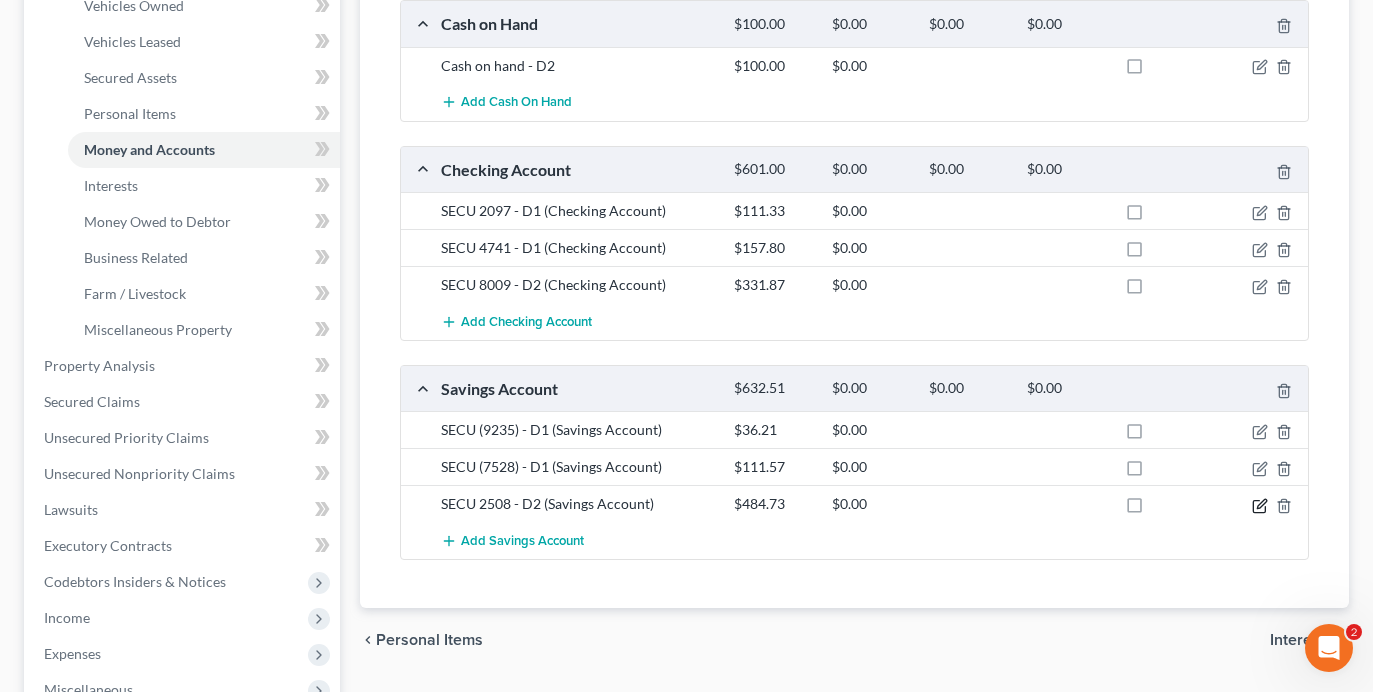 click 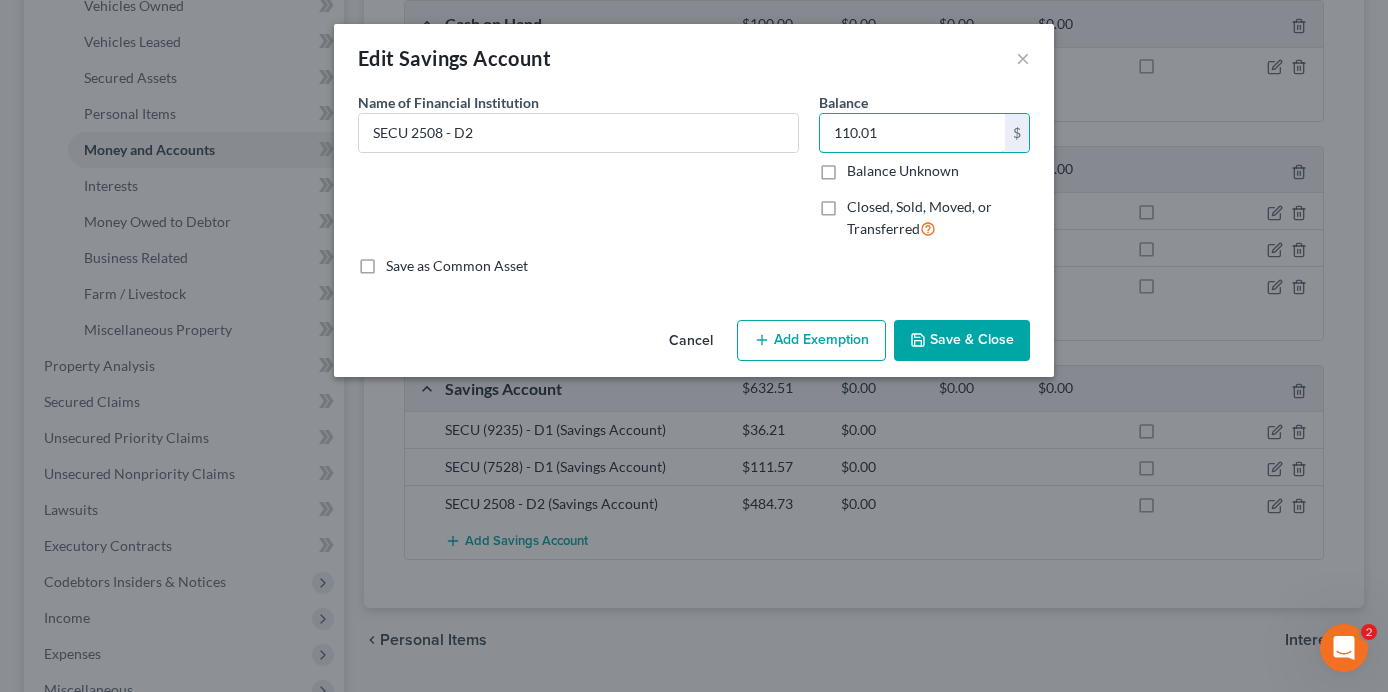 type on "110.01" 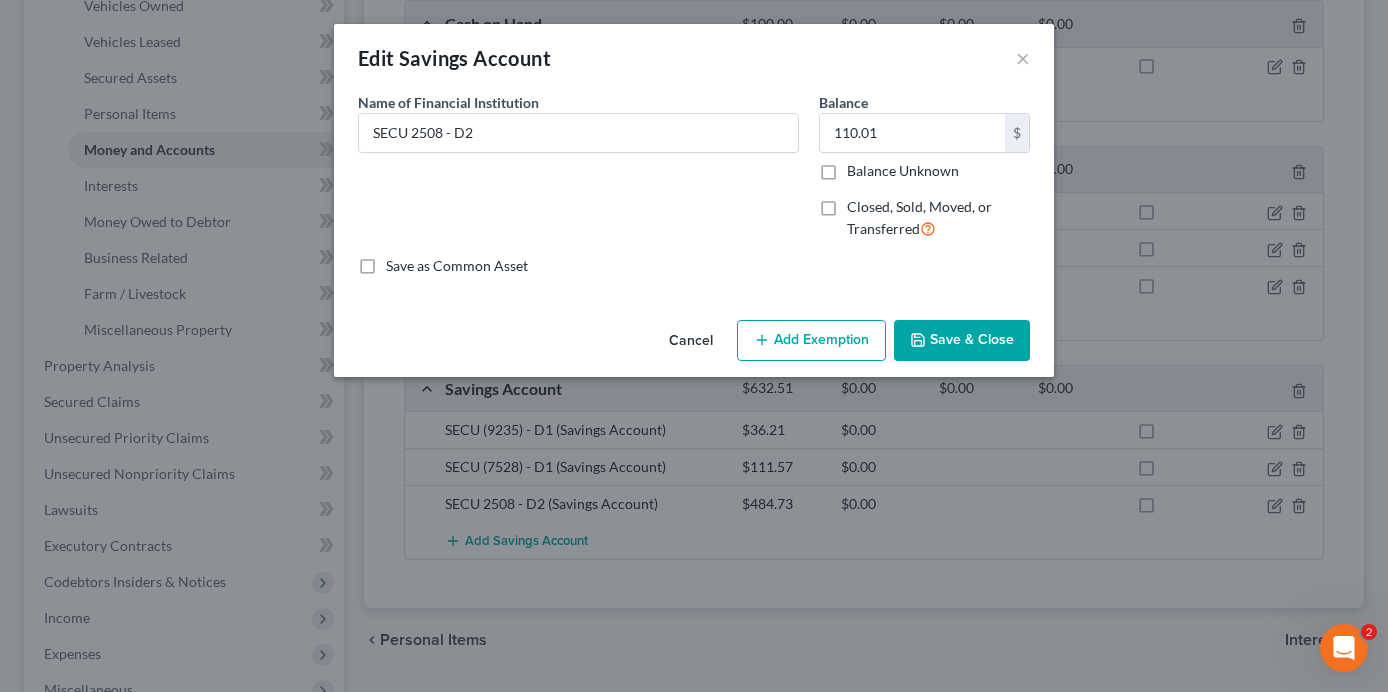 click on "Save & Close" at bounding box center (962, 341) 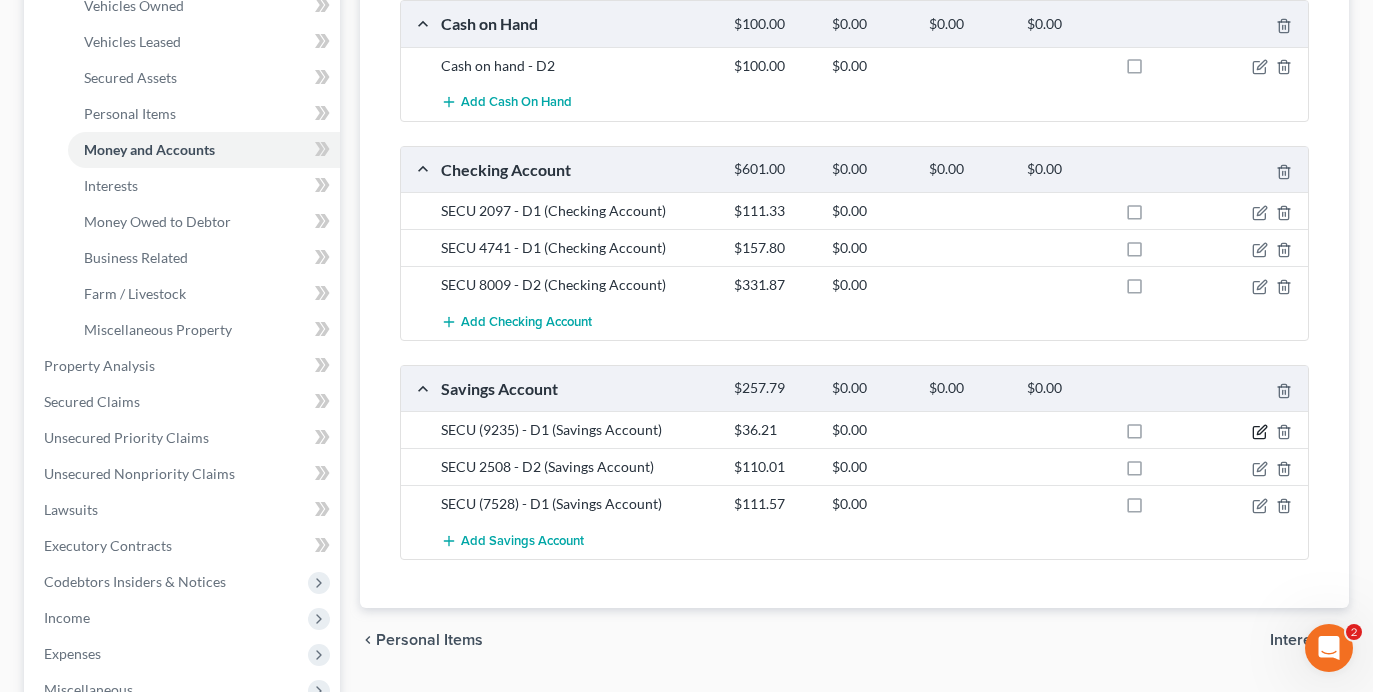 click 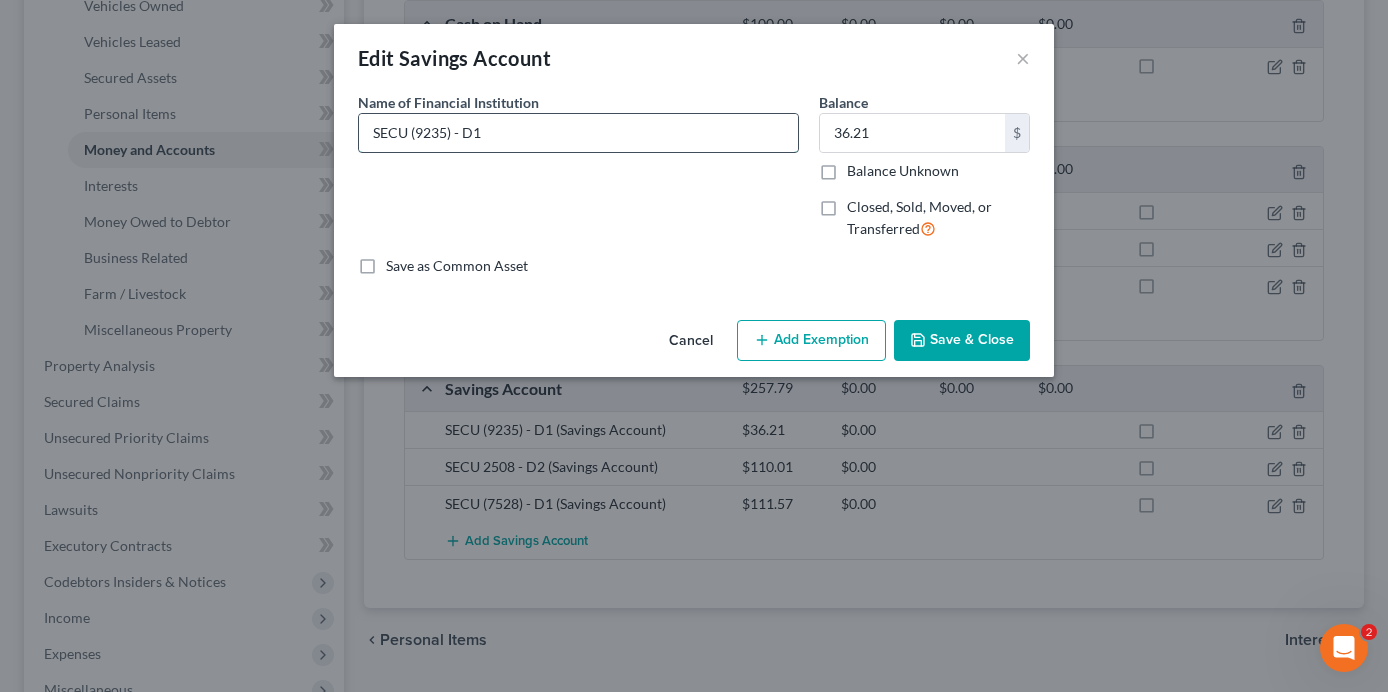 click on "SECU (9235) - D1" at bounding box center (578, 133) 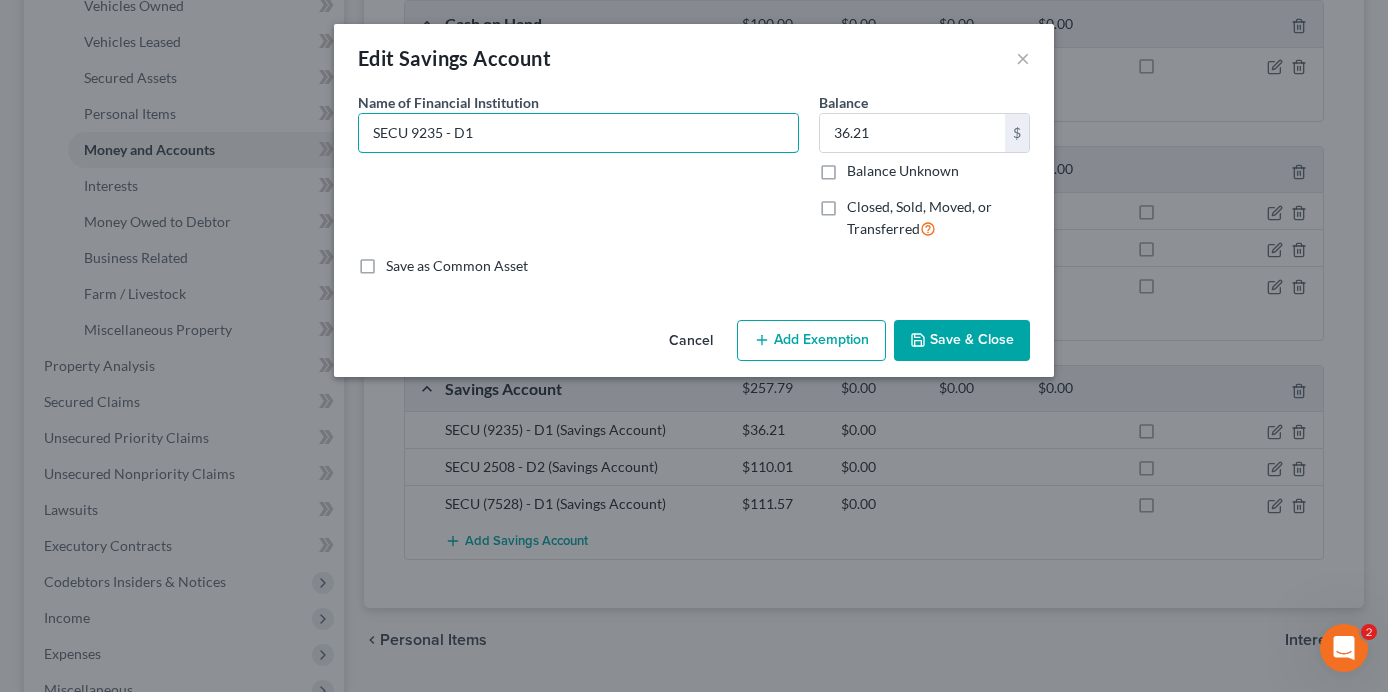 type on "SECU 9235 - D1" 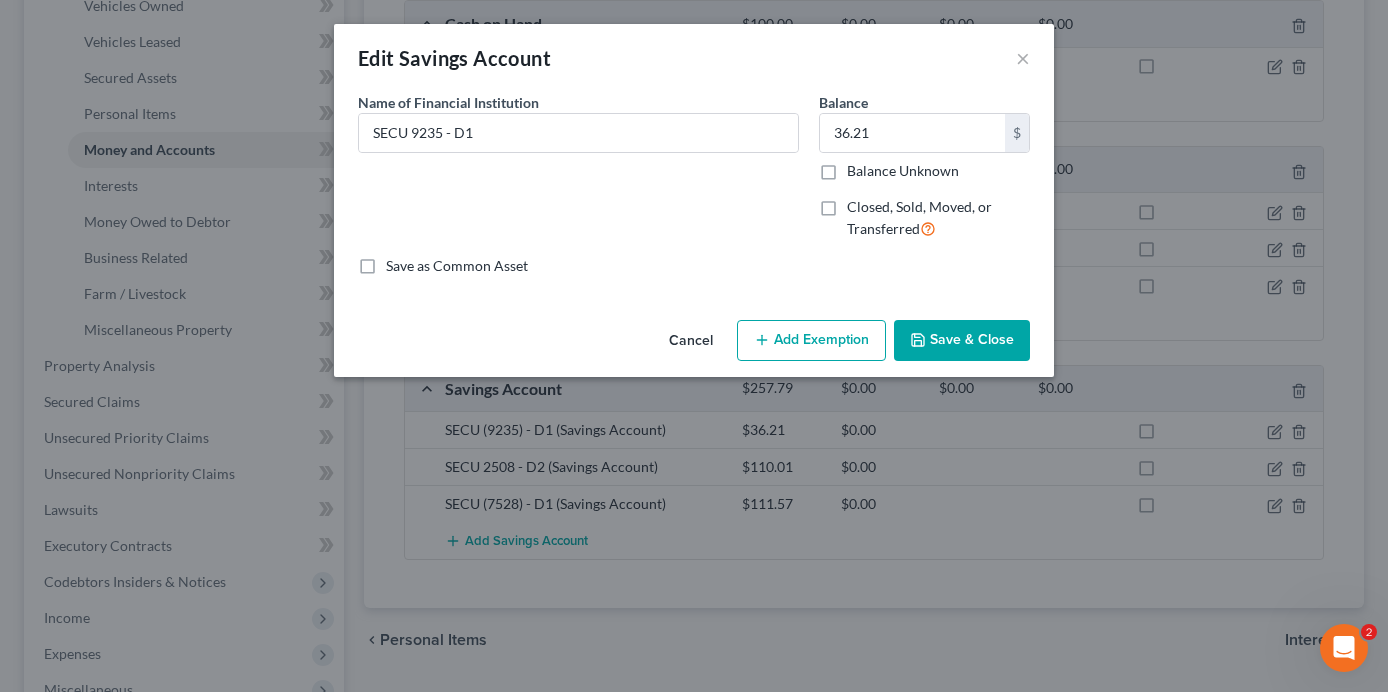 click on "Save & Close" at bounding box center [962, 341] 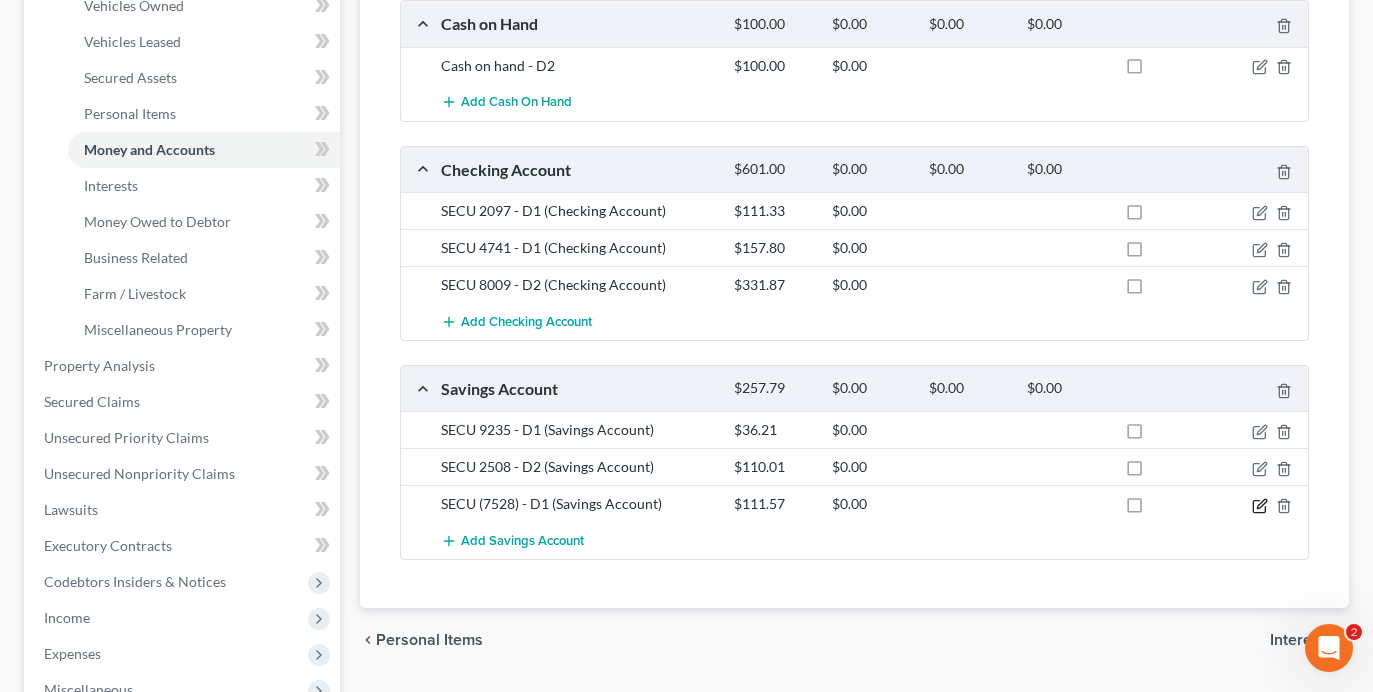 click 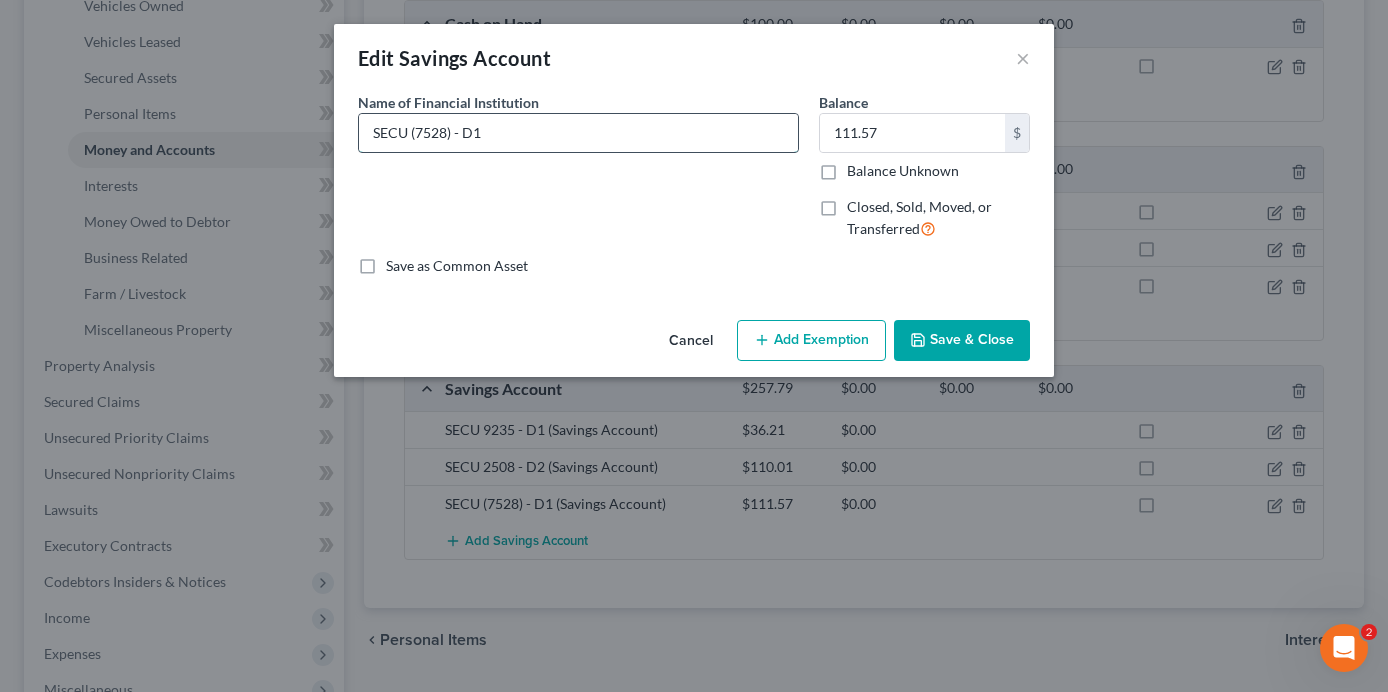 click on "SECU (7528) - D1" at bounding box center [578, 133] 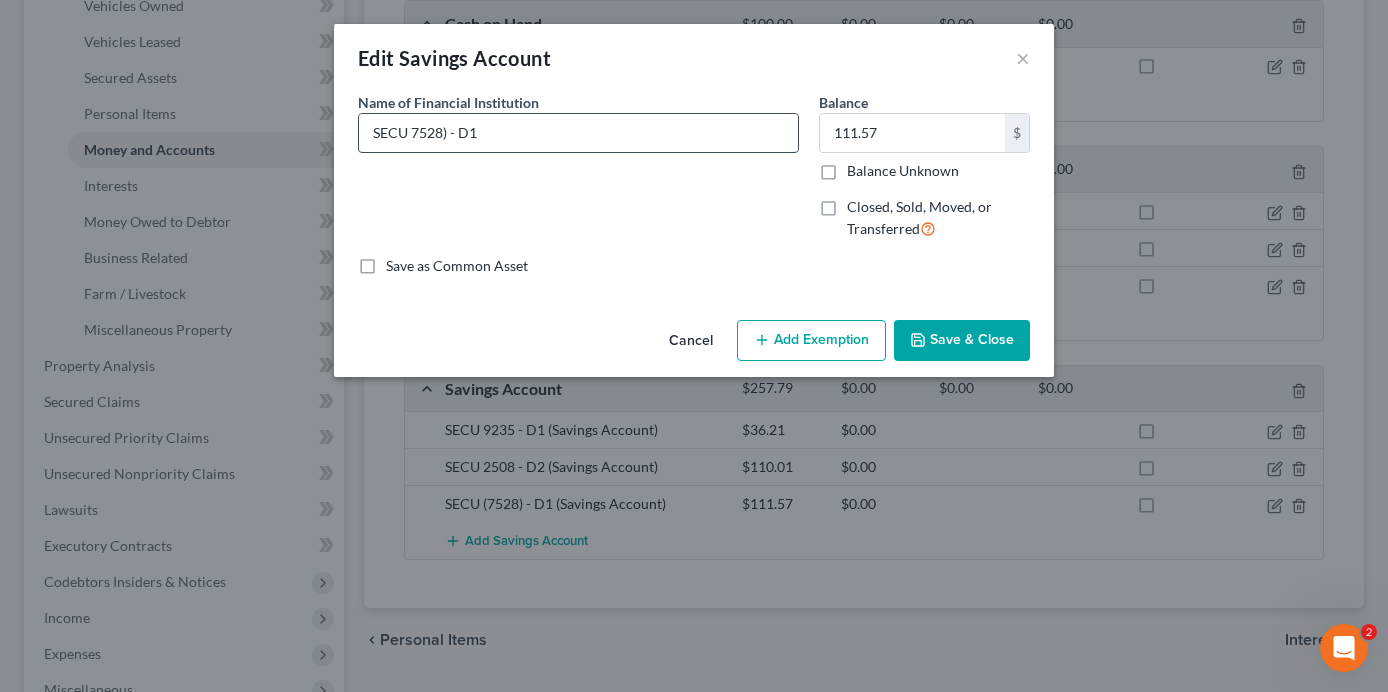 click on "SECU 7528) - D1" at bounding box center [578, 133] 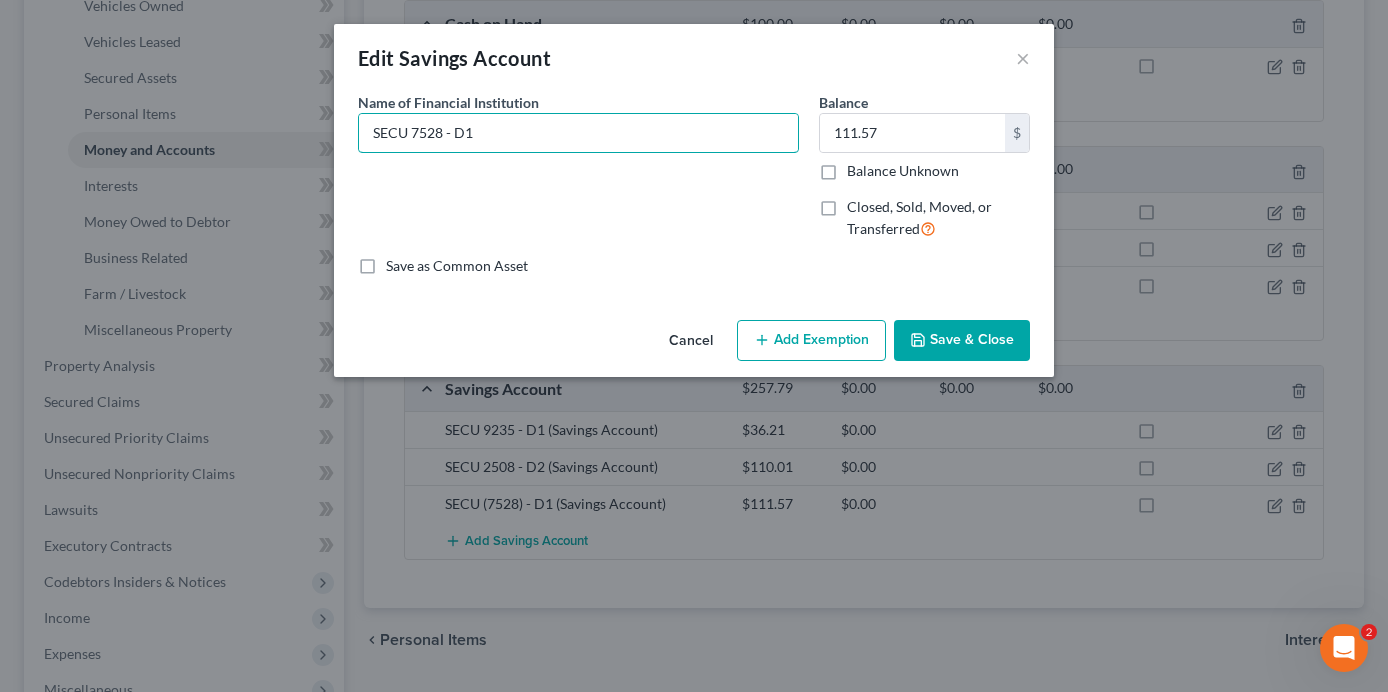 type on "SECU 7528 - D1" 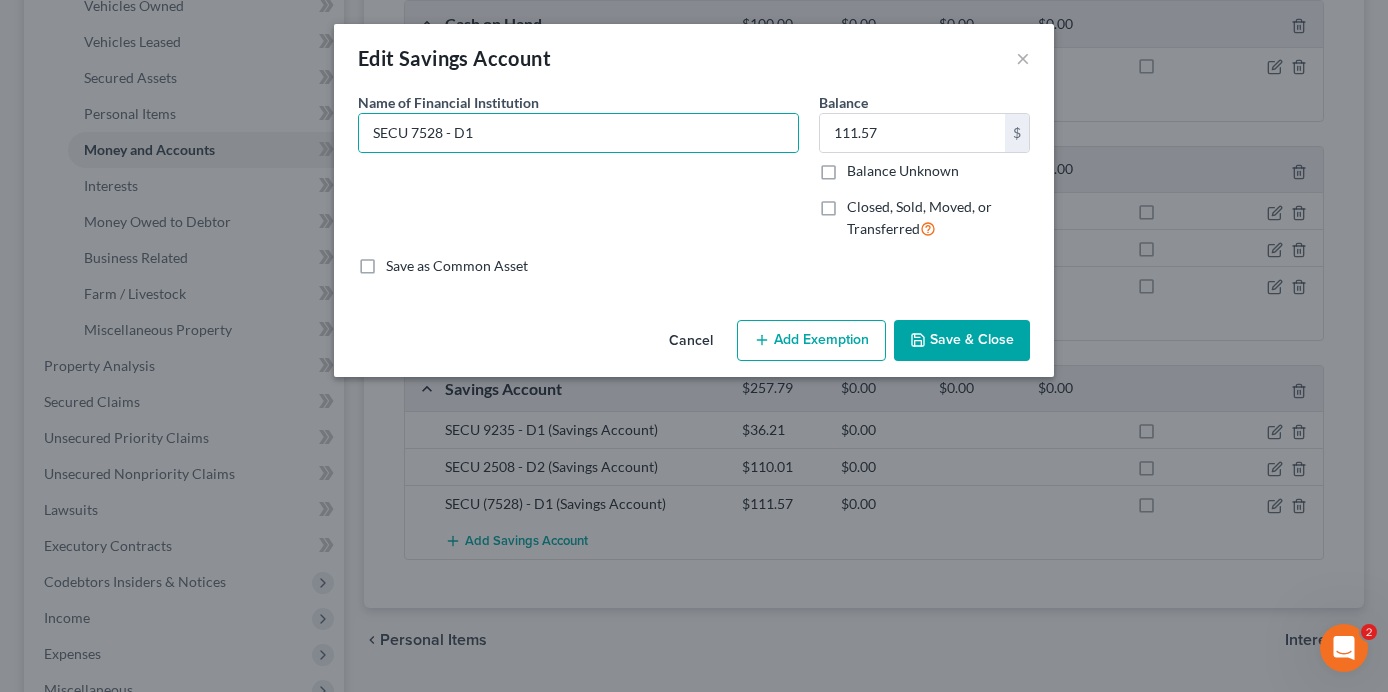 click on "Save & Close" at bounding box center [962, 341] 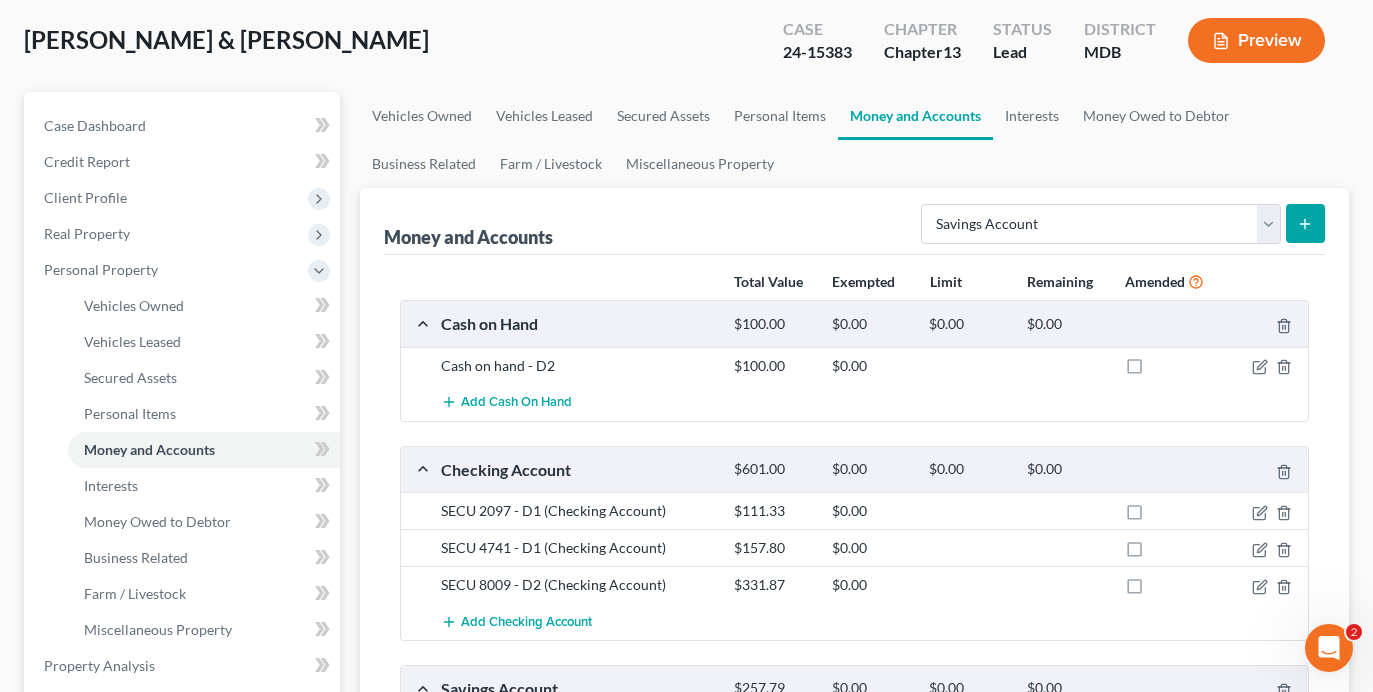 scroll, scrollTop: 300, scrollLeft: 0, axis: vertical 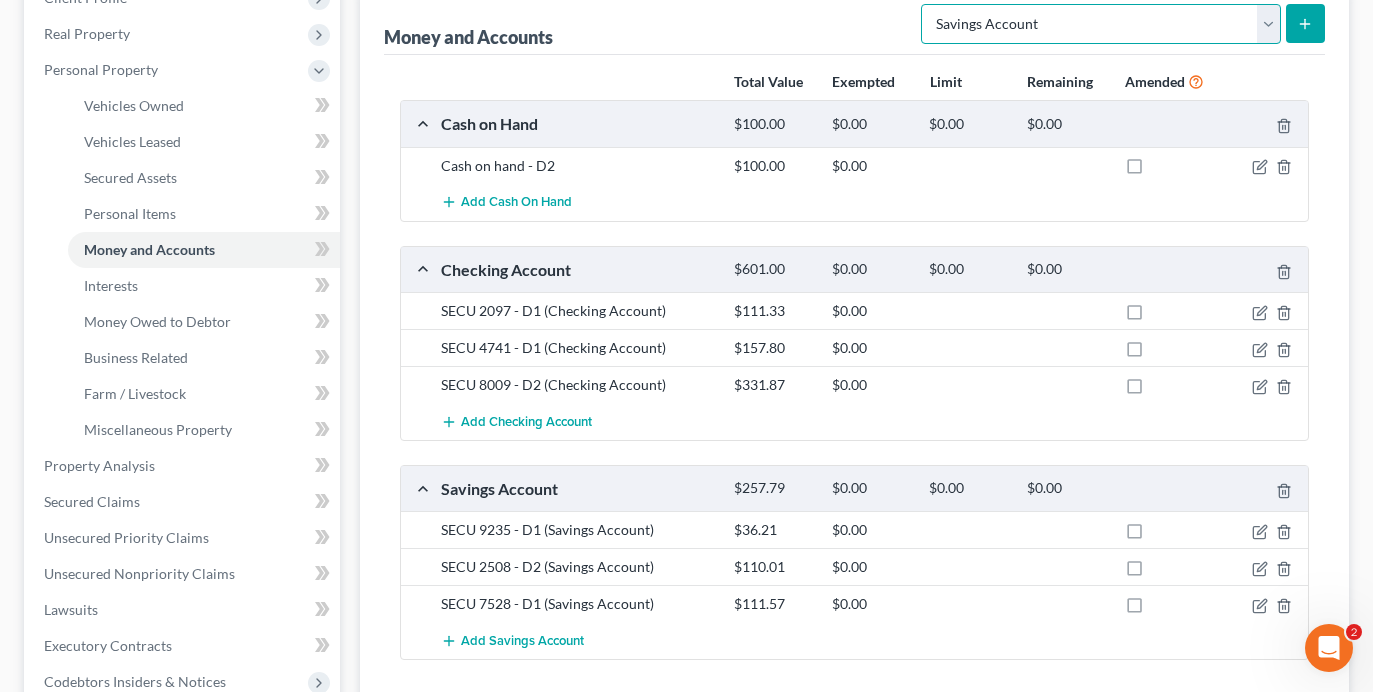 click on "Select Account Type Brokerage Cash on Hand Certificates of Deposit Checking Account Money Market Other (Credit Union, Health Savings Account, etc) Safe Deposit Box Savings Account Security Deposits or Prepayments" at bounding box center [1101, 24] 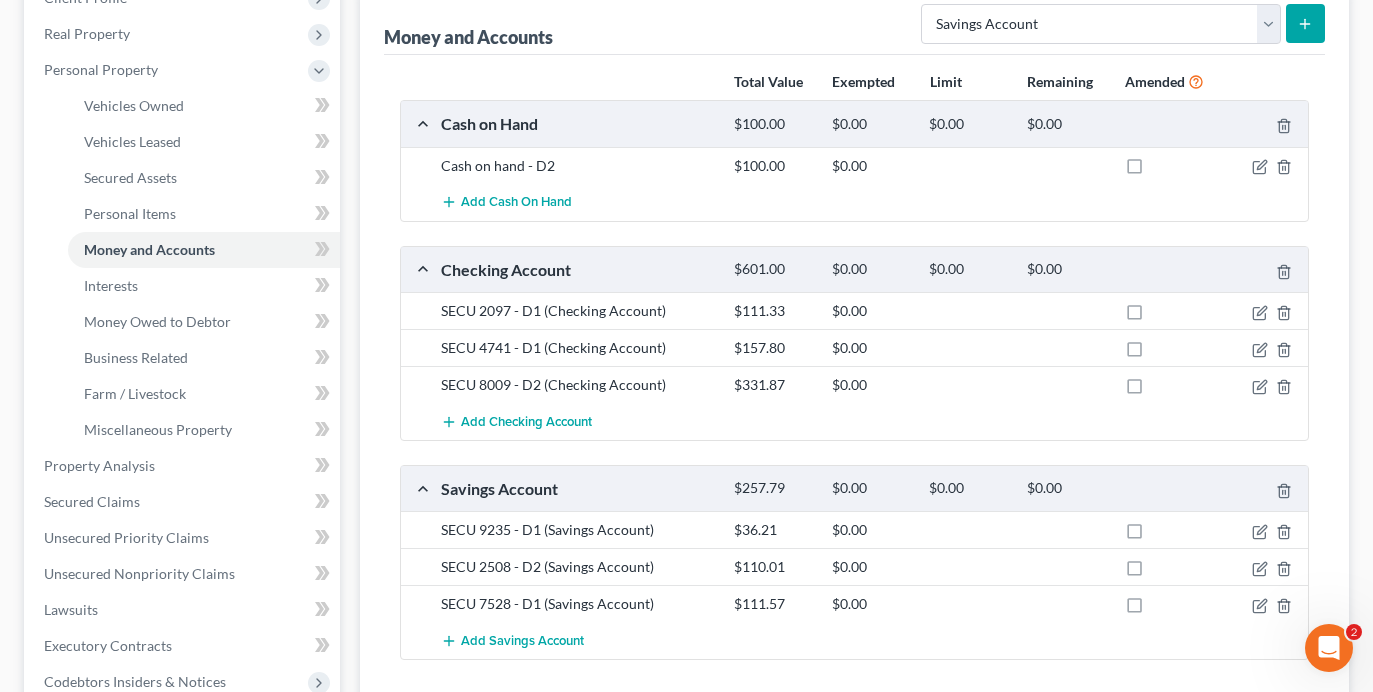 click 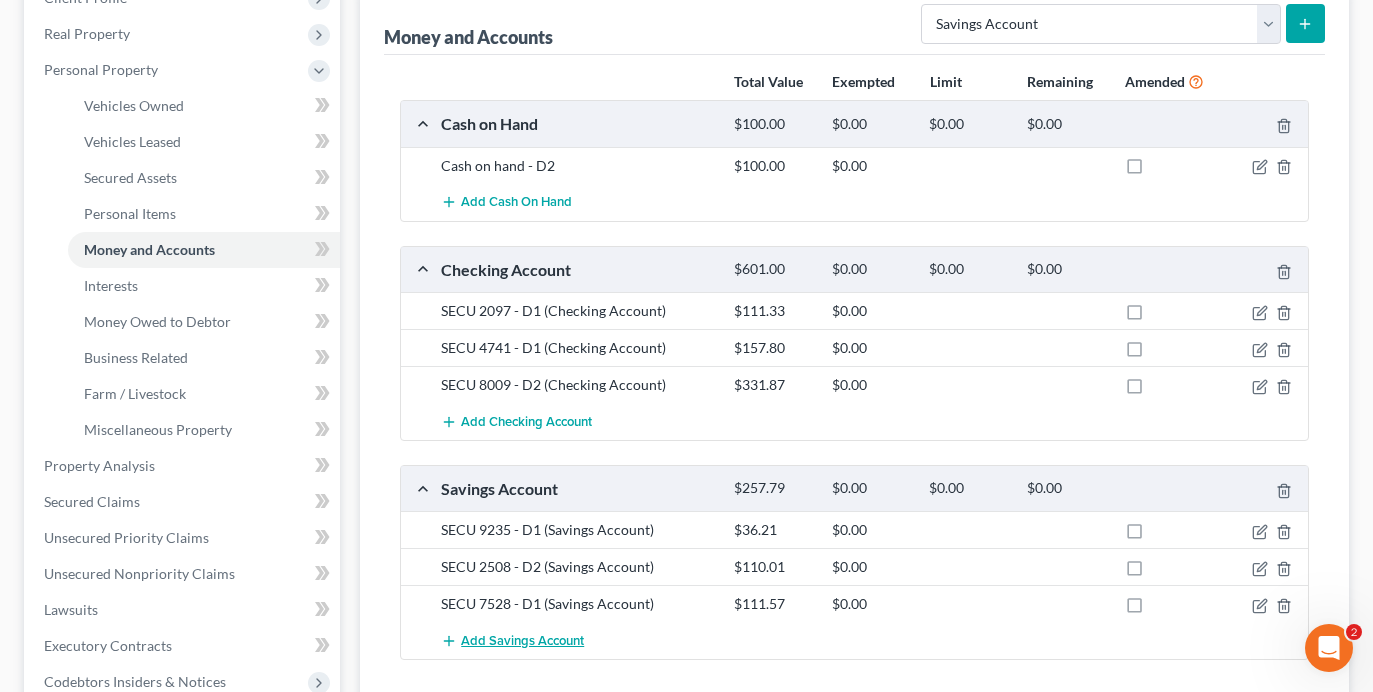 click on "Add Savings Account" at bounding box center [522, 641] 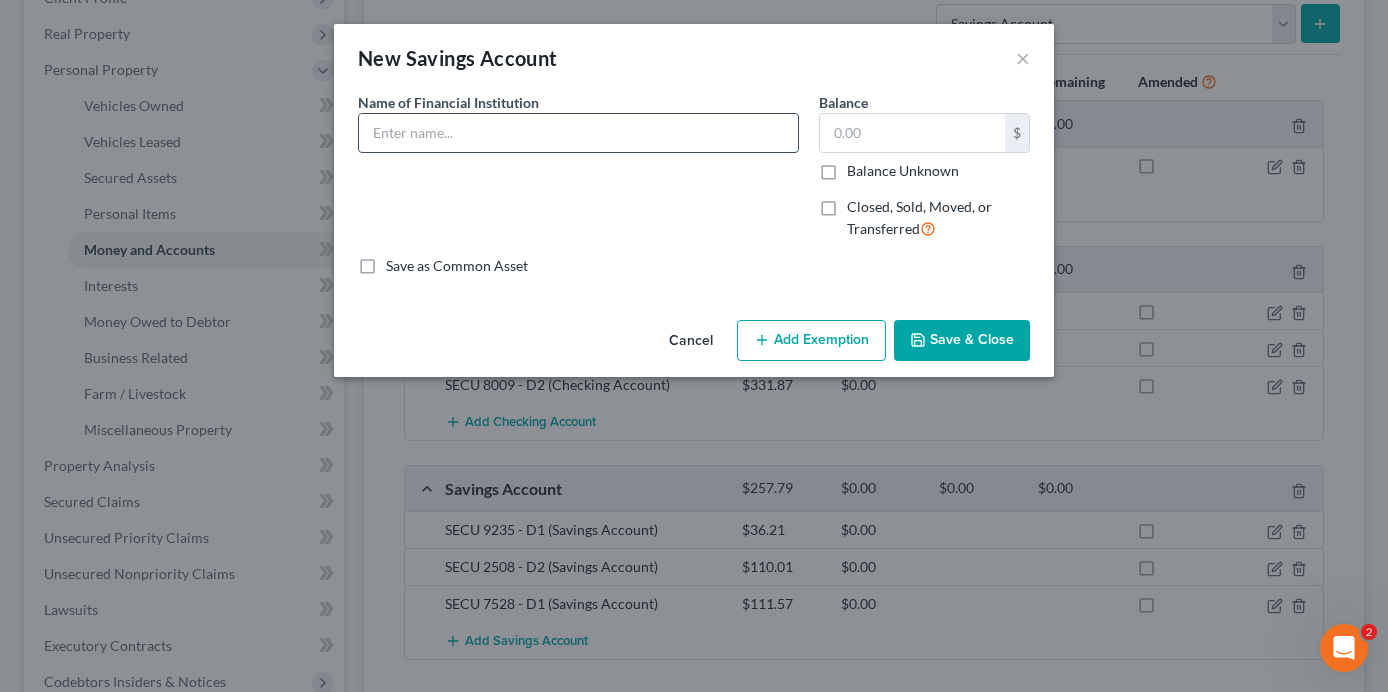 click at bounding box center [578, 133] 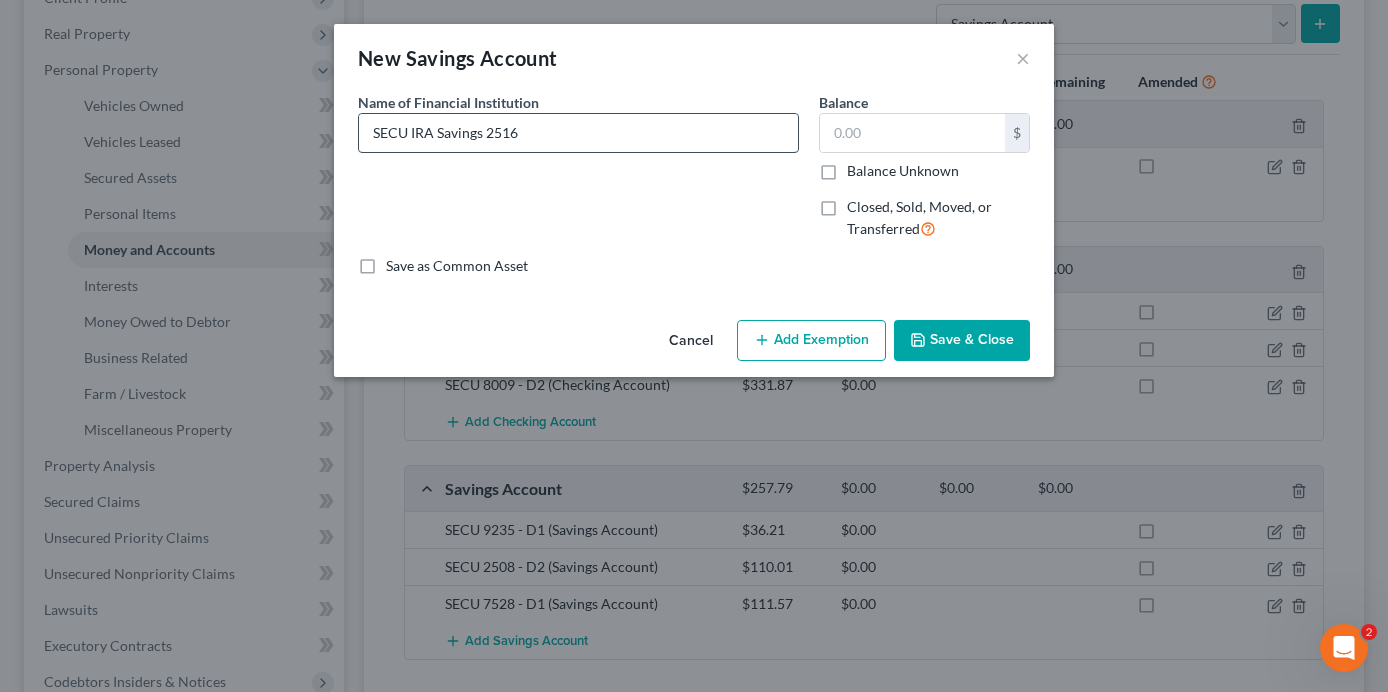 type on "SECU IRA Savings 2516" 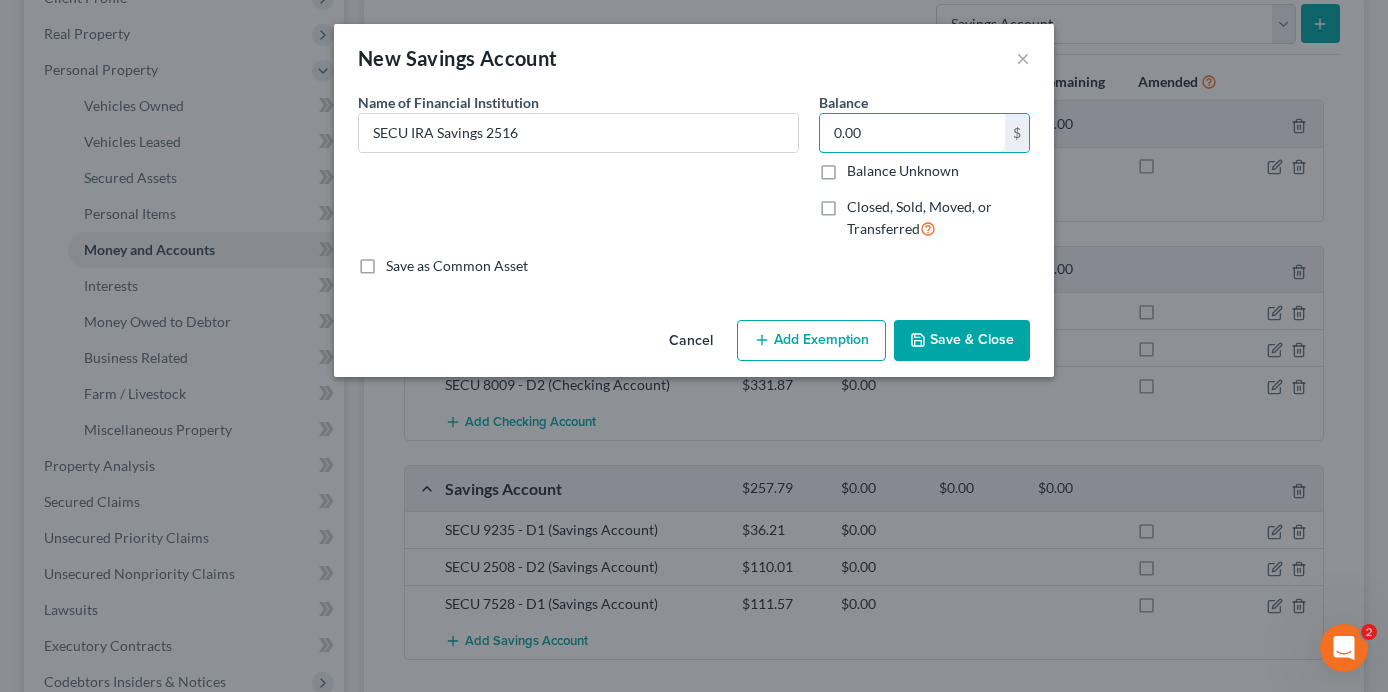 type on "0.00" 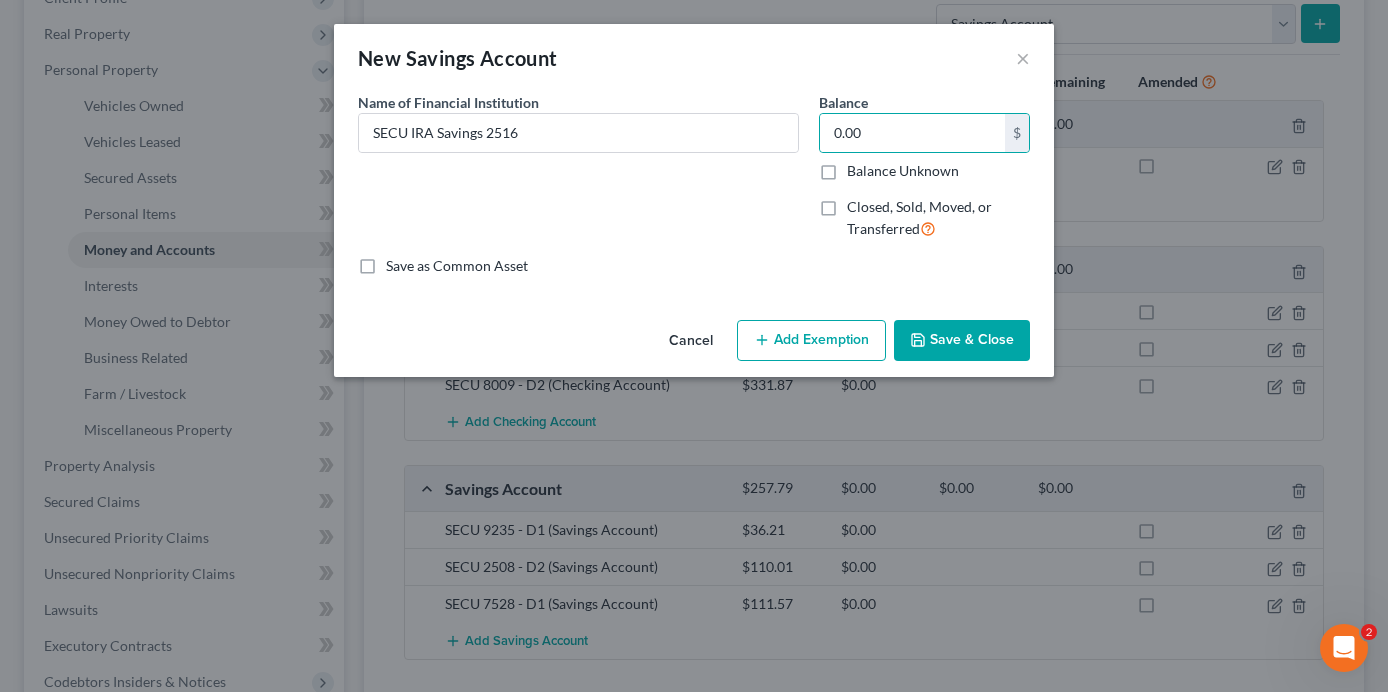 click on "Save & Close" at bounding box center (962, 341) 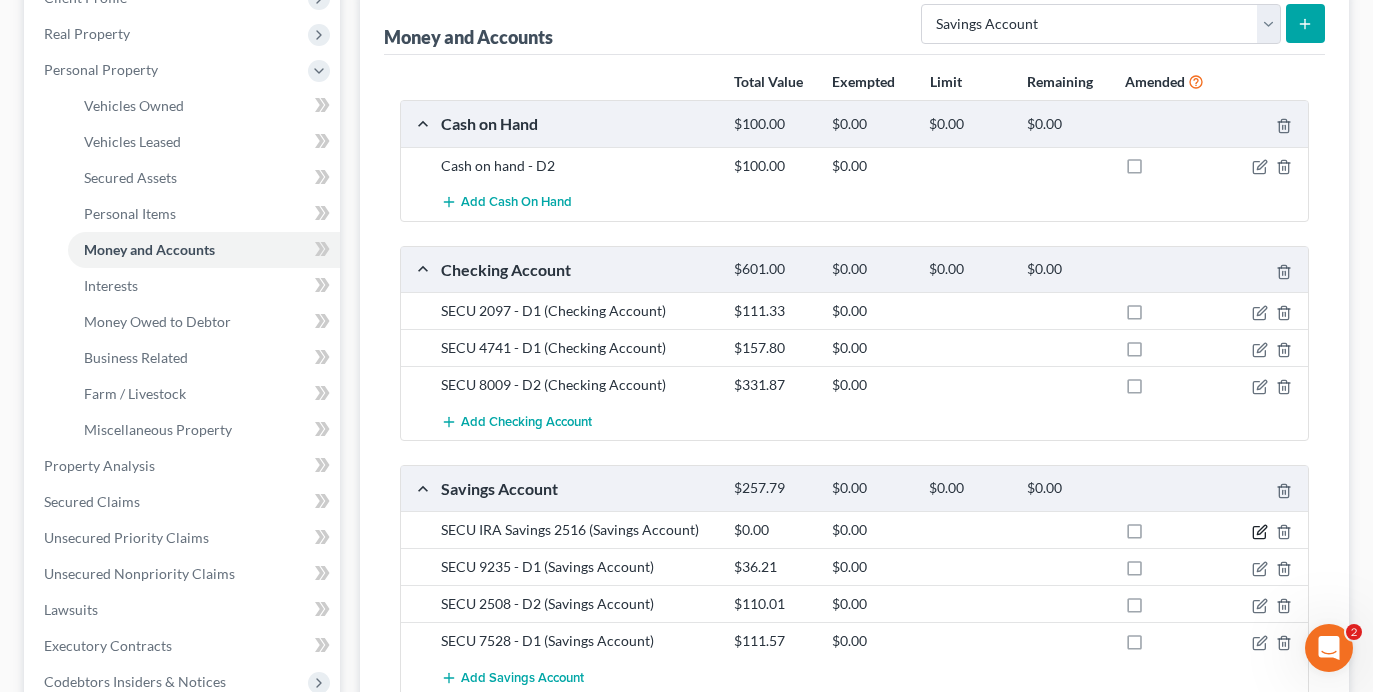 click 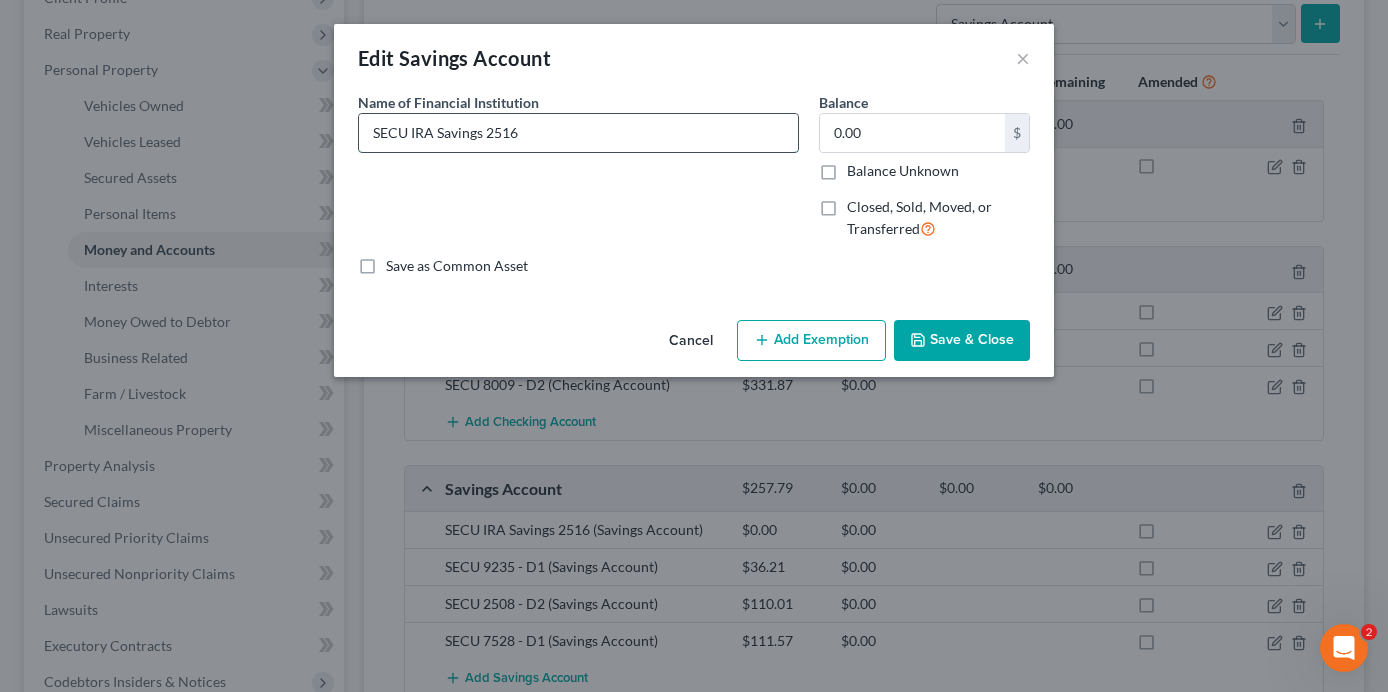 click on "SECU IRA Savings 2516" at bounding box center [578, 133] 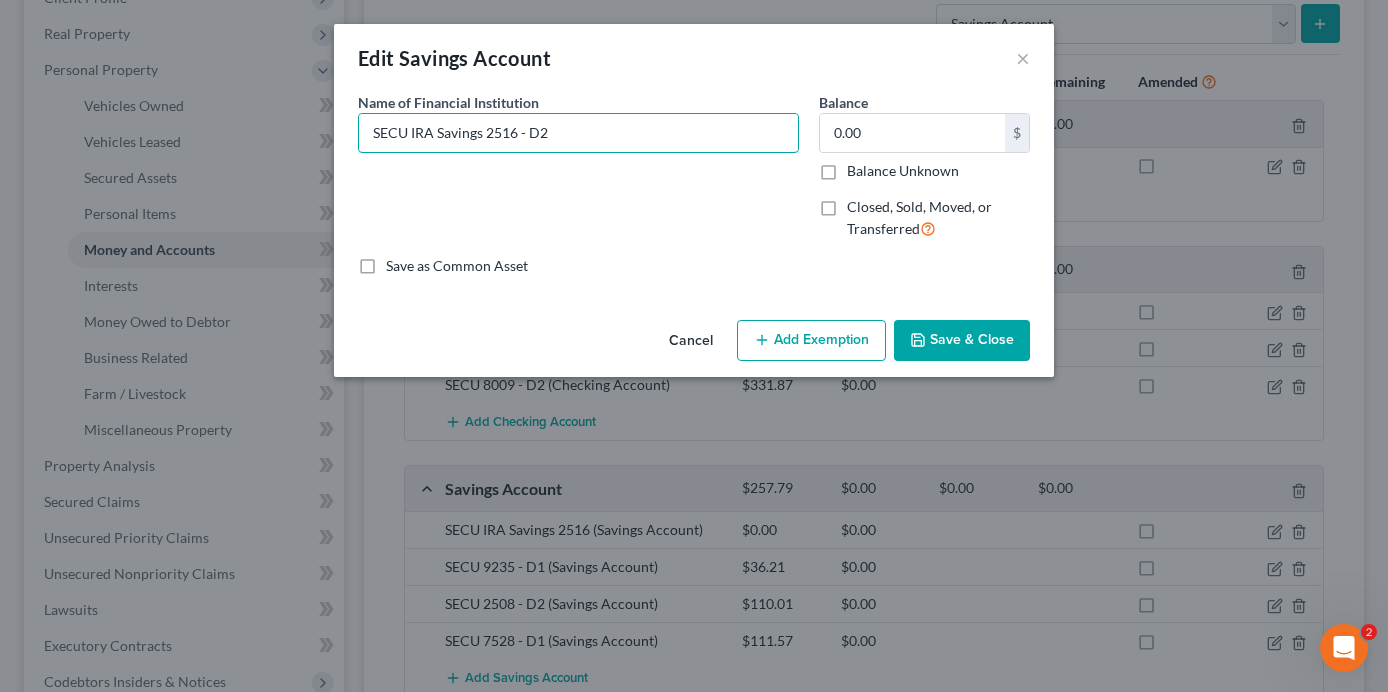 type on "SECU IRA Savings 2516 - D2" 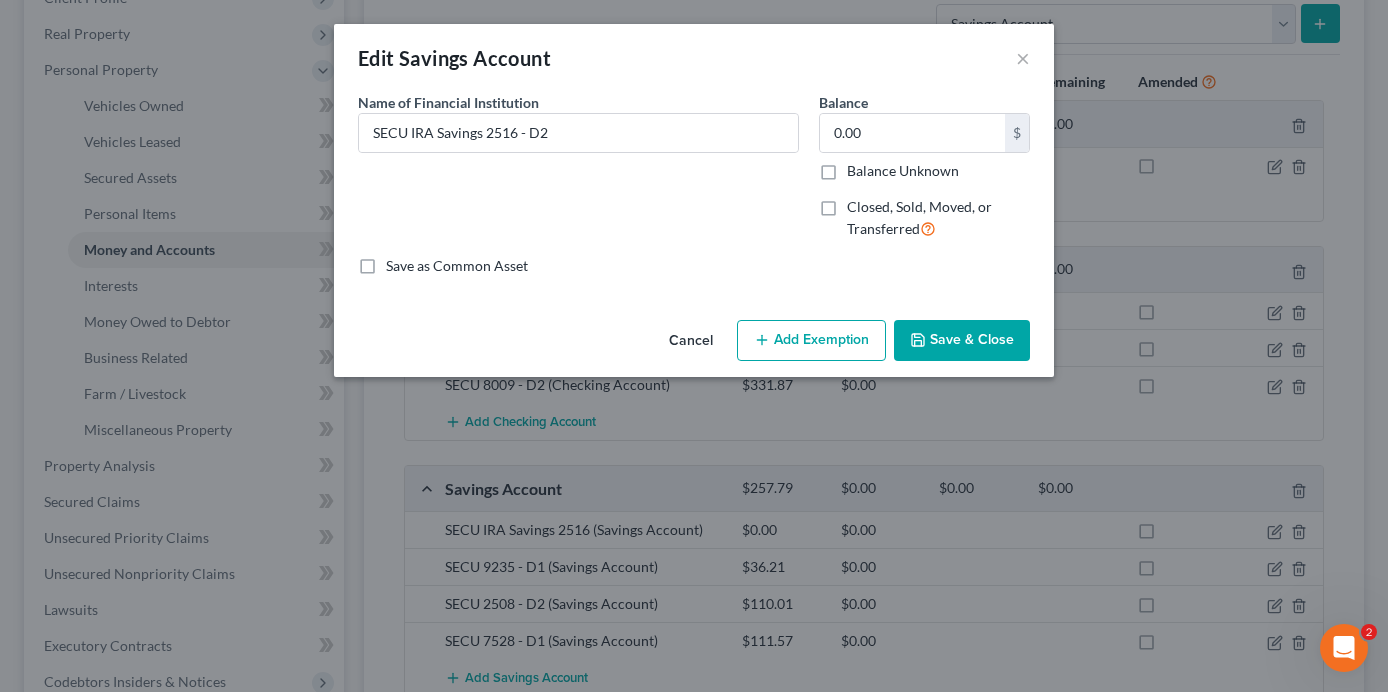 click on "Save & Close" at bounding box center (962, 341) 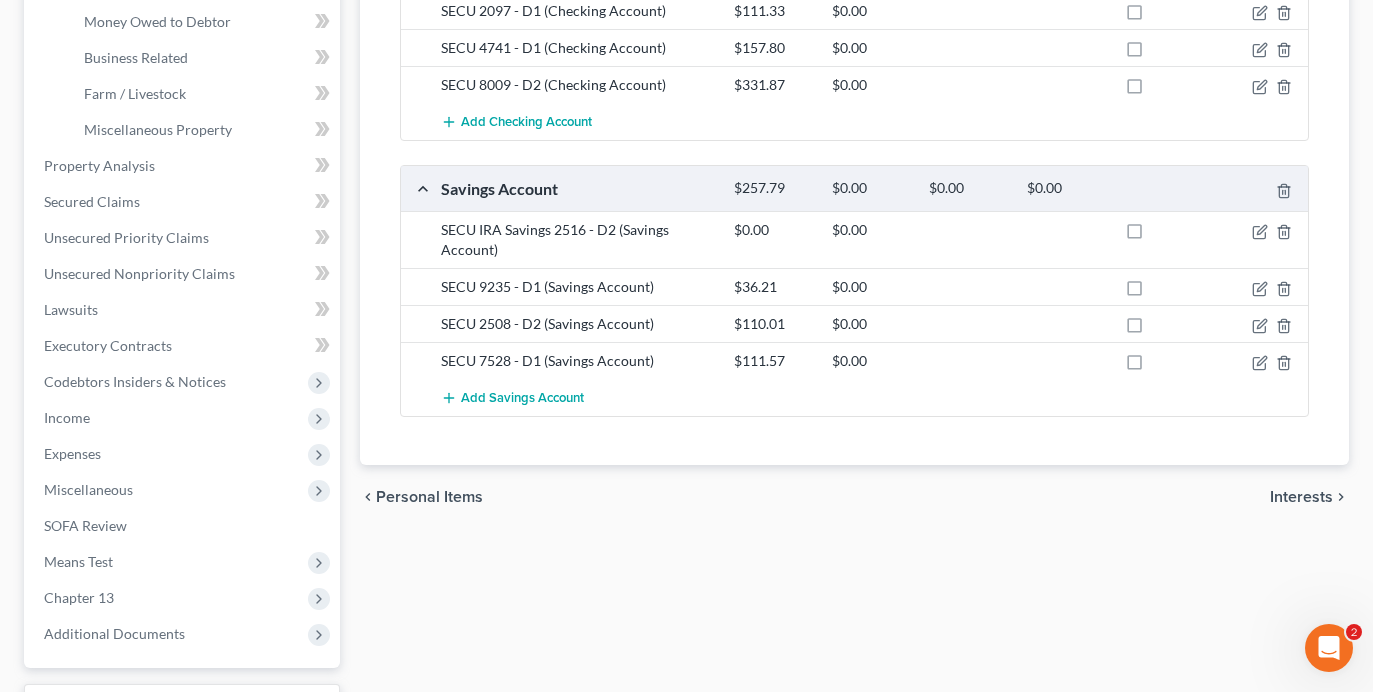 scroll, scrollTop: 200, scrollLeft: 0, axis: vertical 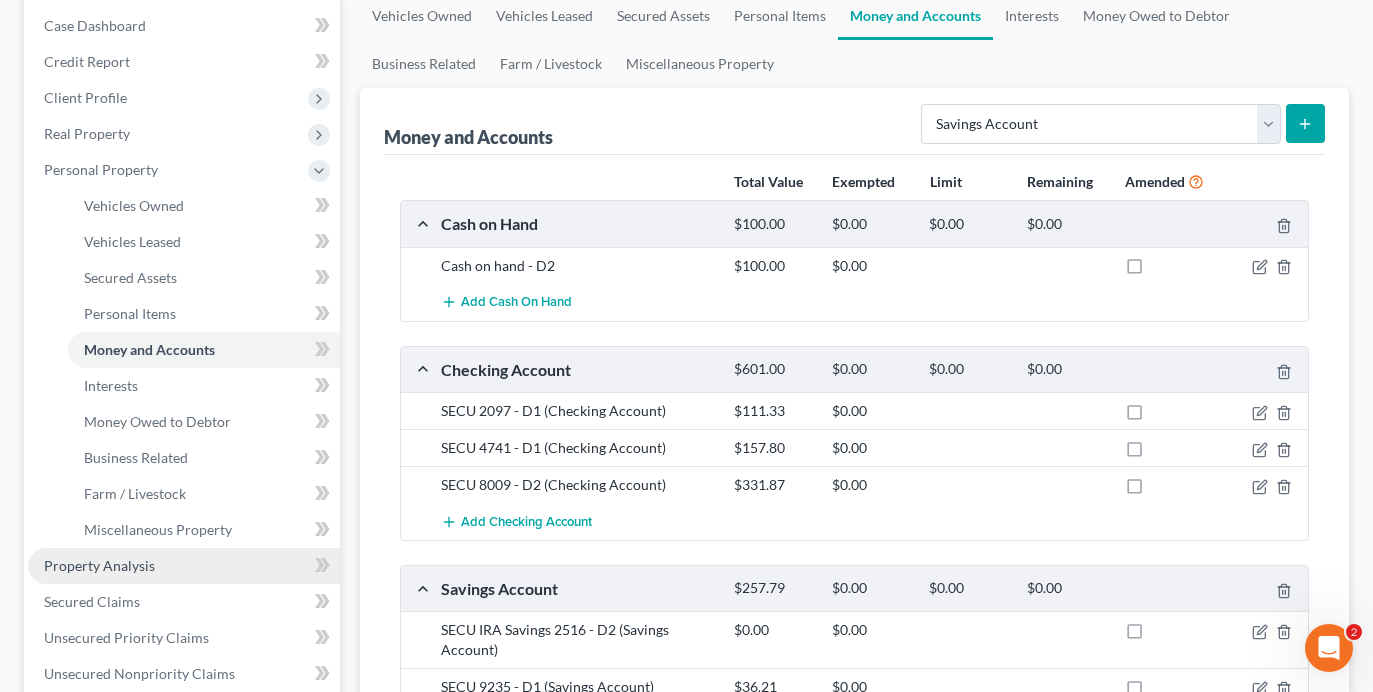 click on "Property Analysis" at bounding box center (184, 566) 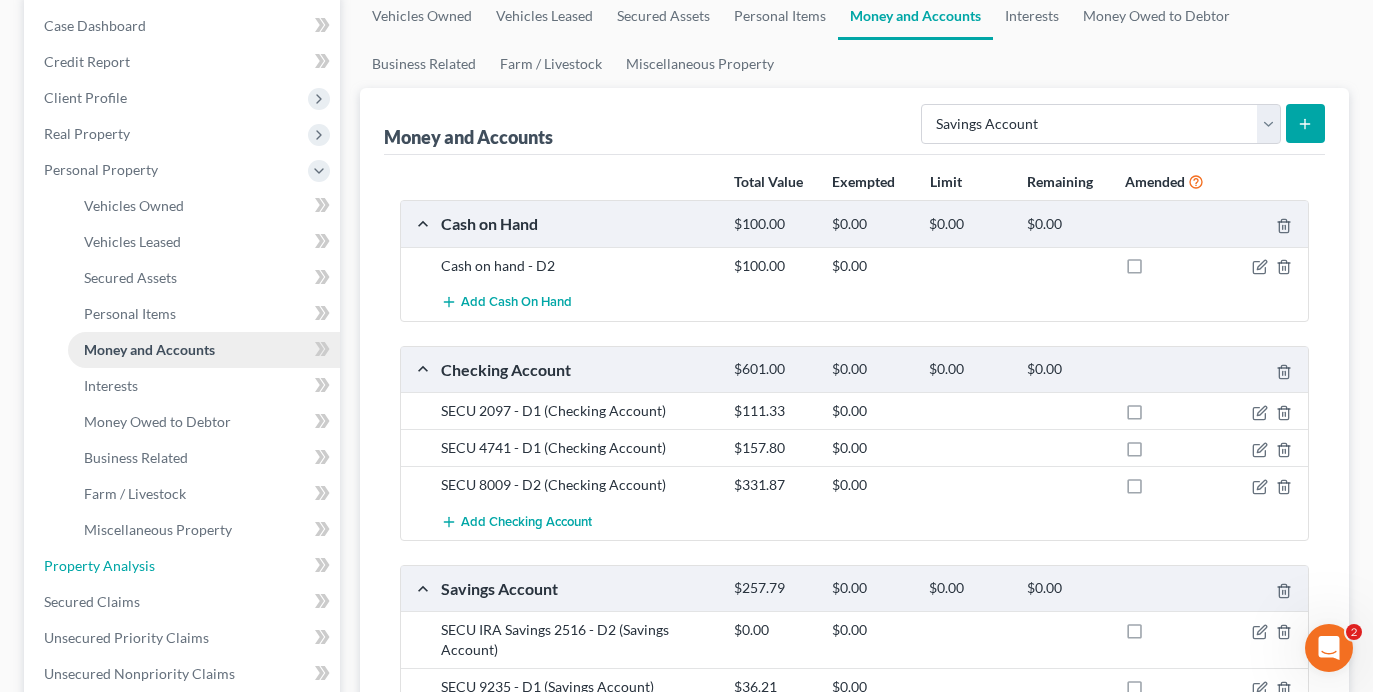 scroll, scrollTop: 0, scrollLeft: 0, axis: both 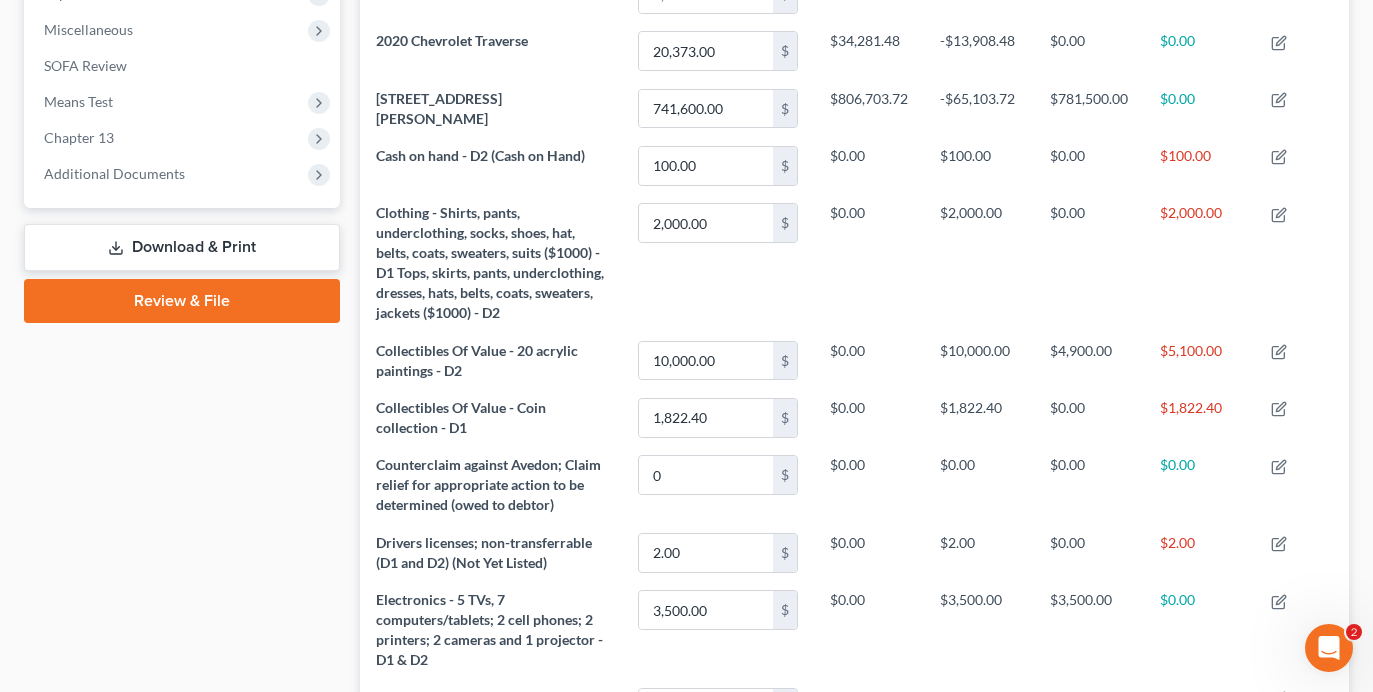 click on "Download & Print" at bounding box center [182, 247] 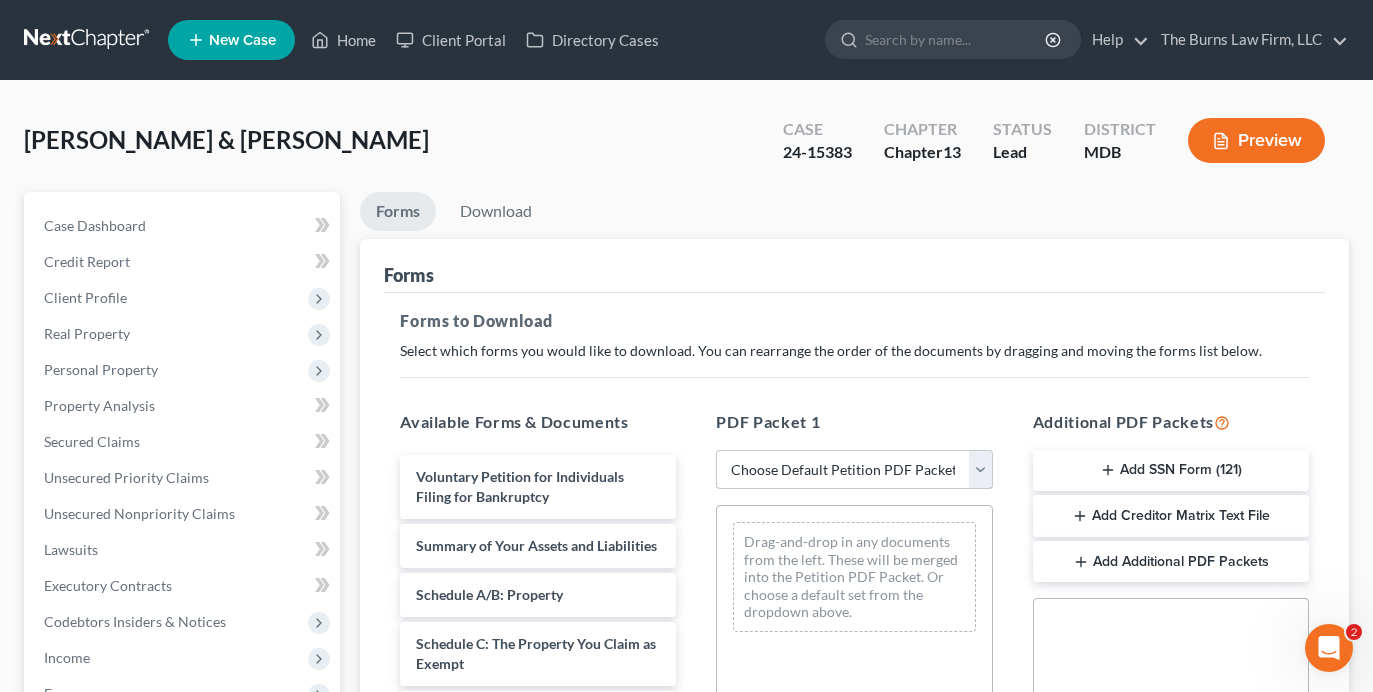 click on "Choose Default Petition PDF Packet Complete Bankruptcy Petition (all forms and schedules) Emergency Filing Forms (Petition and Creditor List Only) Amended Forms Signature Pages Only Supplemental Post Petition (Sch. I & J) Supplemental Post Petition (Sch. I) Supplemental Post Petition (Sch. J)" at bounding box center [854, 470] 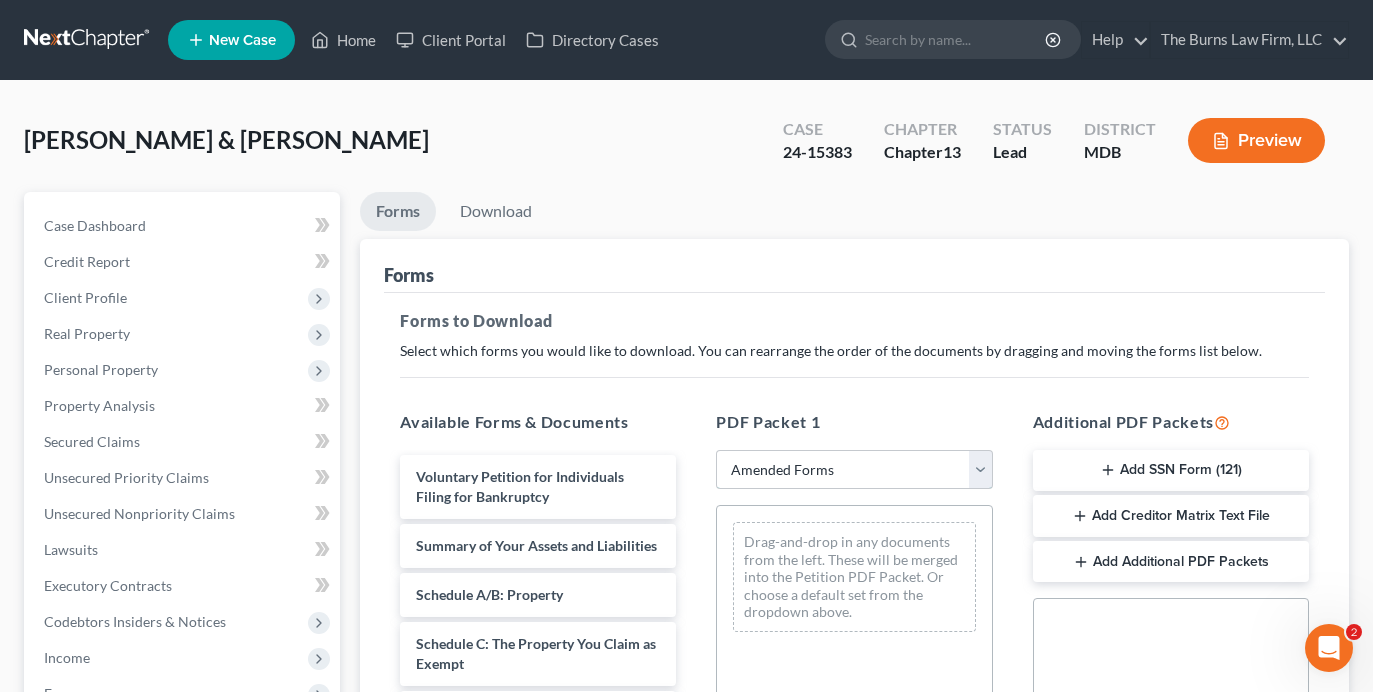 click on "Choose Default Petition PDF Packet Complete Bankruptcy Petition (all forms and schedules) Emergency Filing Forms (Petition and Creditor List Only) Amended Forms Signature Pages Only Supplemental Post Petition (Sch. I & J) Supplemental Post Petition (Sch. I) Supplemental Post Petition (Sch. J)" at bounding box center (854, 470) 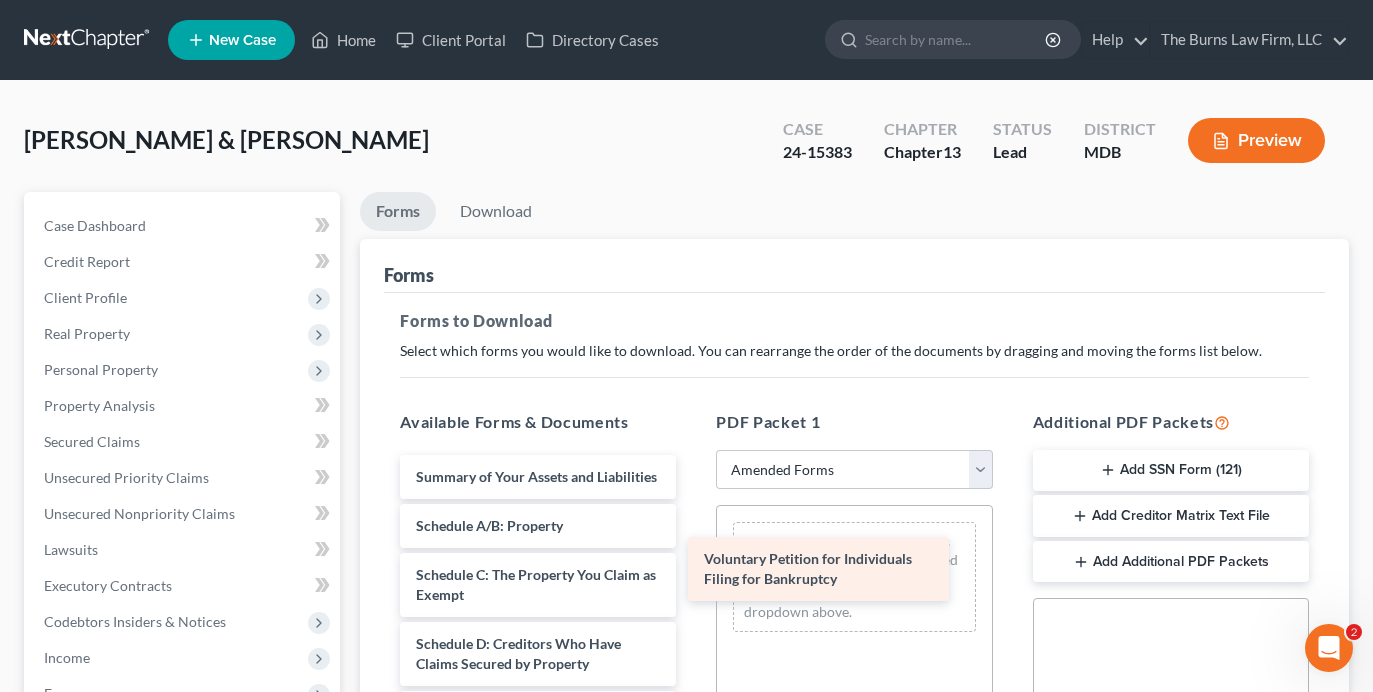 drag, startPoint x: 509, startPoint y: 481, endPoint x: 797, endPoint y: 563, distance: 299.44617 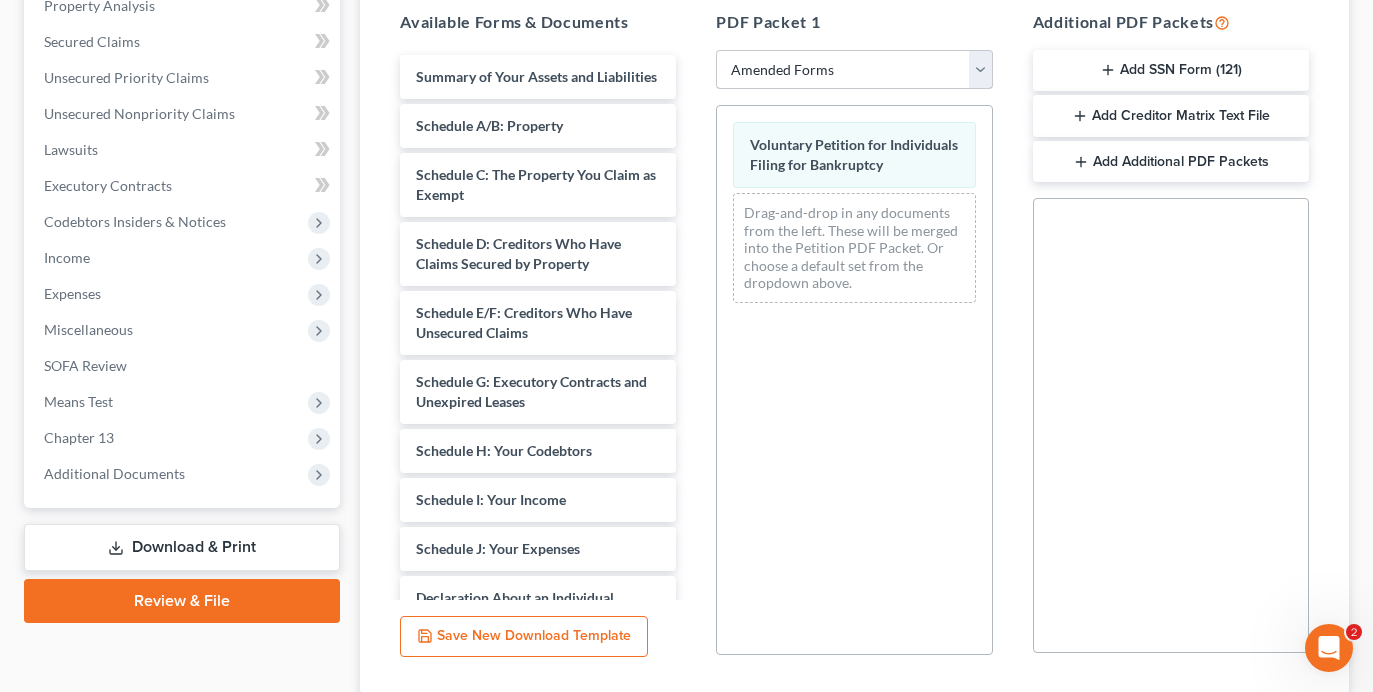 scroll, scrollTop: 543, scrollLeft: 0, axis: vertical 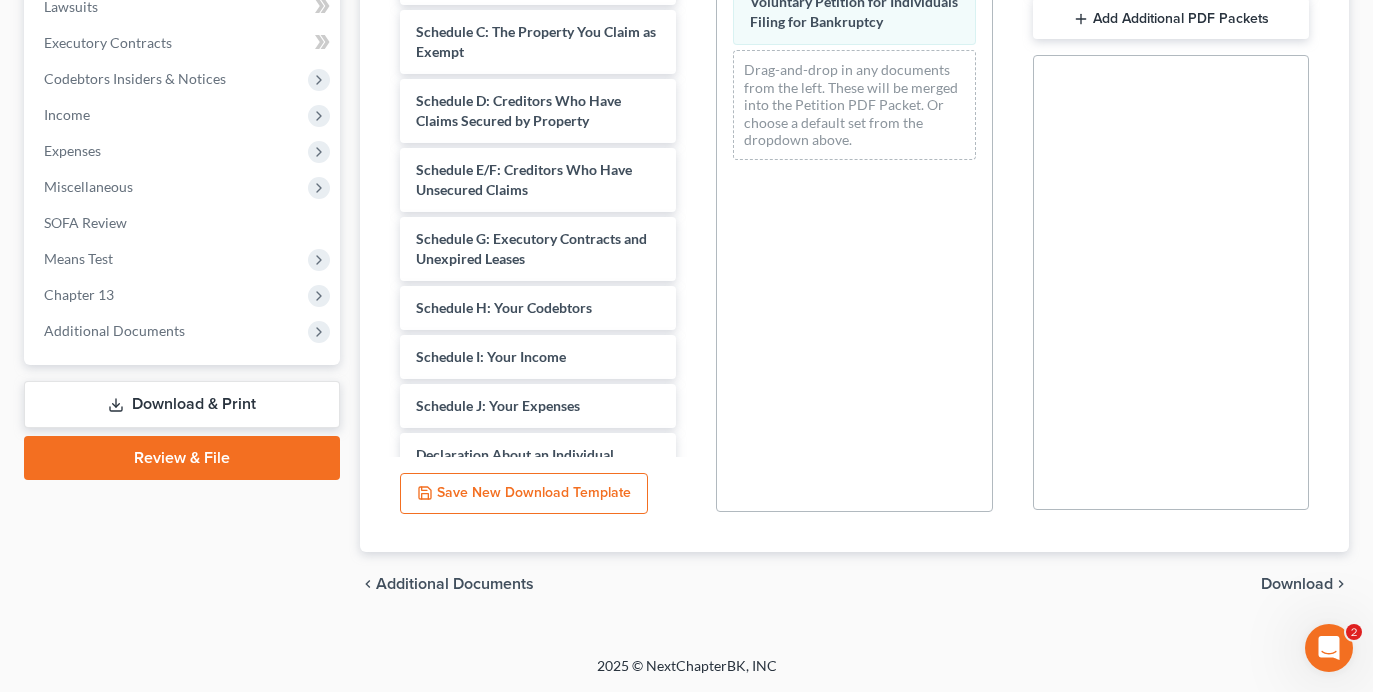 click on "Download" at bounding box center [1297, 584] 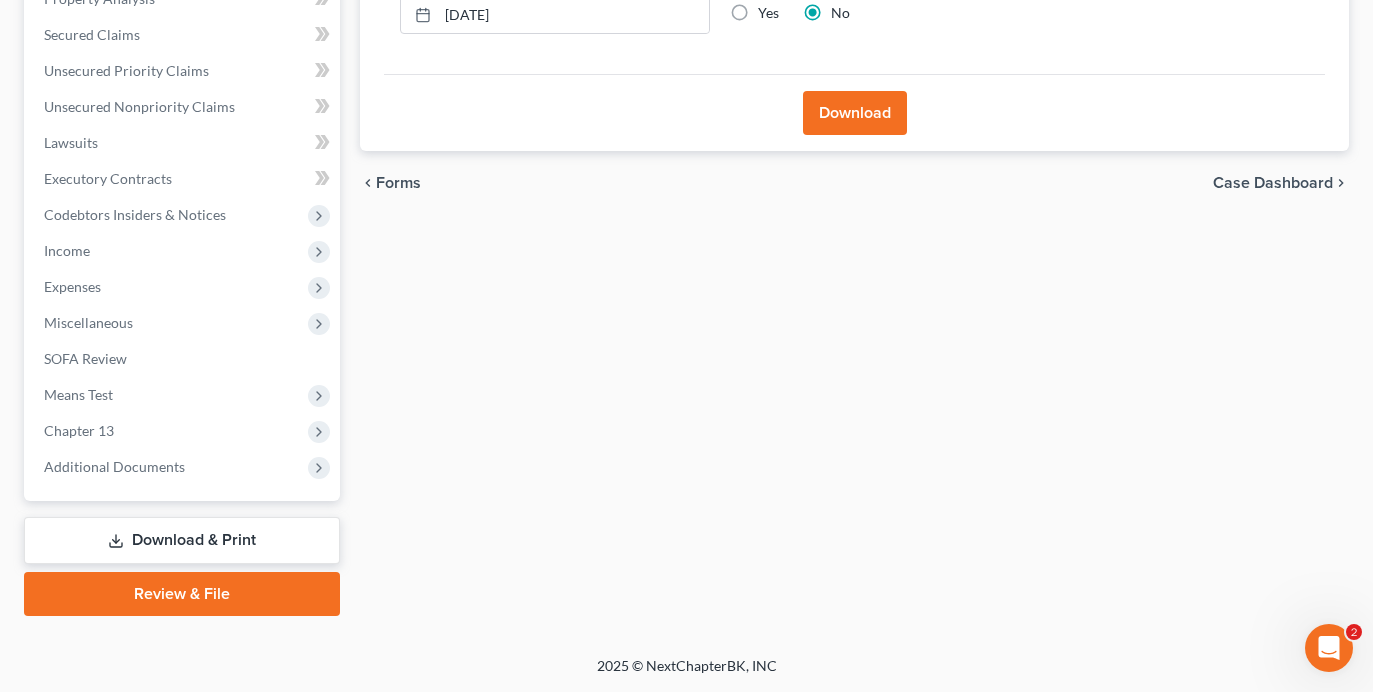 scroll, scrollTop: 107, scrollLeft: 0, axis: vertical 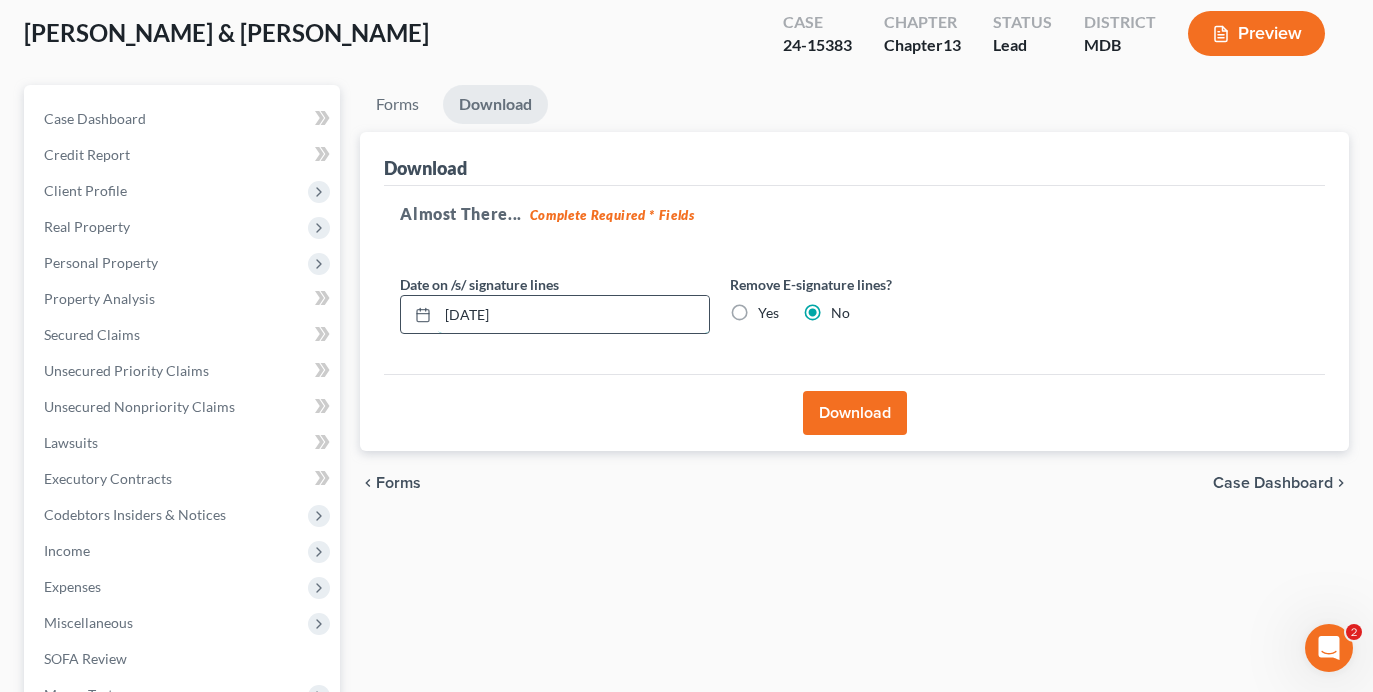 click on "[DATE]" at bounding box center [573, 315] 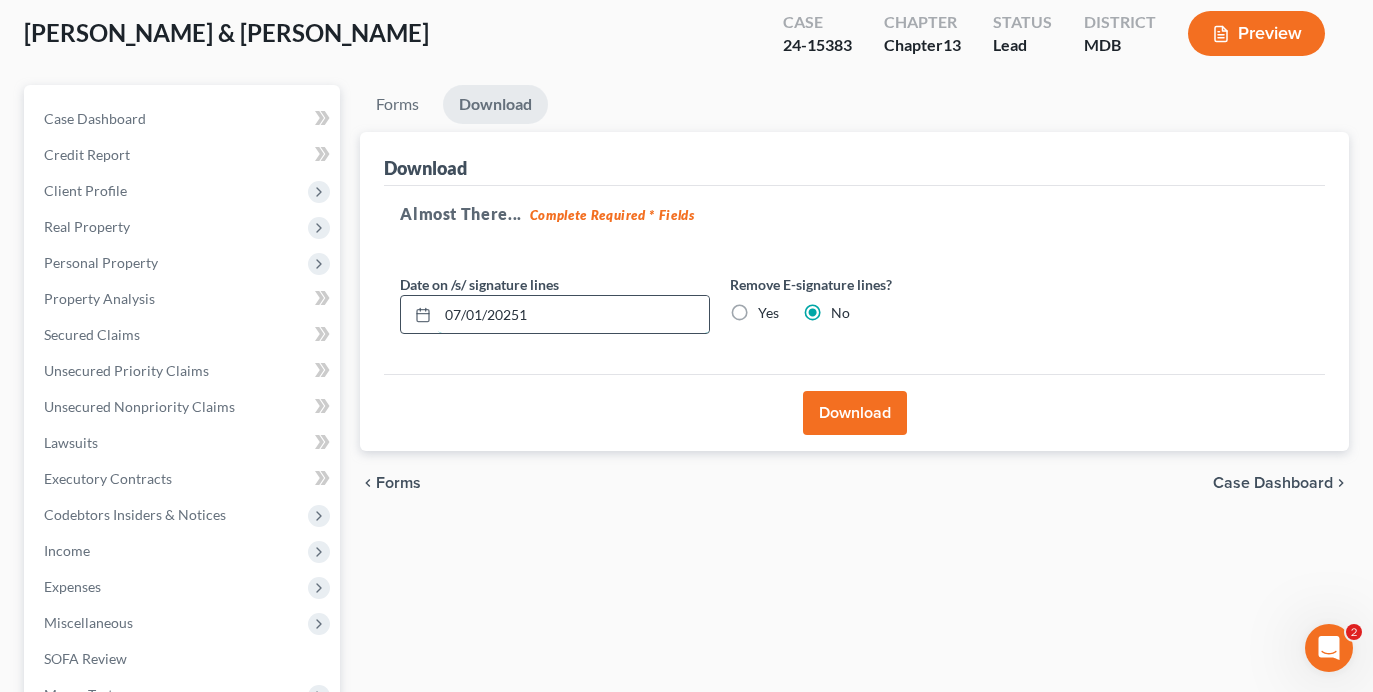 click on "07/01/20251" at bounding box center (573, 315) 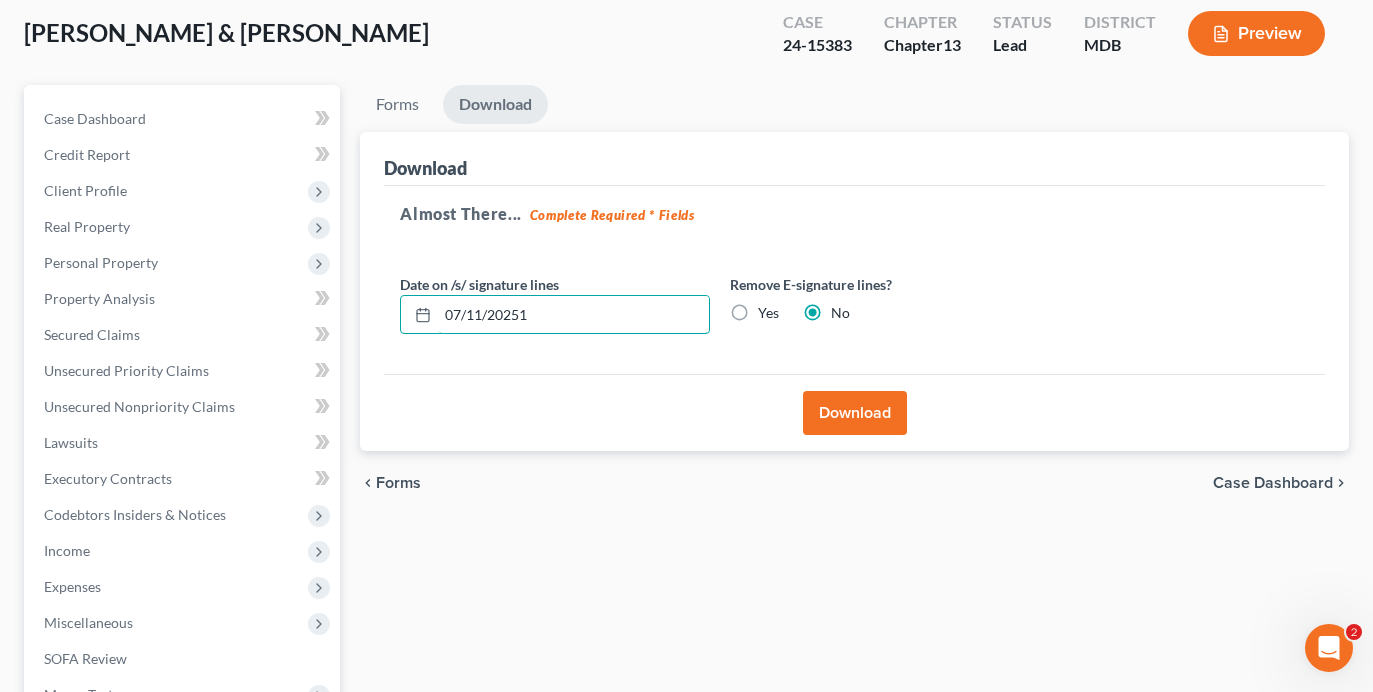 type on "07/11/20251" 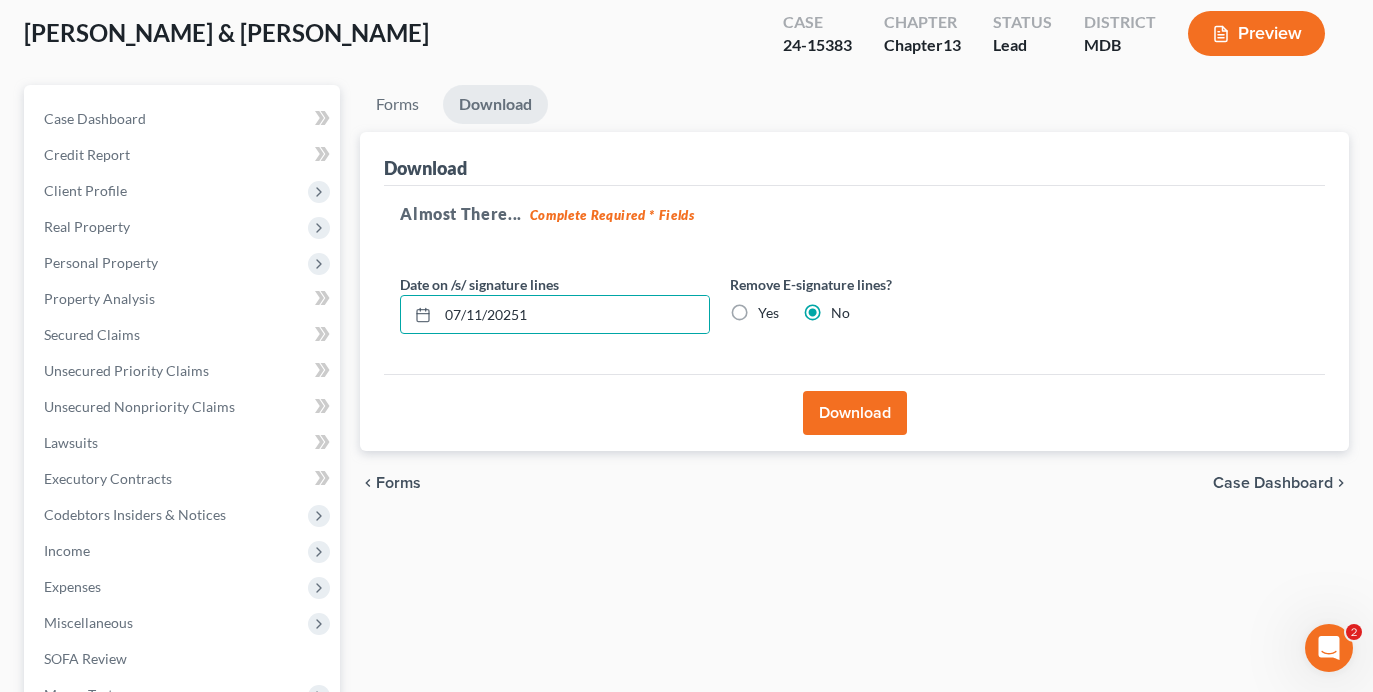 click on "Download" at bounding box center [855, 413] 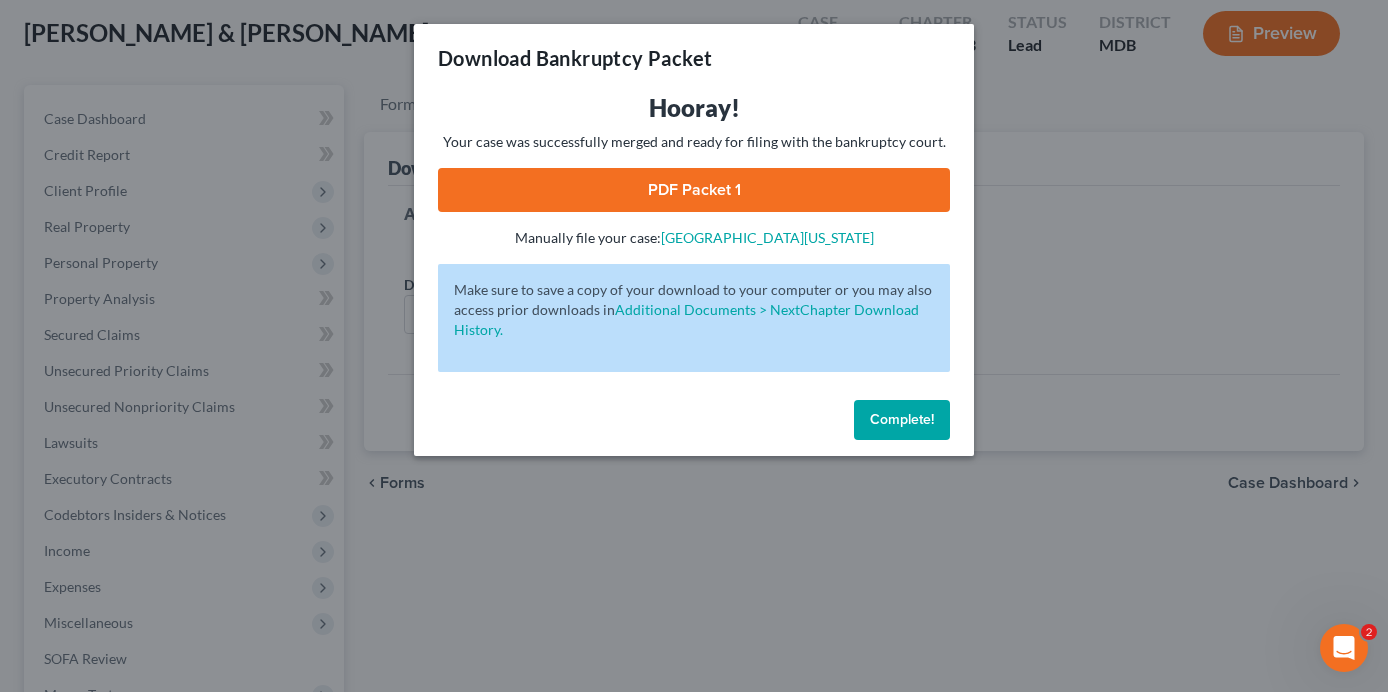 click on "PDF Packet 1" at bounding box center [694, 190] 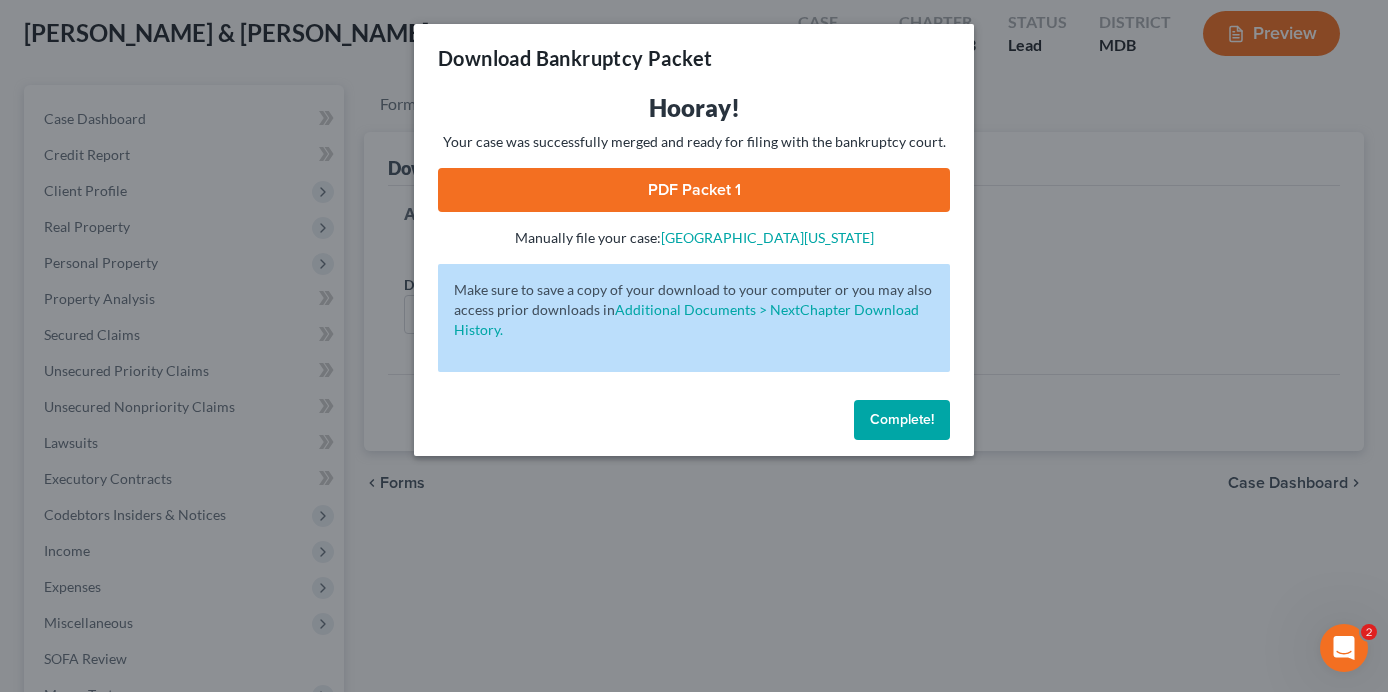 click on "Download Bankruptcy Packet
Hooray! Your case was successfully merged and ready for filing with the bankruptcy court. PDF Packet 1 -  Manually file your case:  District of [US_STATE] Oops! There was an error with generating the download packet. -
Make sure to save a copy of your download to your computer or you may also access prior downloads in  Additional Documents > NextChapter Download History.
Complete!" at bounding box center [694, 346] 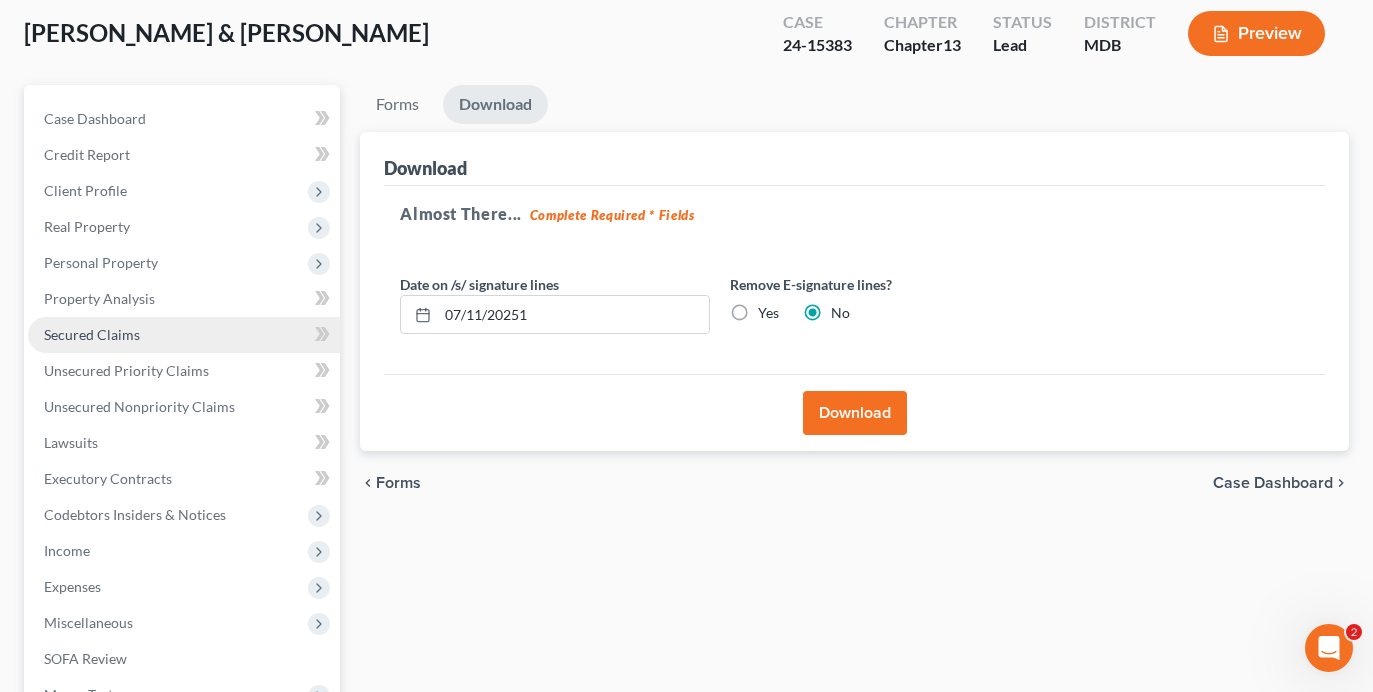 click on "Secured Claims" at bounding box center [92, 334] 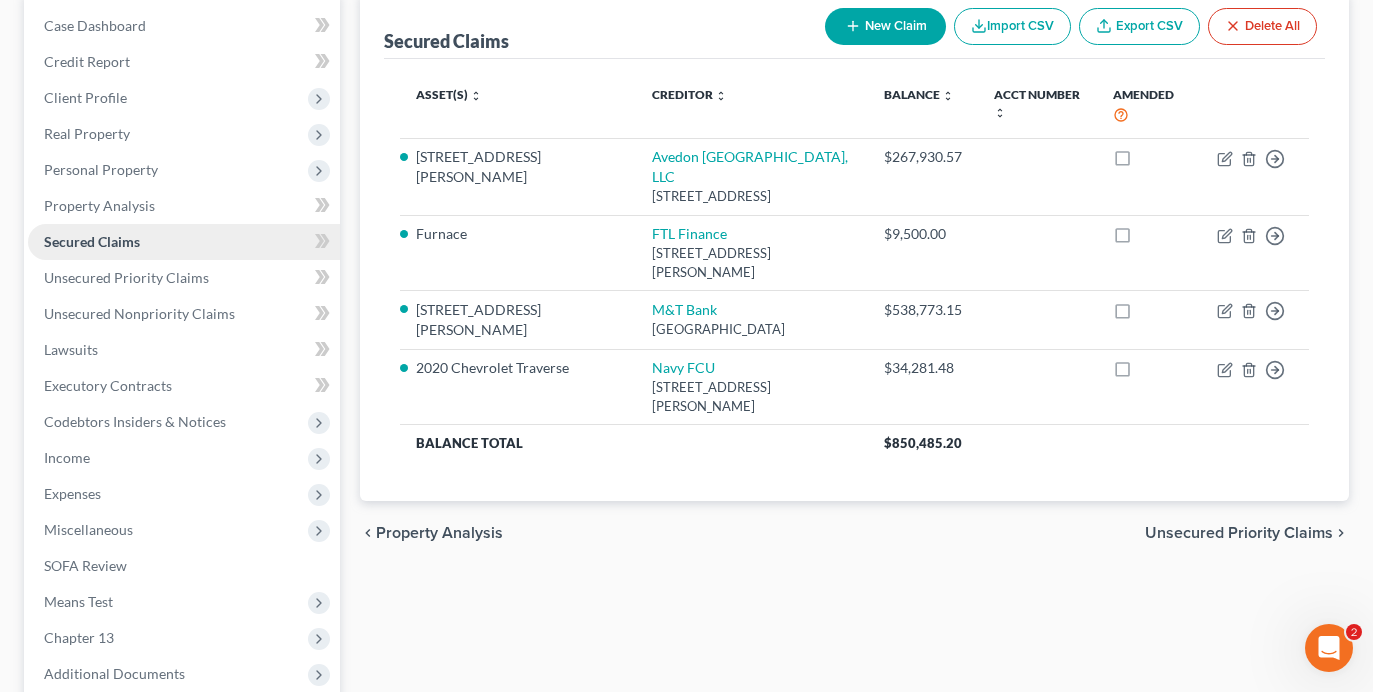 scroll, scrollTop: 300, scrollLeft: 0, axis: vertical 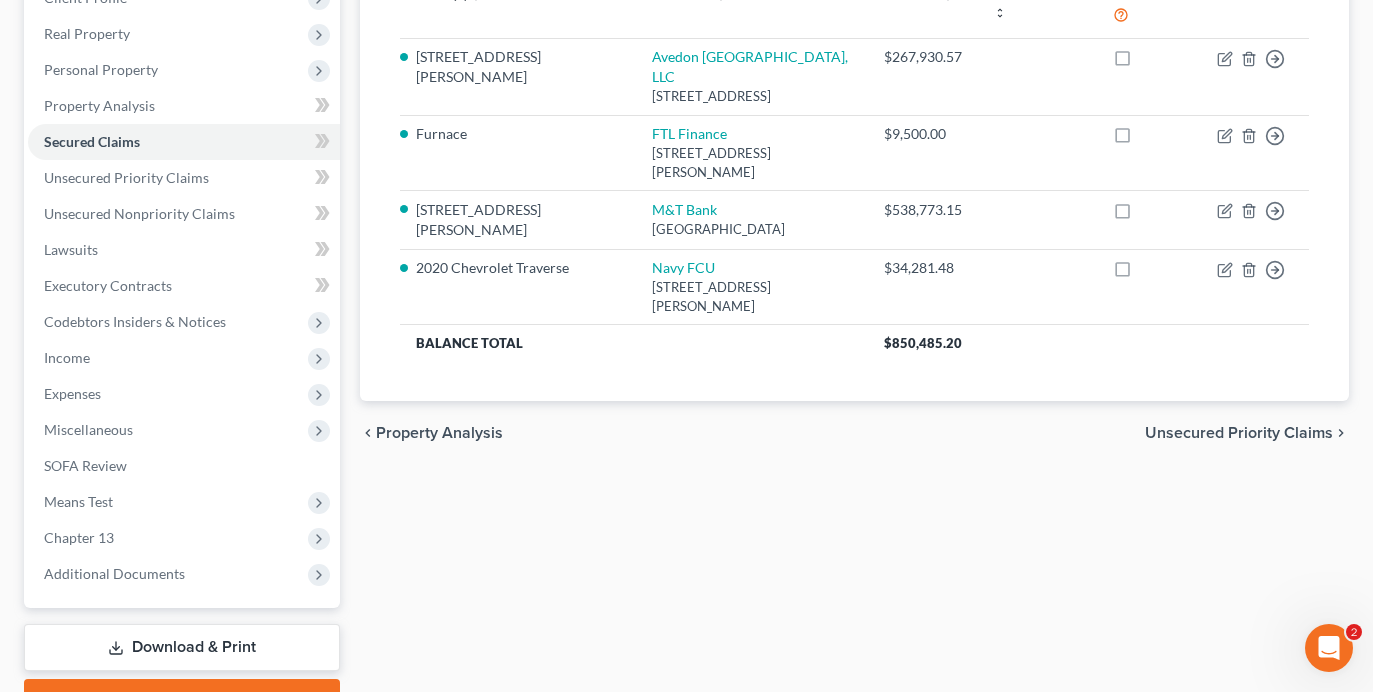 click on "Download & Print" at bounding box center [182, 647] 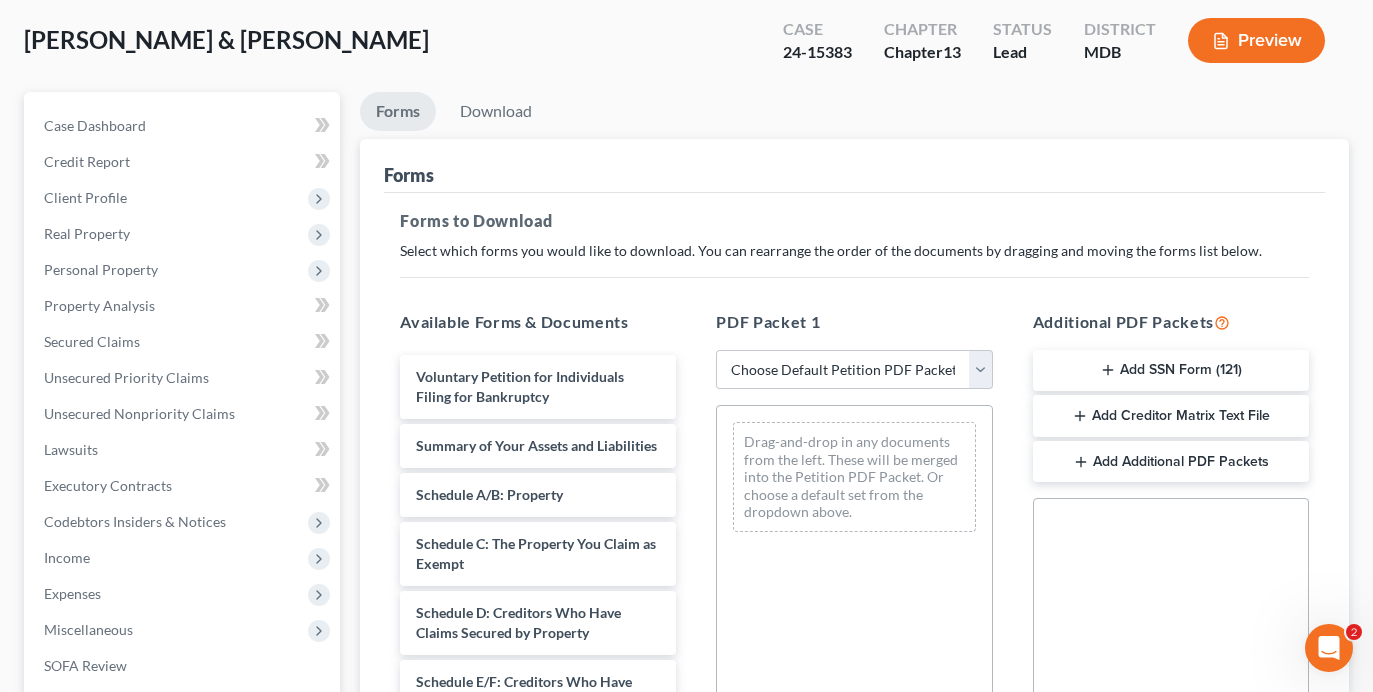 scroll, scrollTop: 200, scrollLeft: 0, axis: vertical 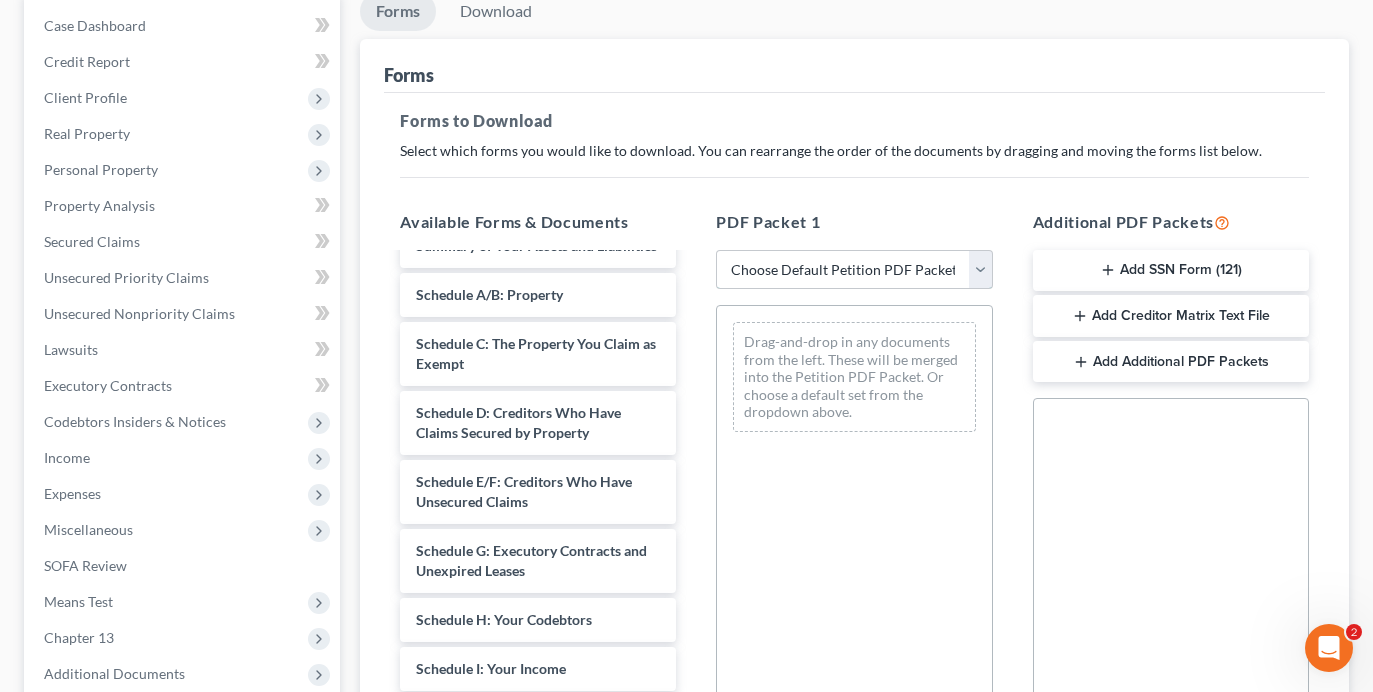 click on "Choose Default Petition PDF Packet Complete Bankruptcy Petition (all forms and schedules) Emergency Filing Forms (Petition and Creditor List Only) Amended Forms Signature Pages Only Supplemental Post Petition (Sch. I & J) Supplemental Post Petition (Sch. I) Supplemental Post Petition (Sch. J)" at bounding box center [854, 270] 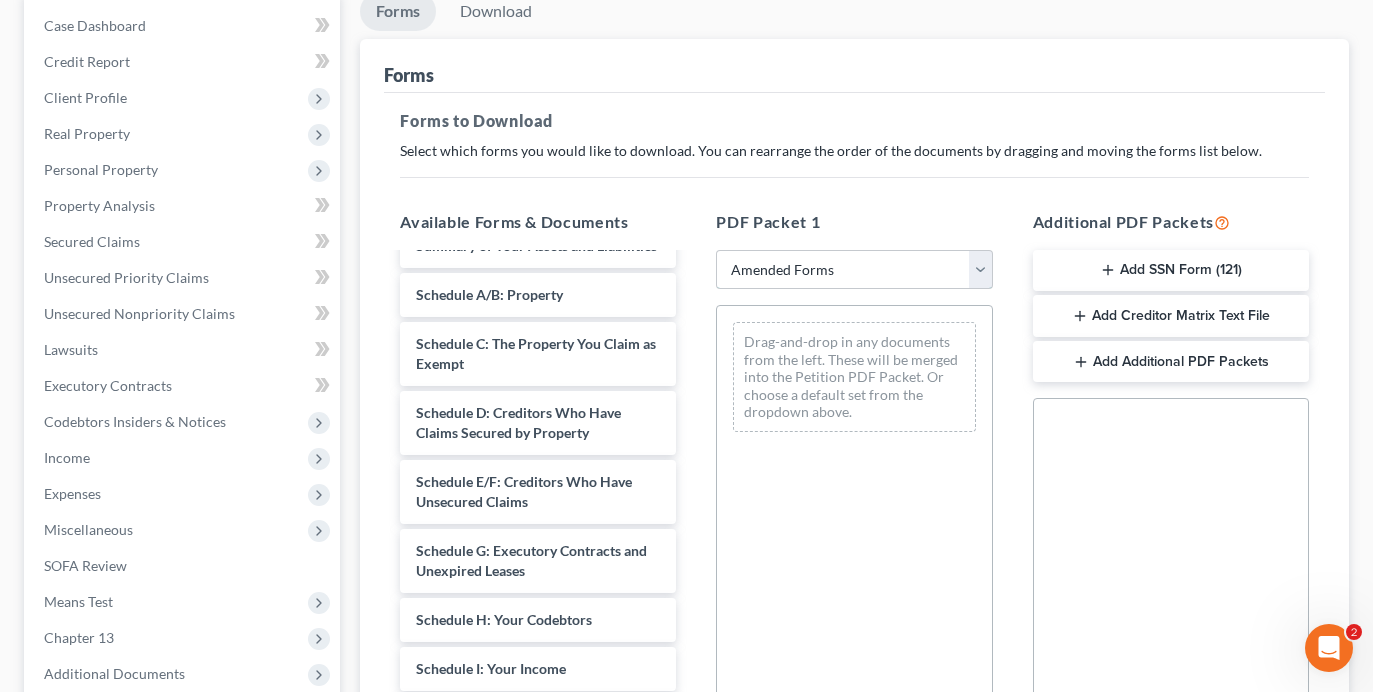 click on "Choose Default Petition PDF Packet Complete Bankruptcy Petition (all forms and schedules) Emergency Filing Forms (Petition and Creditor List Only) Amended Forms Signature Pages Only Supplemental Post Petition (Sch. I & J) Supplemental Post Petition (Sch. I) Supplemental Post Petition (Sch. J)" at bounding box center (854, 270) 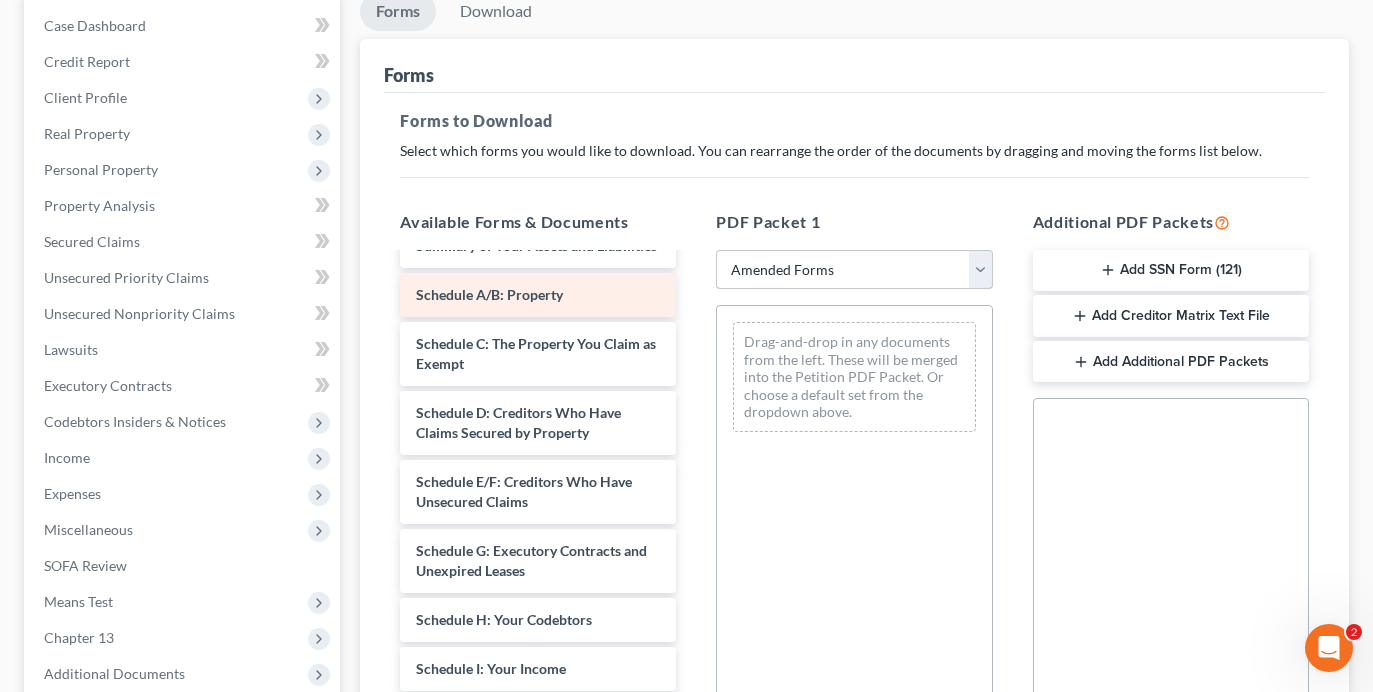 scroll, scrollTop: 0, scrollLeft: 0, axis: both 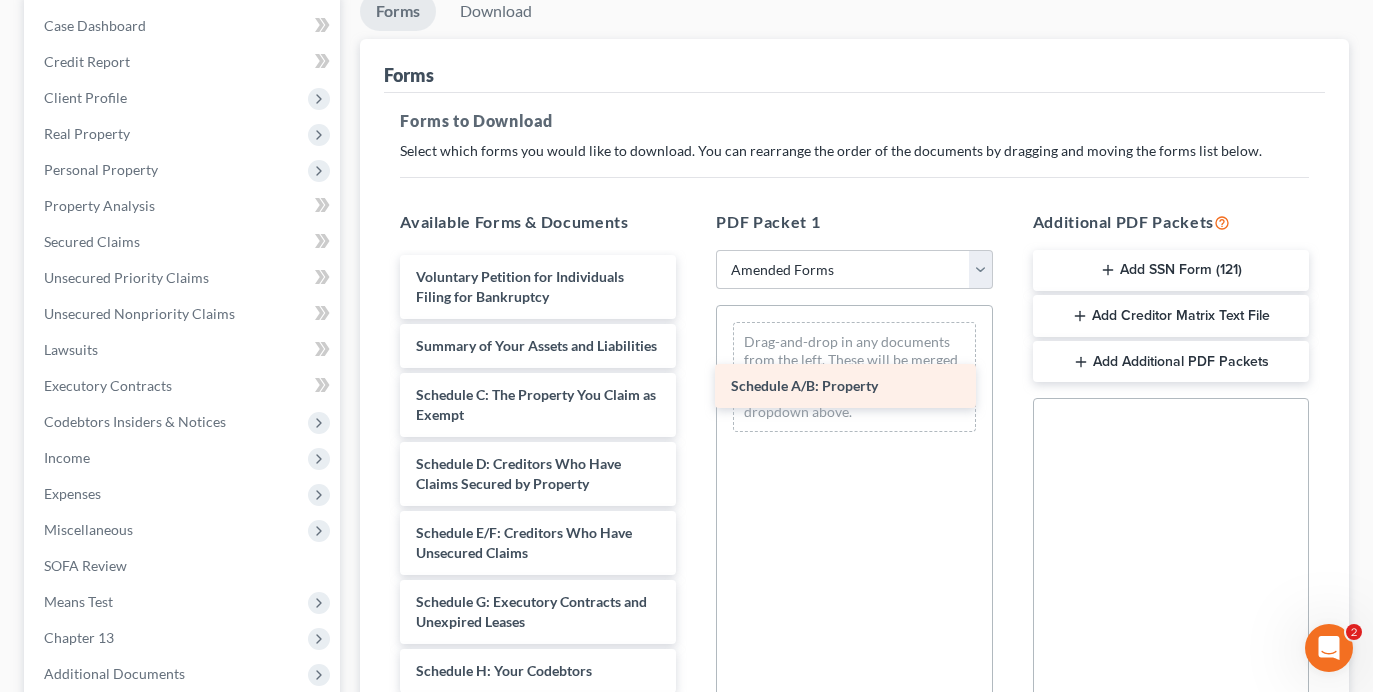 drag, startPoint x: 475, startPoint y: 415, endPoint x: 790, endPoint y: 386, distance: 316.3321 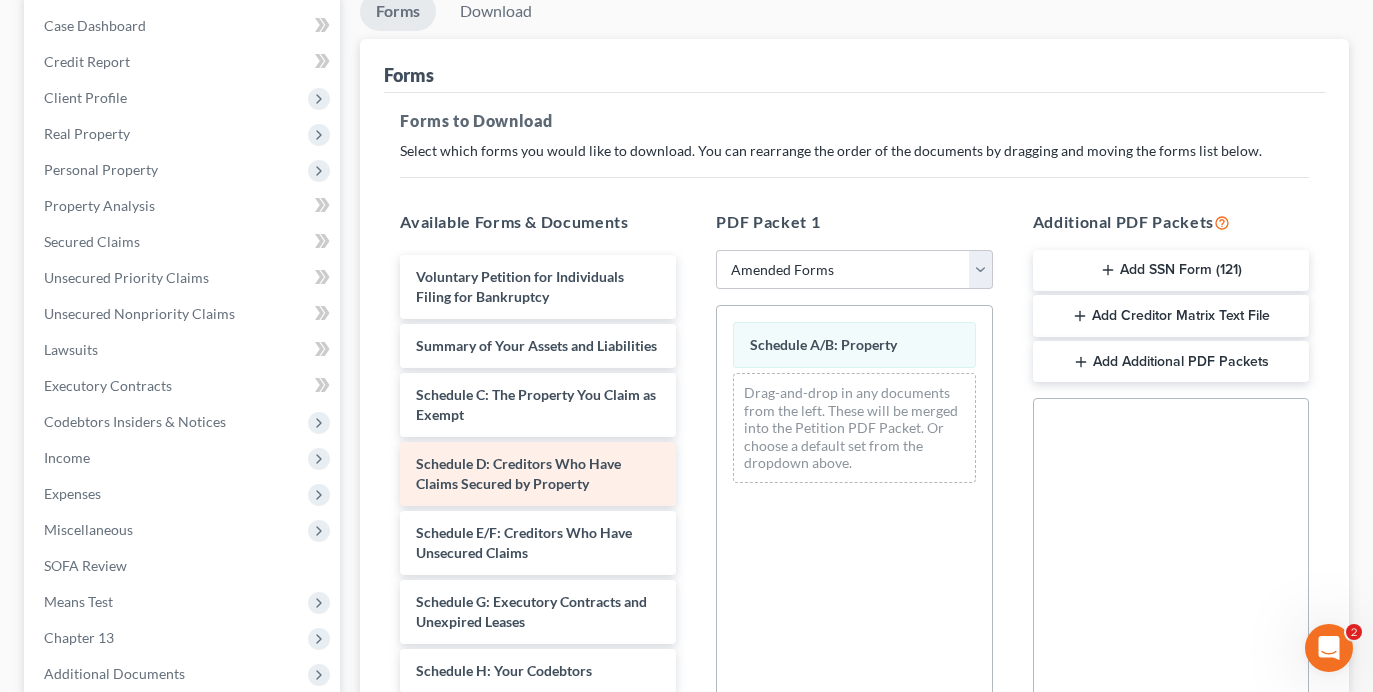 scroll, scrollTop: 100, scrollLeft: 0, axis: vertical 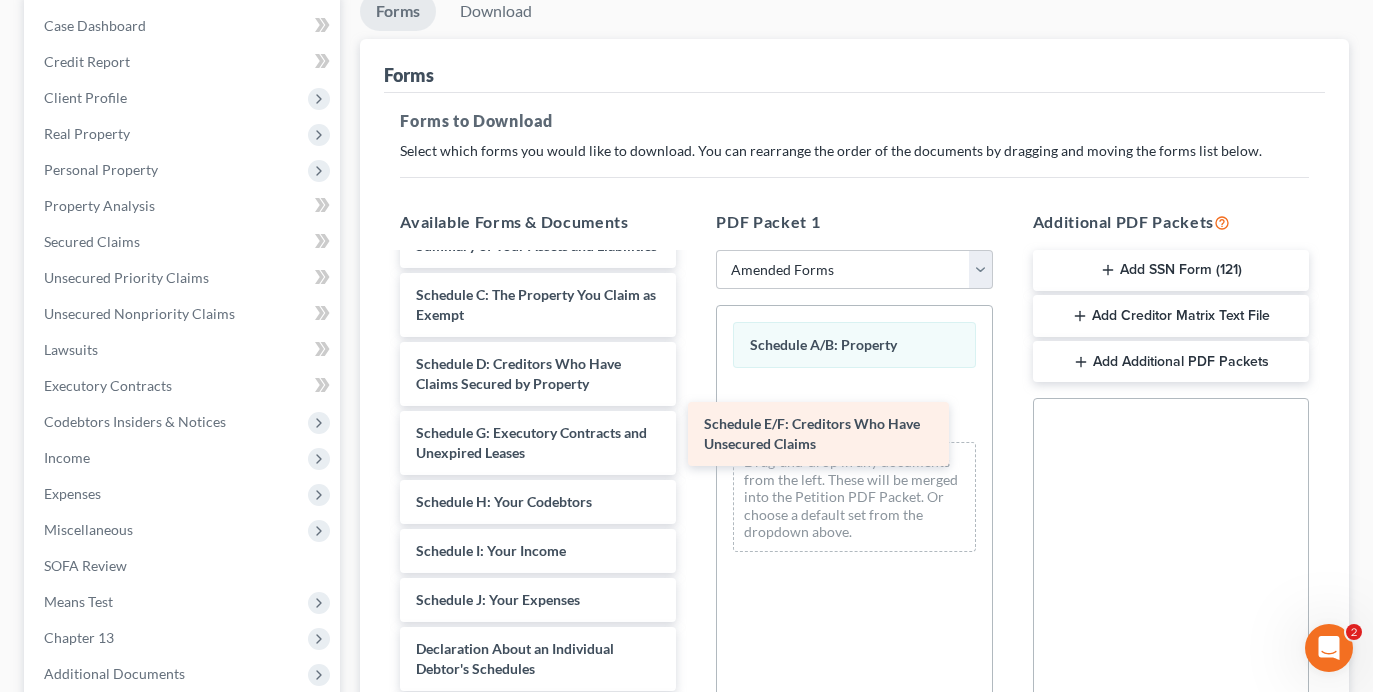 drag, startPoint x: 505, startPoint y: 462, endPoint x: 793, endPoint y: 432, distance: 289.5583 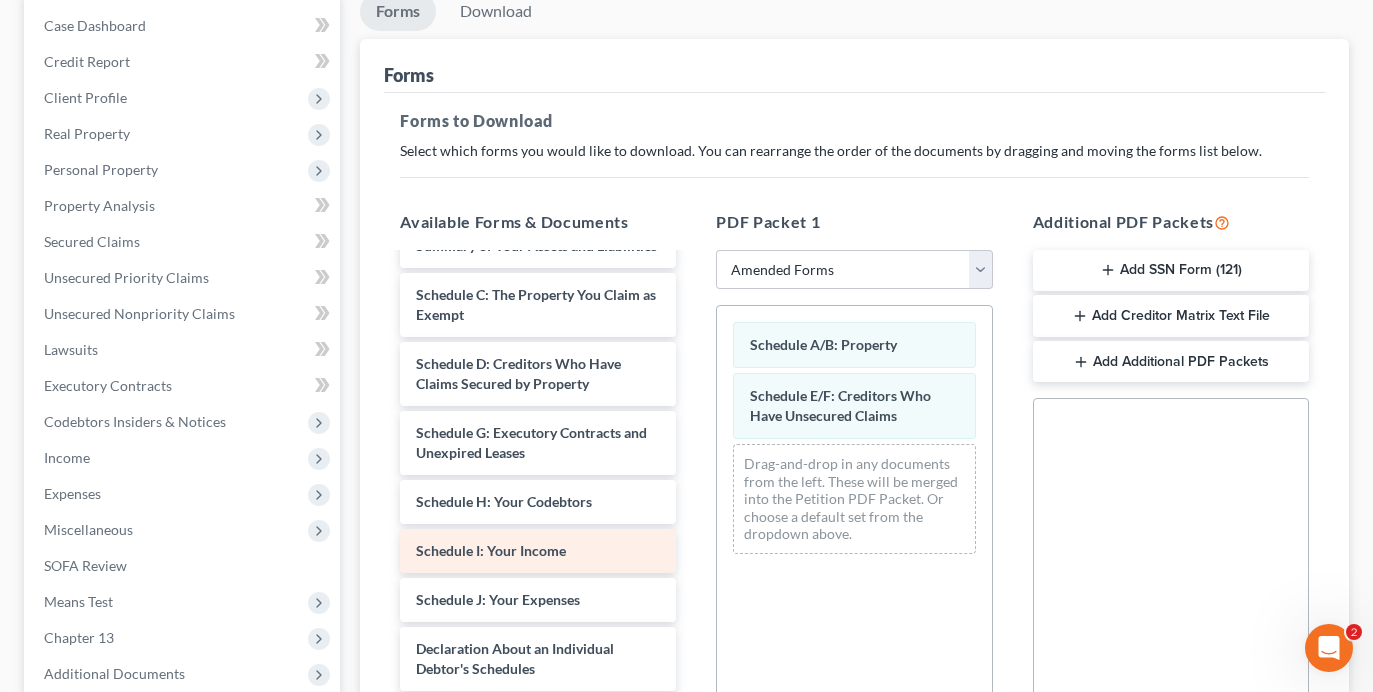 scroll, scrollTop: 200, scrollLeft: 0, axis: vertical 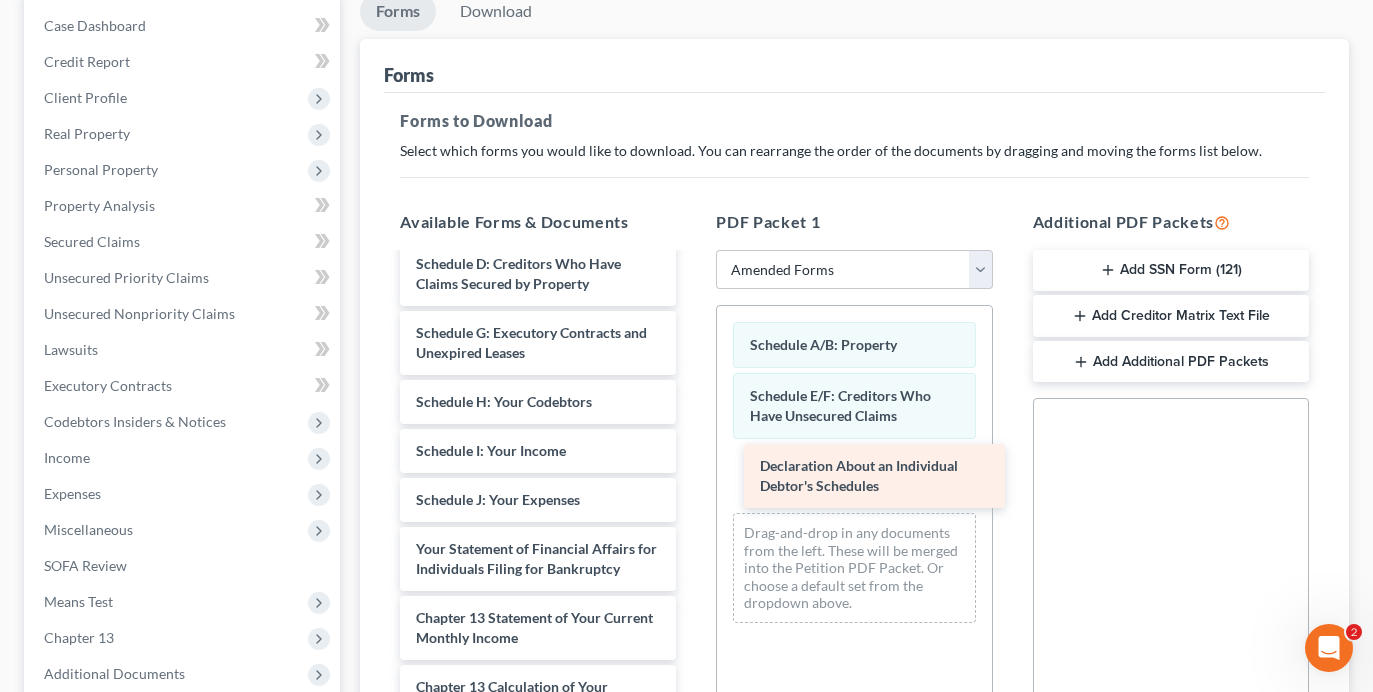 drag, startPoint x: 511, startPoint y: 582, endPoint x: 844, endPoint y: 481, distance: 347.9799 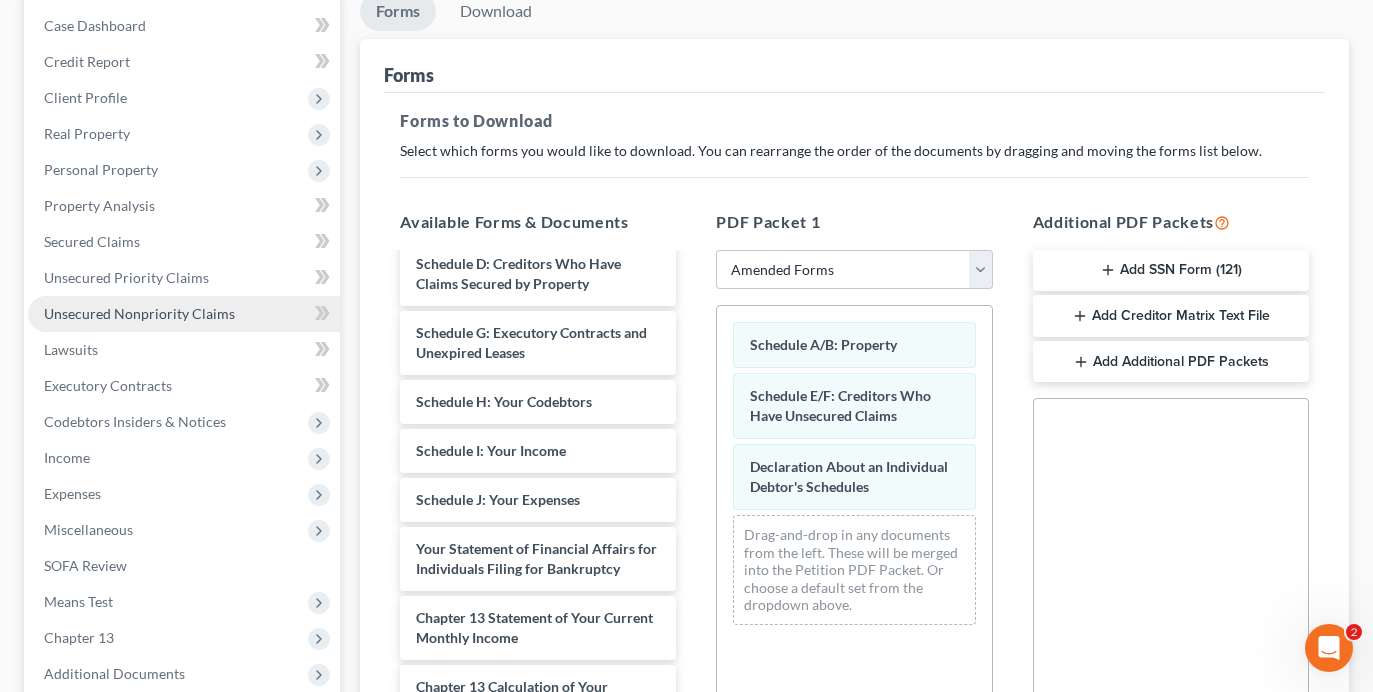 click on "Unsecured Nonpriority Claims" at bounding box center (139, 313) 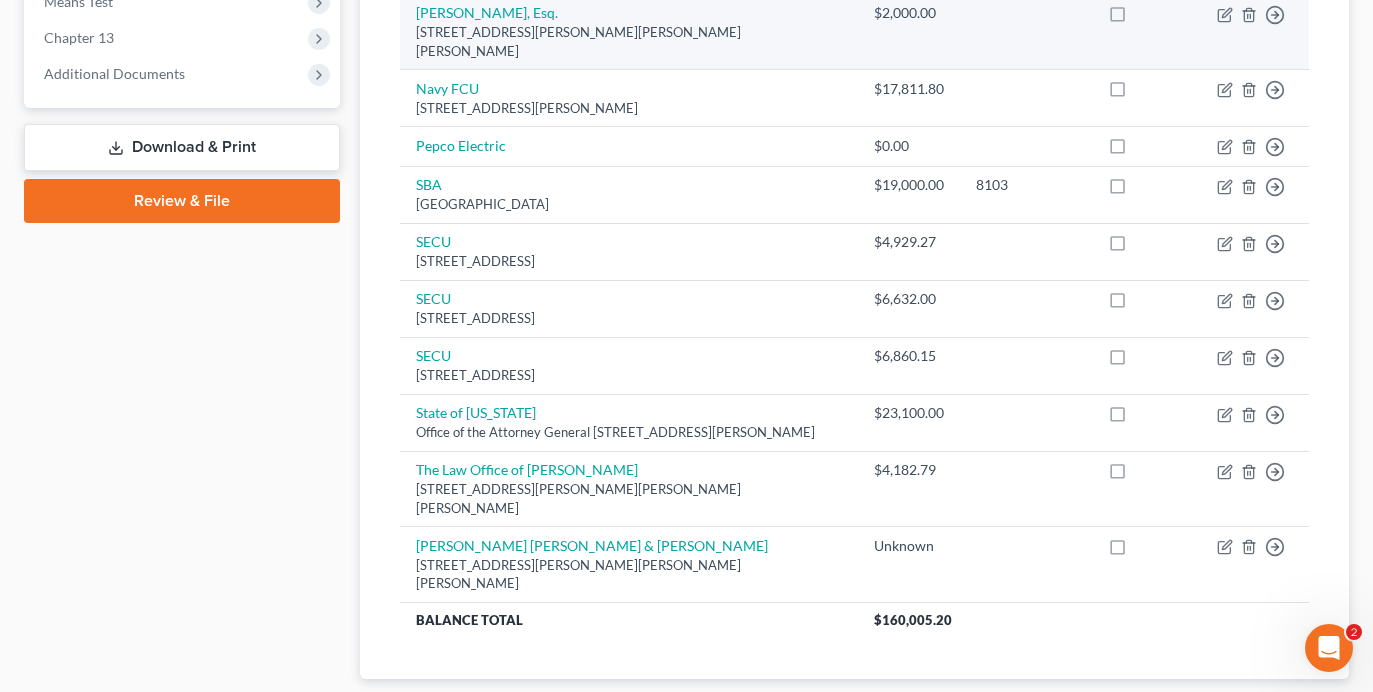 scroll, scrollTop: 889, scrollLeft: 0, axis: vertical 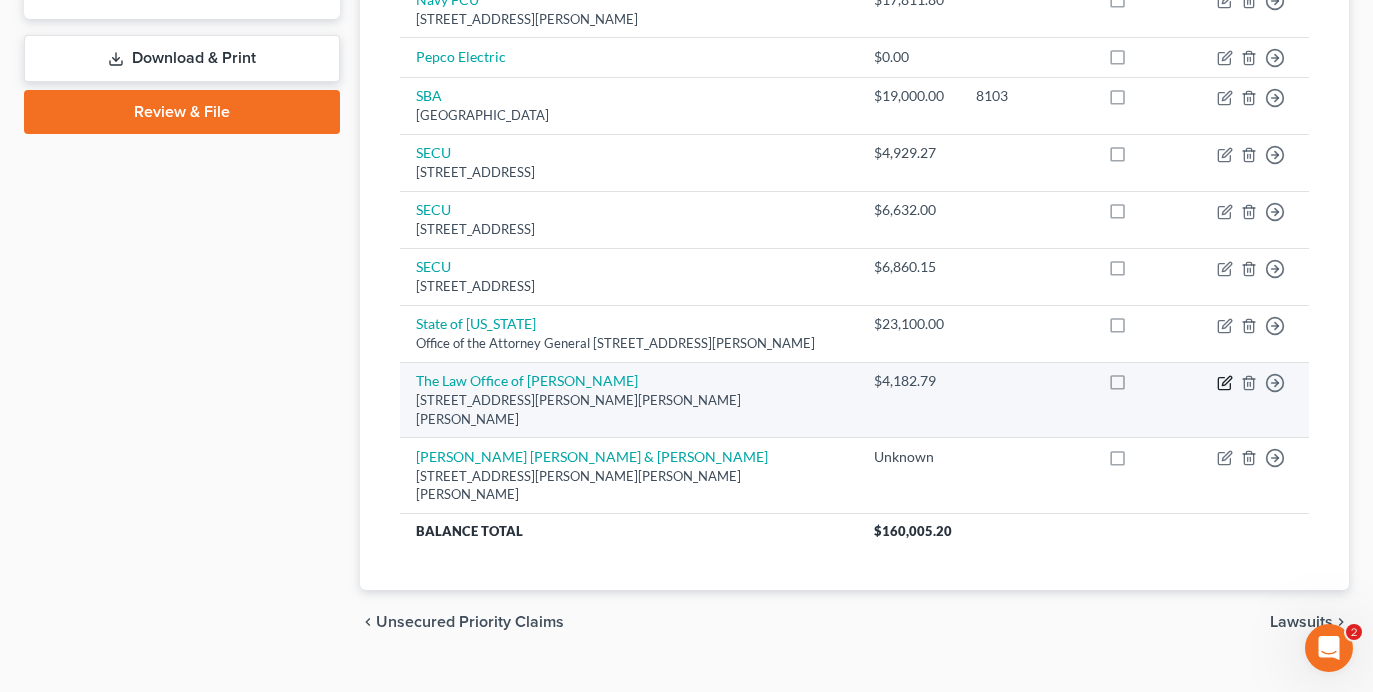 click 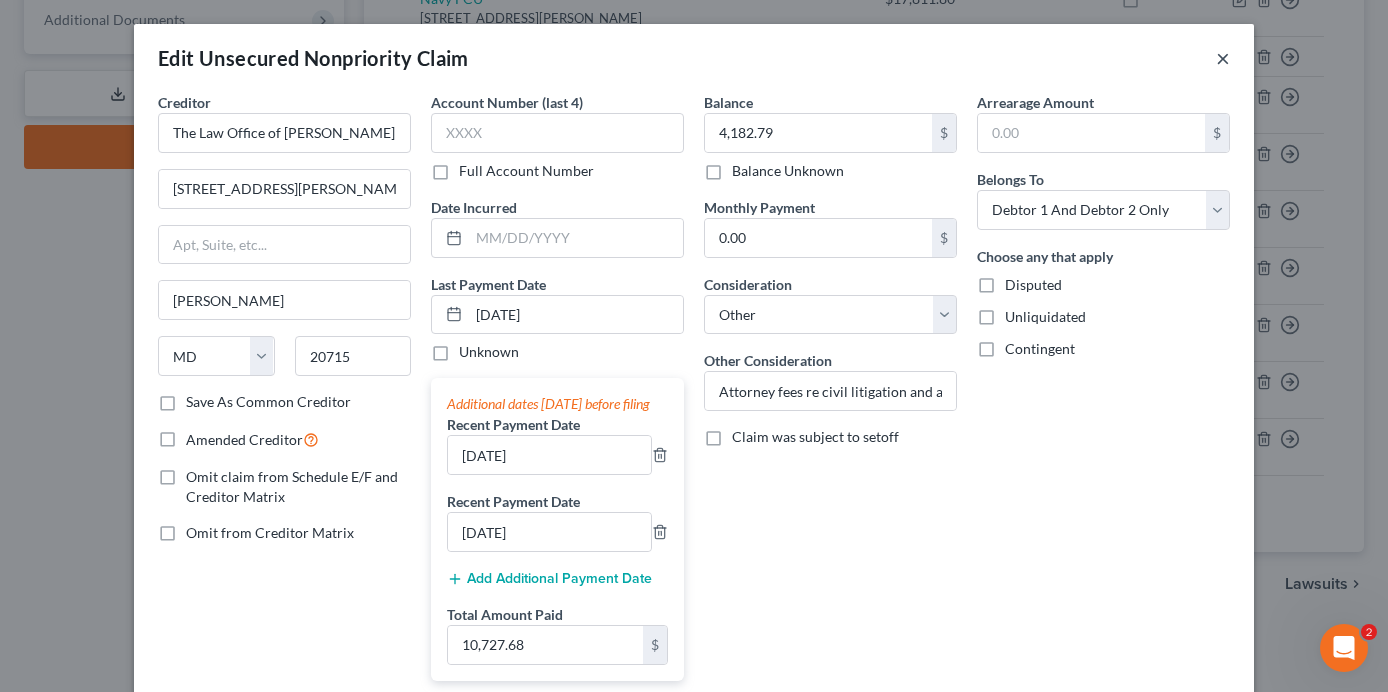 click on "Edit Unsecured Nonpriority Claim  ×" at bounding box center [694, 58] 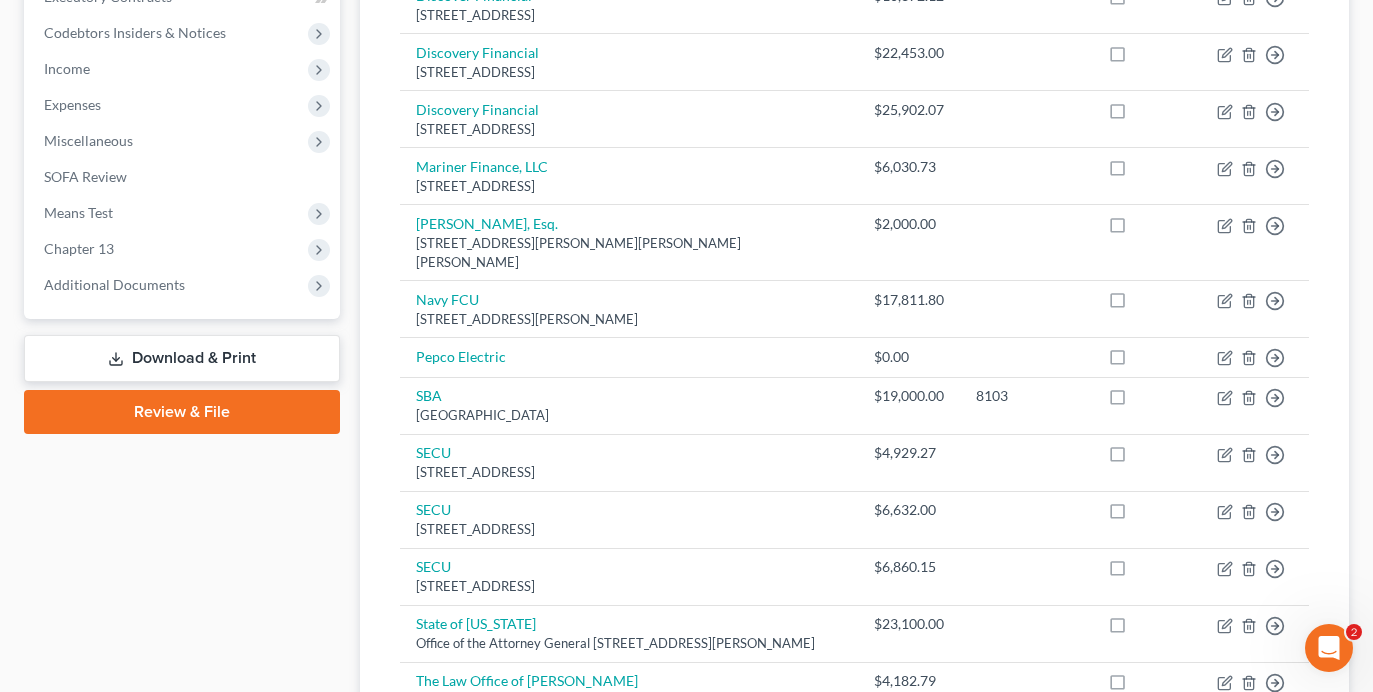 scroll, scrollTop: 689, scrollLeft: 0, axis: vertical 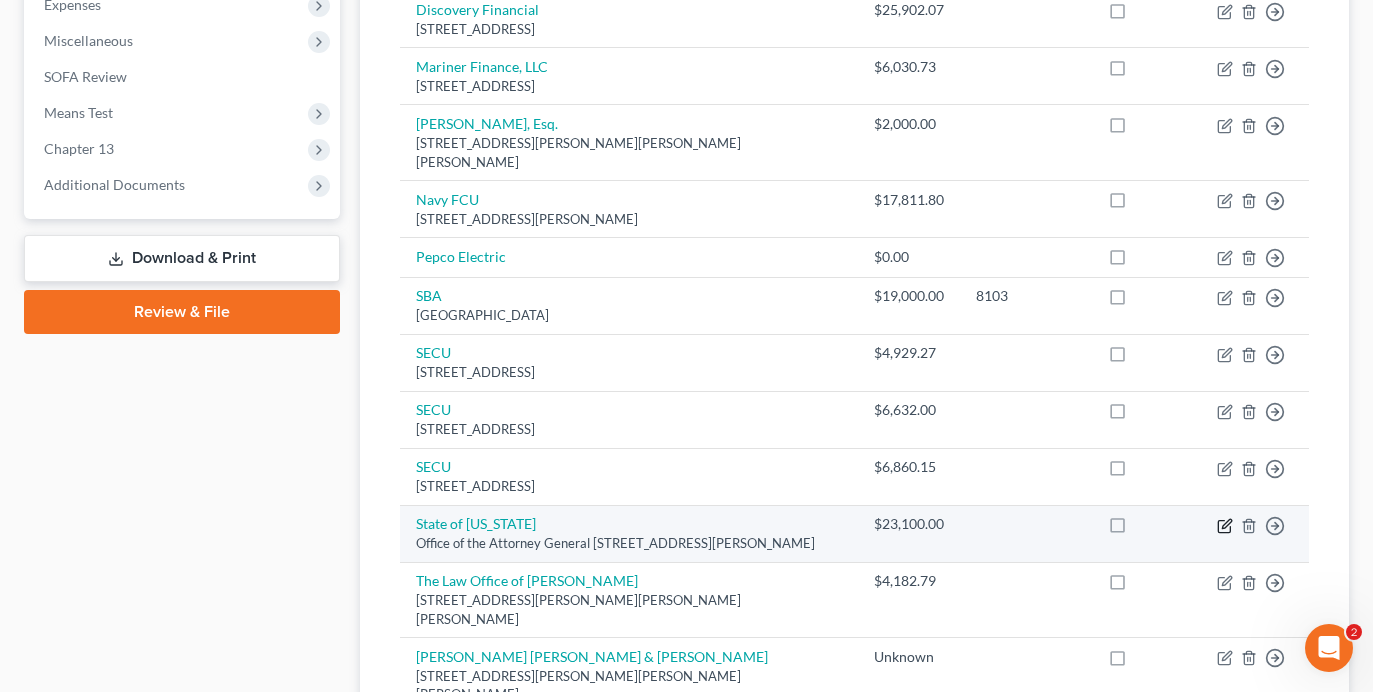 click 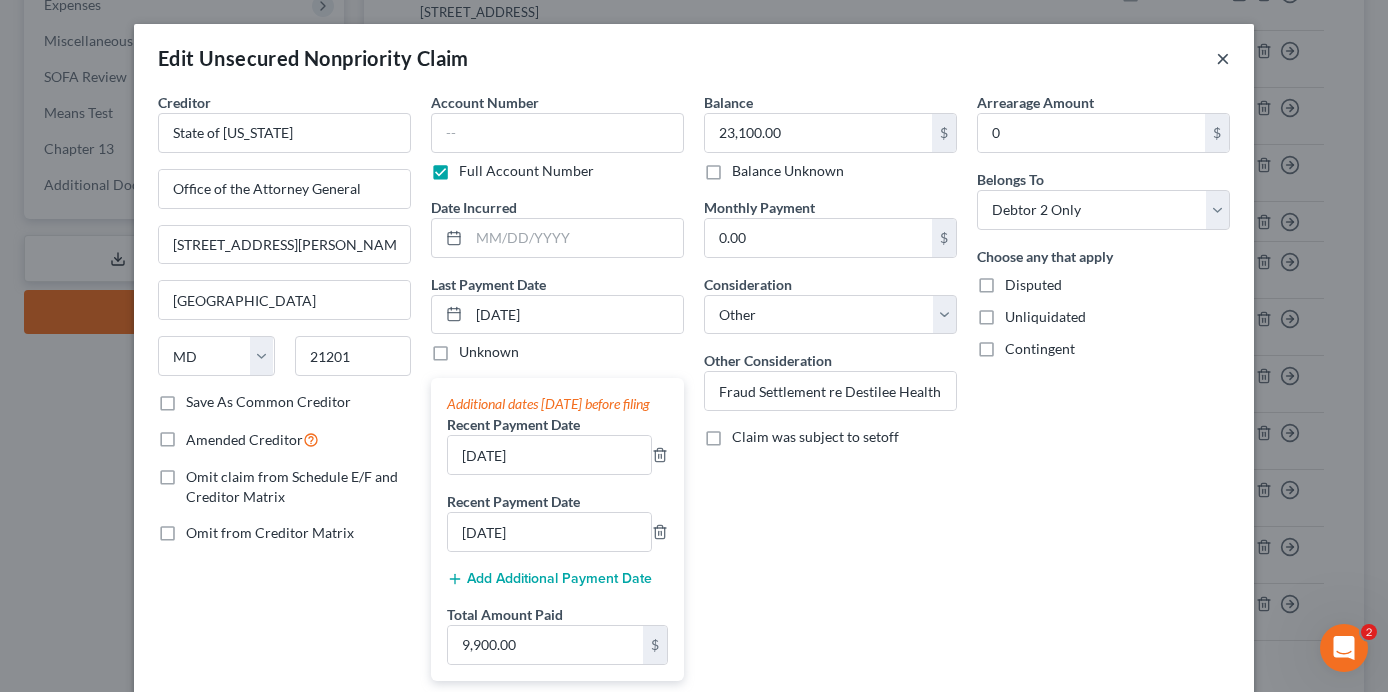 click on "×" at bounding box center (1223, 58) 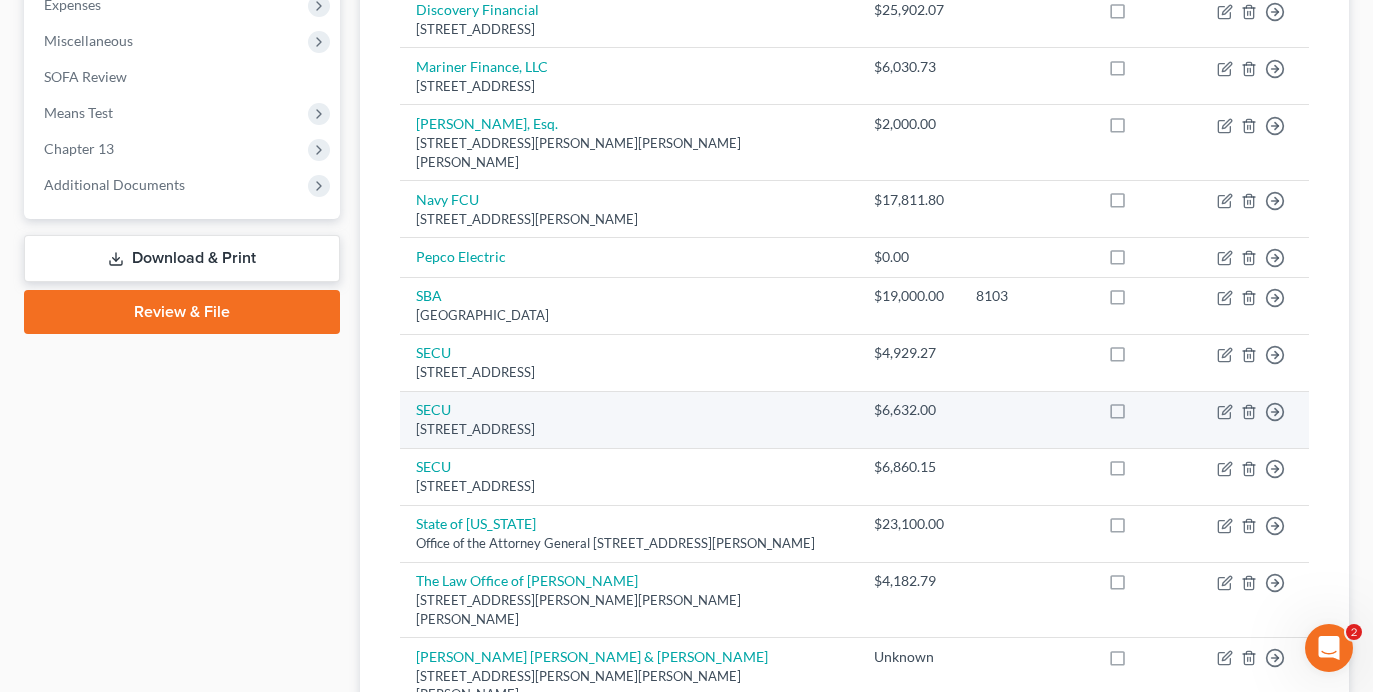 scroll, scrollTop: 889, scrollLeft: 0, axis: vertical 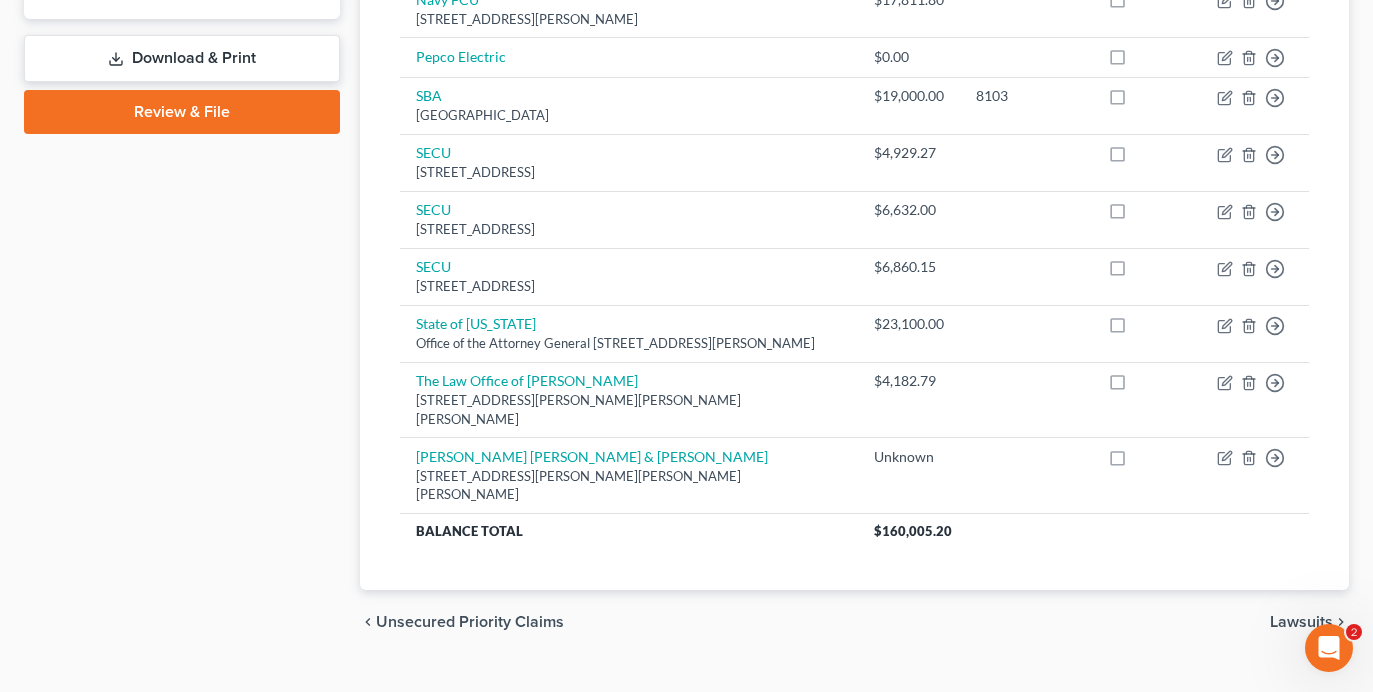 click on "Download & Print" at bounding box center [182, 58] 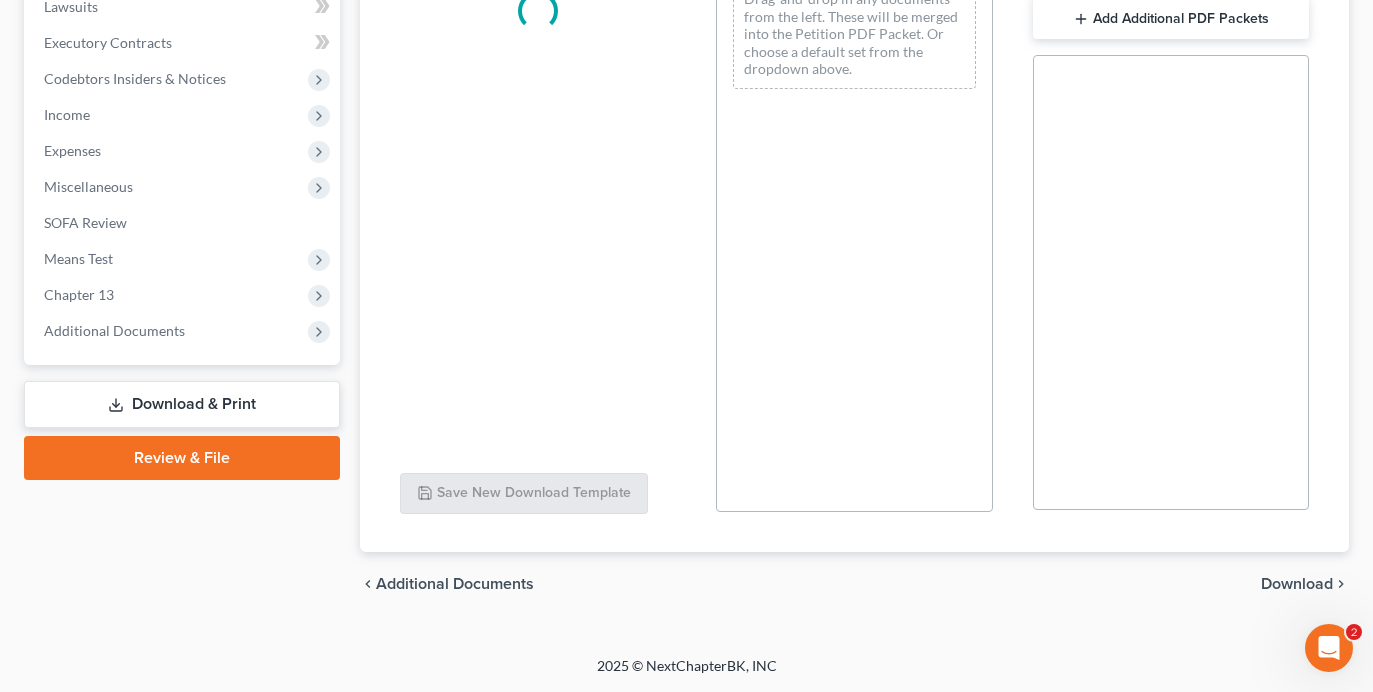 scroll, scrollTop: 0, scrollLeft: 0, axis: both 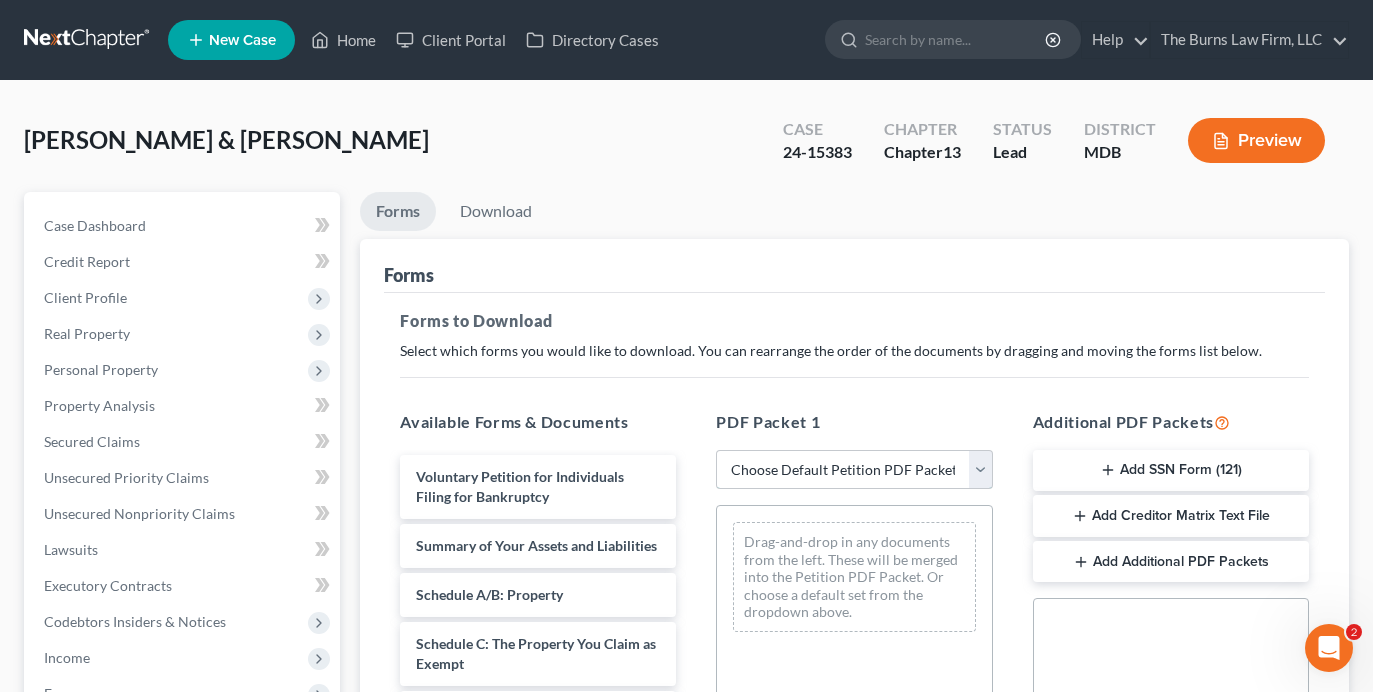 click on "Choose Default Petition PDF Packet Complete Bankruptcy Petition (all forms and schedules) Emergency Filing Forms (Petition and Creditor List Only) Amended Forms Signature Pages Only Supplemental Post Petition (Sch. I & J) Supplemental Post Petition (Sch. I) Supplemental Post Petition (Sch. J)" at bounding box center (854, 470) 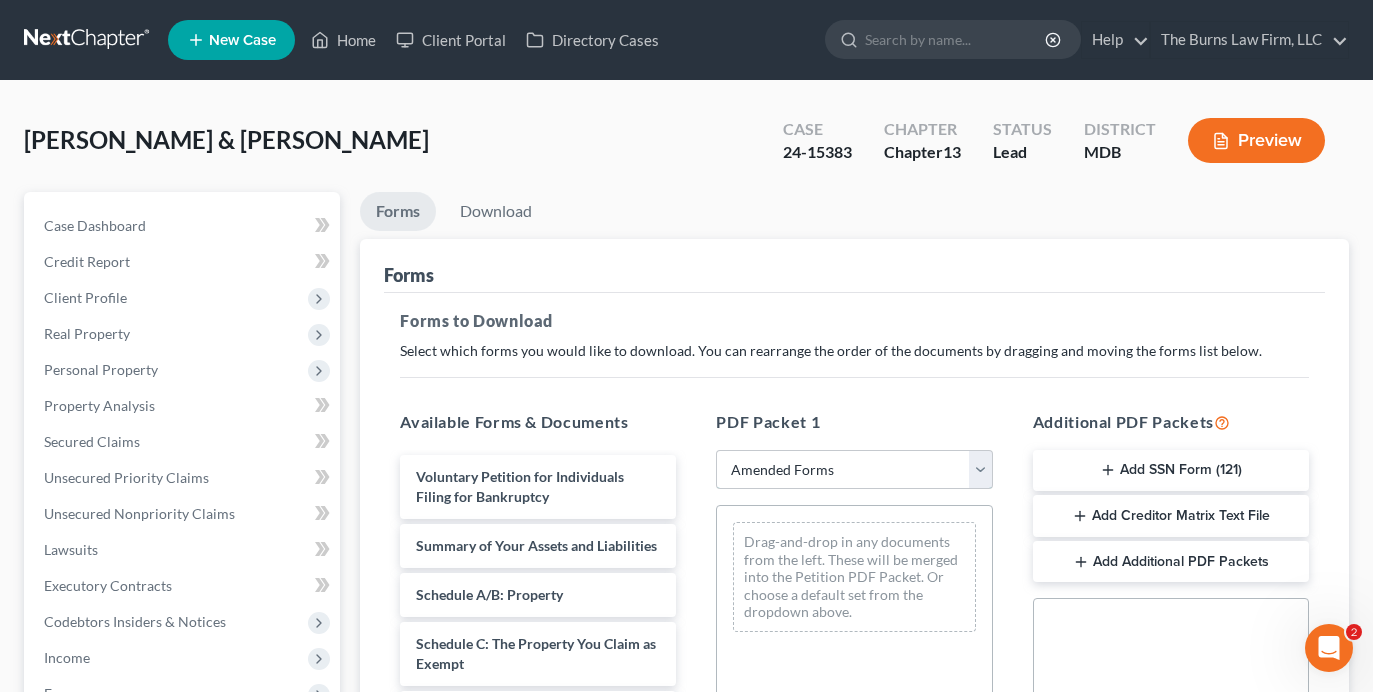 click on "Choose Default Petition PDF Packet Complete Bankruptcy Petition (all forms and schedules) Emergency Filing Forms (Petition and Creditor List Only) Amended Forms Signature Pages Only Supplemental Post Petition (Sch. I & J) Supplemental Post Petition (Sch. I) Supplemental Post Petition (Sch. J)" at bounding box center [854, 470] 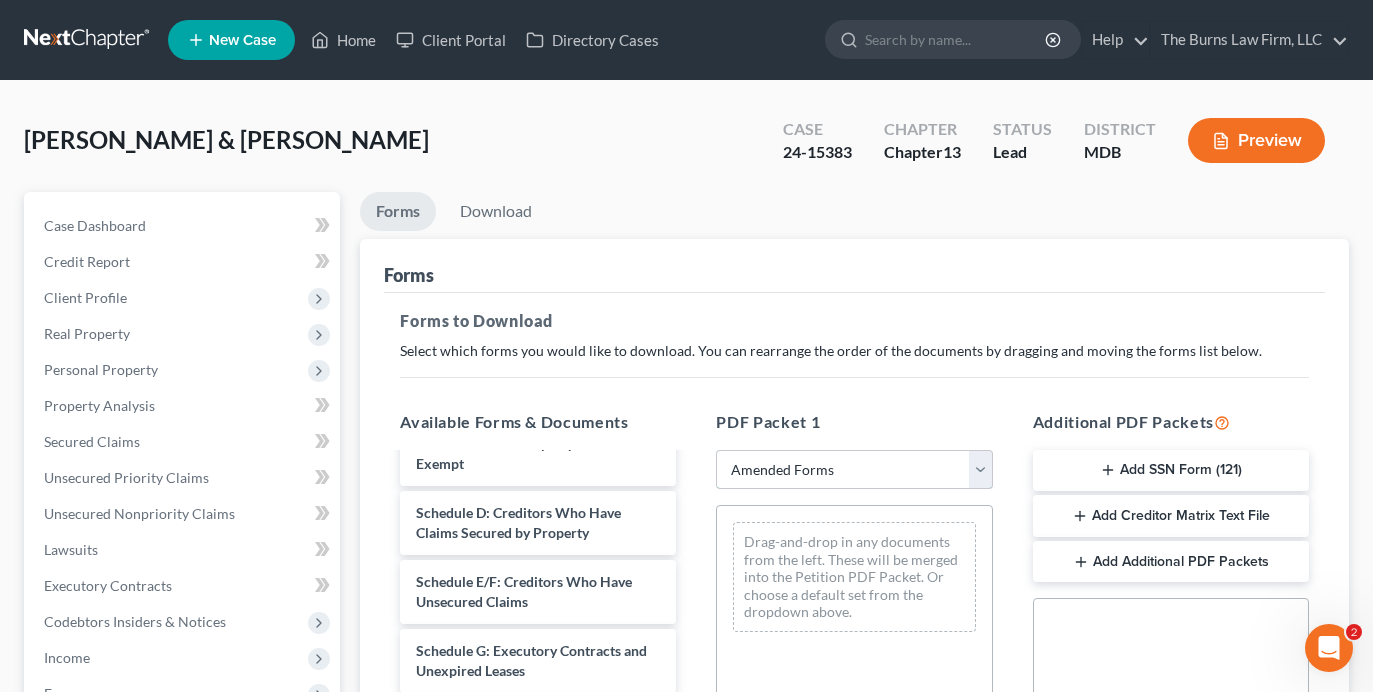scroll, scrollTop: 0, scrollLeft: 0, axis: both 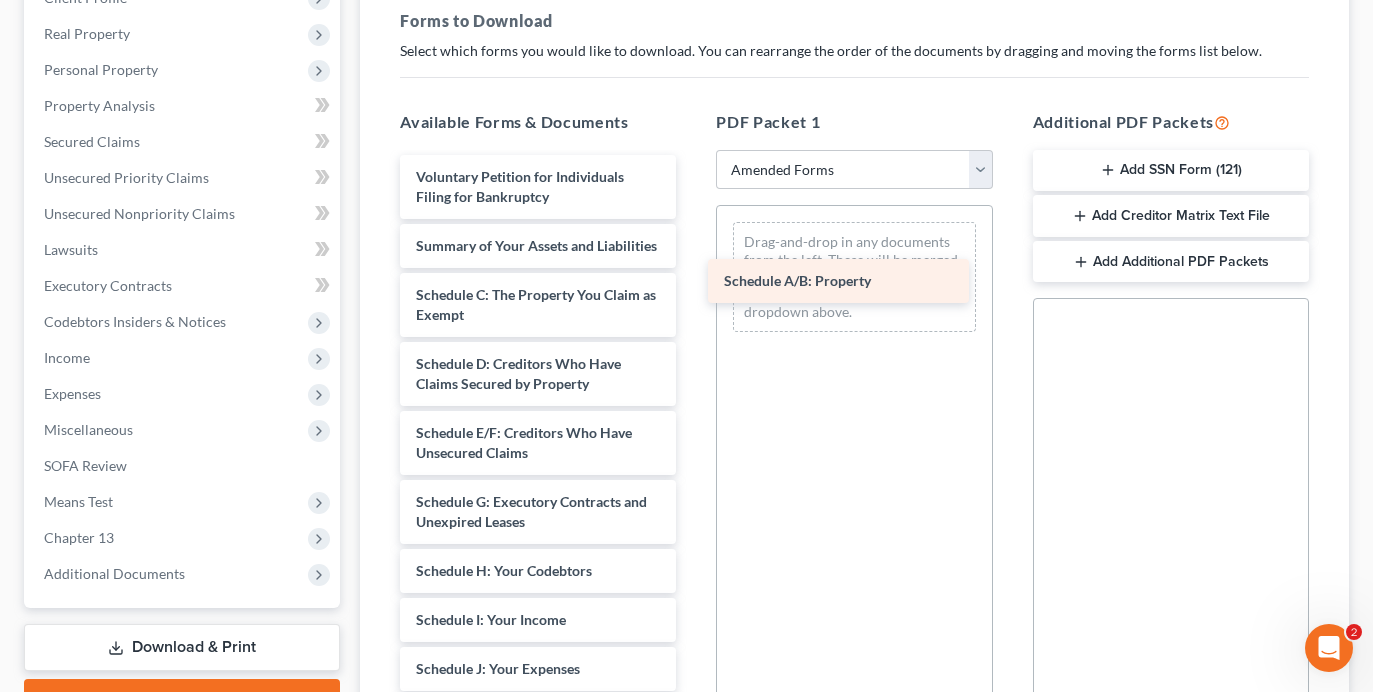 drag, startPoint x: 526, startPoint y: 315, endPoint x: 827, endPoint y: 281, distance: 302.91418 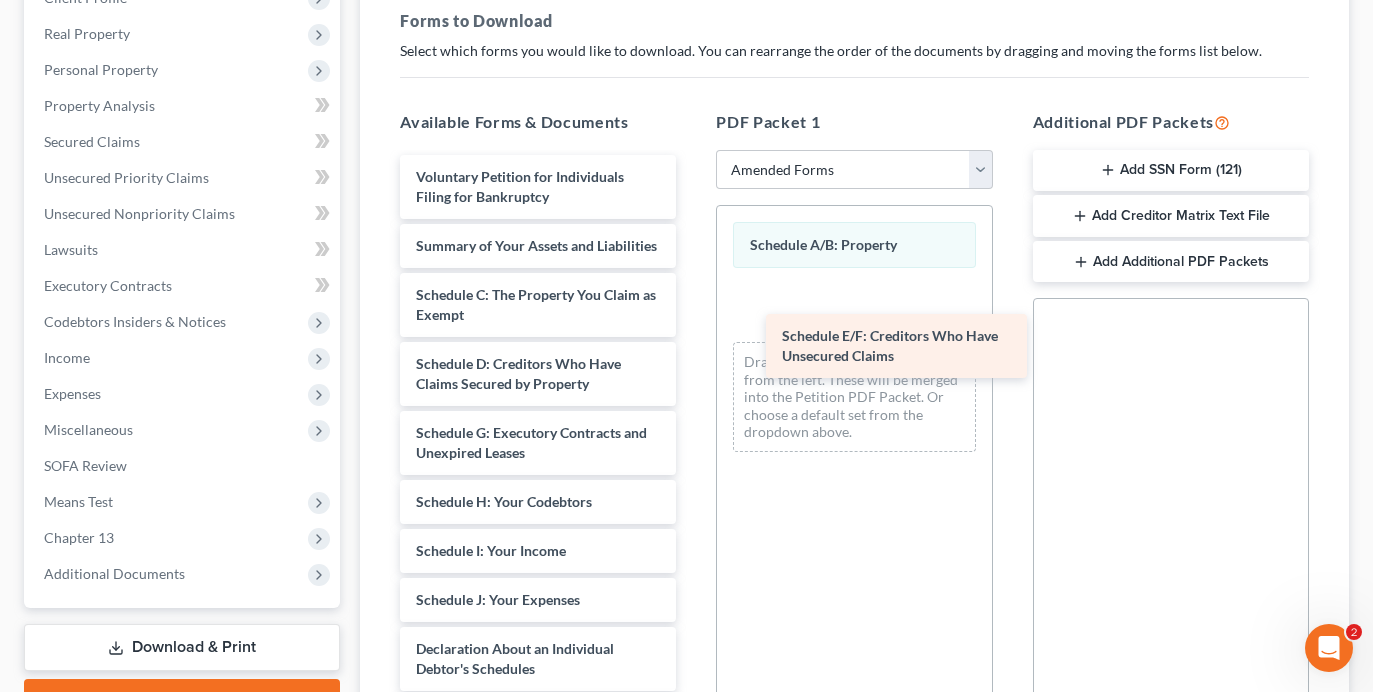 drag, startPoint x: 473, startPoint y: 460, endPoint x: 833, endPoint y: 347, distance: 377.31818 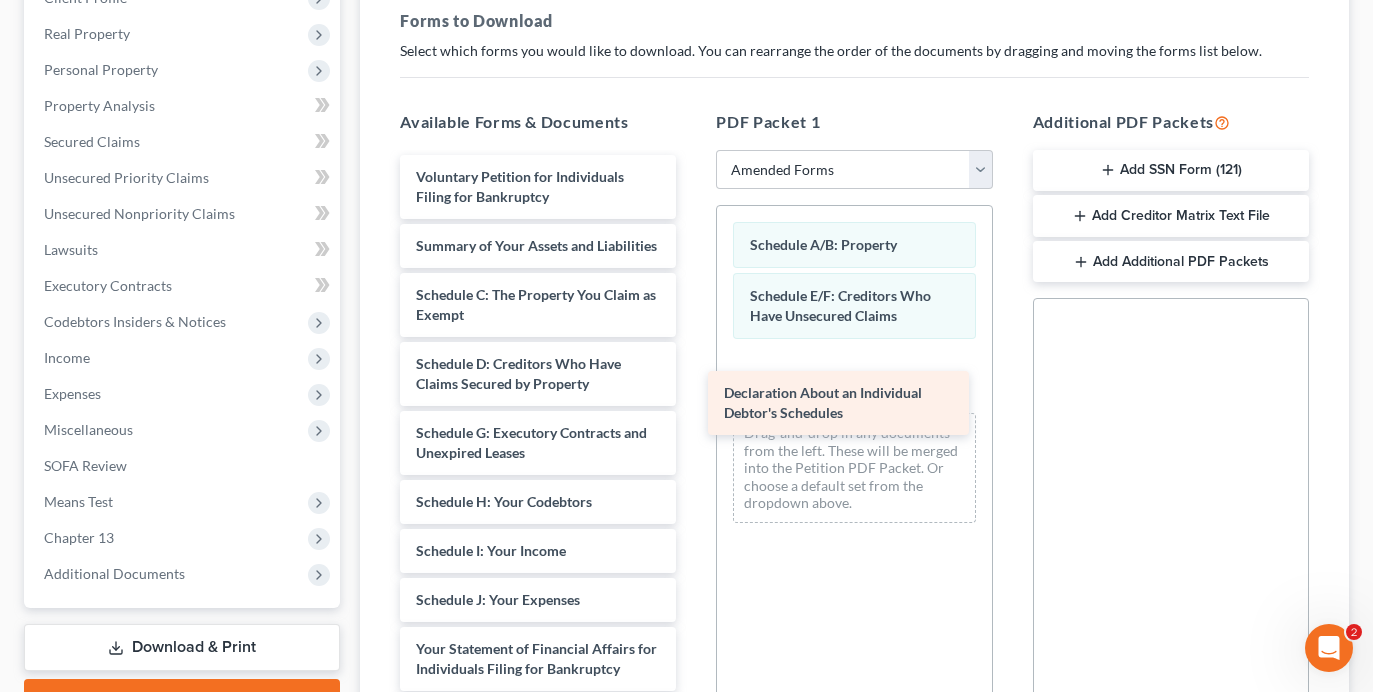 drag, startPoint x: 564, startPoint y: 669, endPoint x: 871, endPoint y: 393, distance: 412.82562 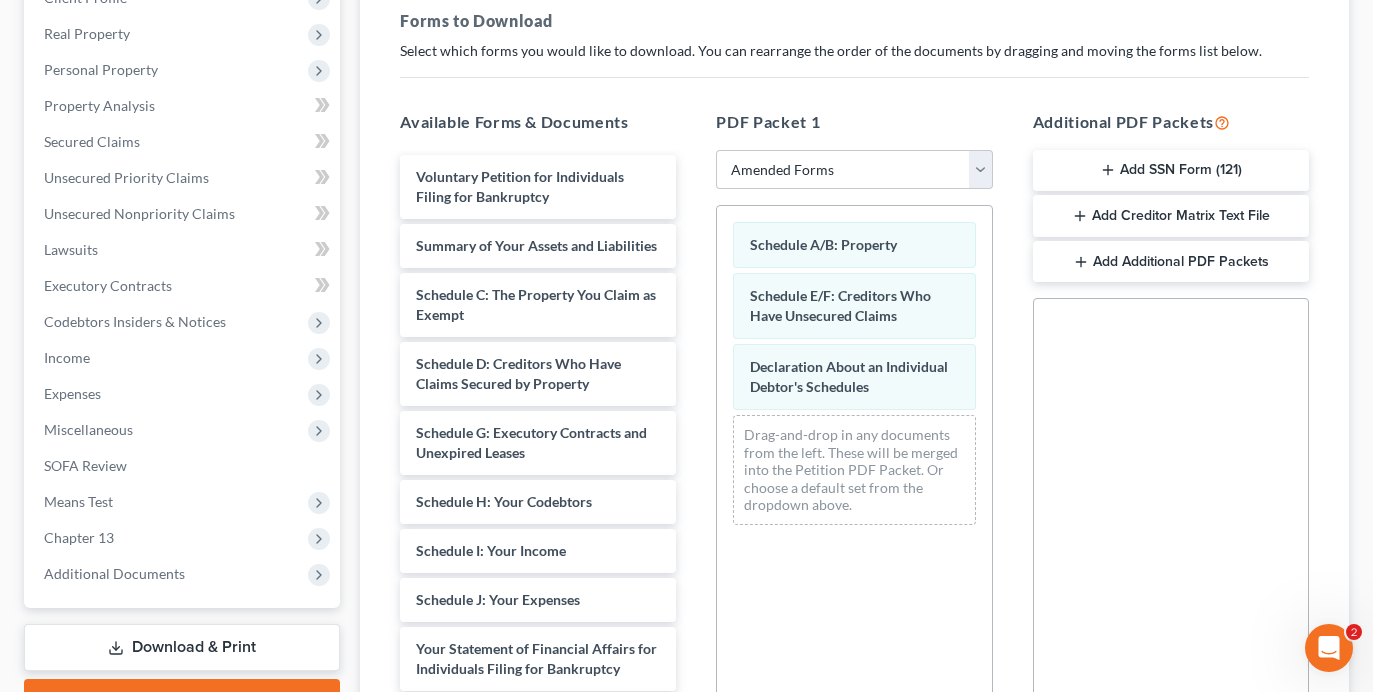 scroll, scrollTop: 500, scrollLeft: 0, axis: vertical 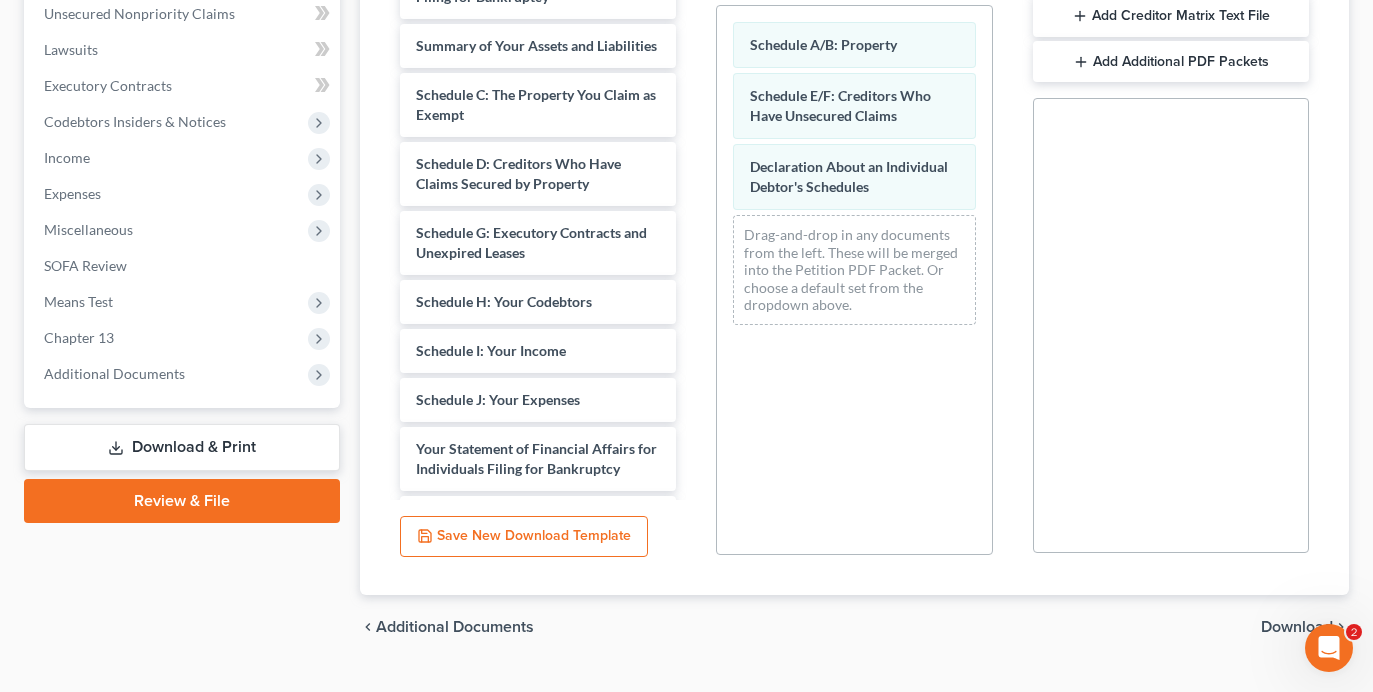 click on "Download" at bounding box center (1297, 627) 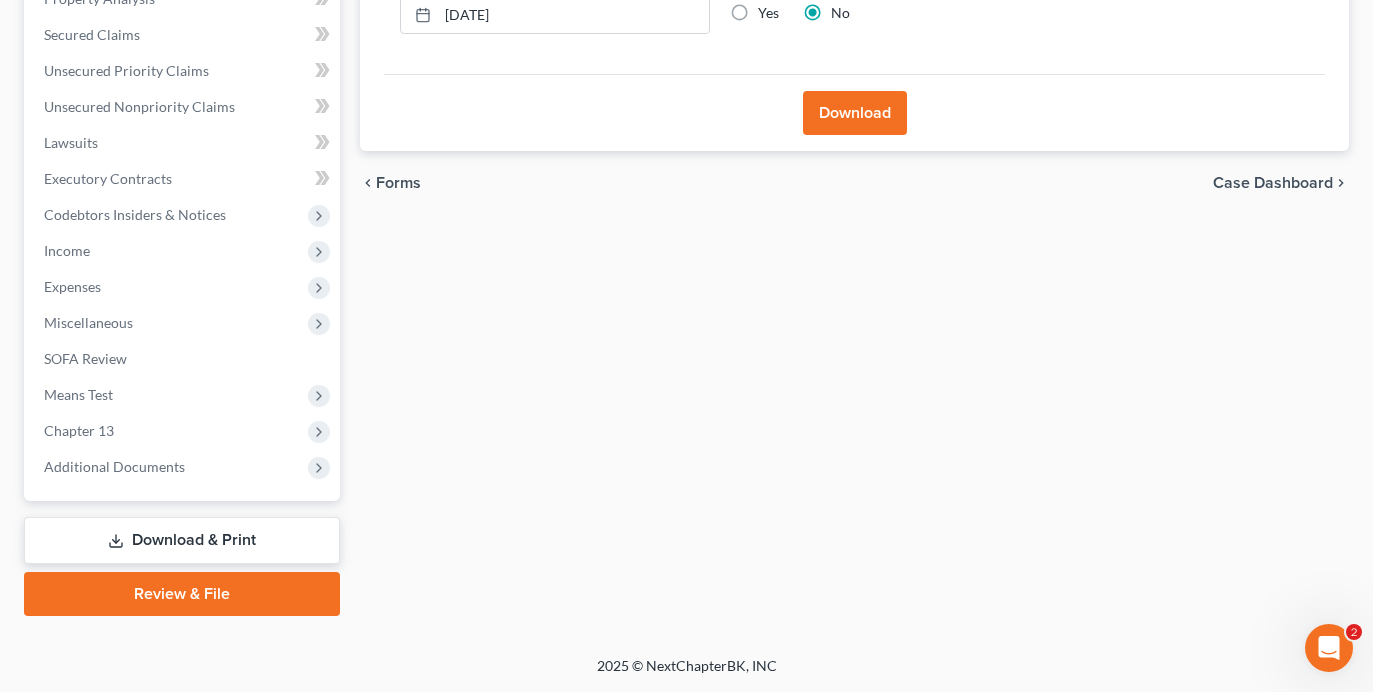 click on "Download" at bounding box center (855, 113) 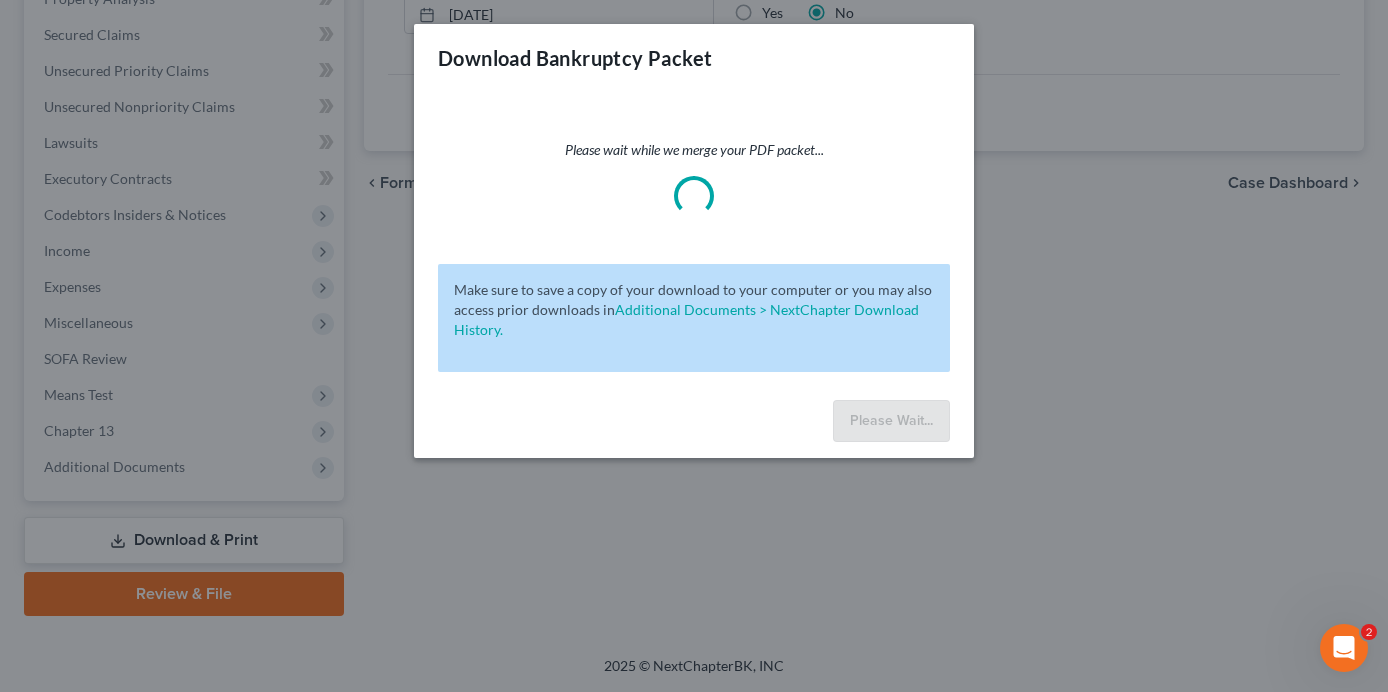 click on "Download Bankruptcy Packet
Please wait while we merge your PDF packet...
Make sure to save a copy of your download to your computer or you may also access prior downloads in  Additional Documents > NextChapter Download History.
Please Wait..." at bounding box center [694, 346] 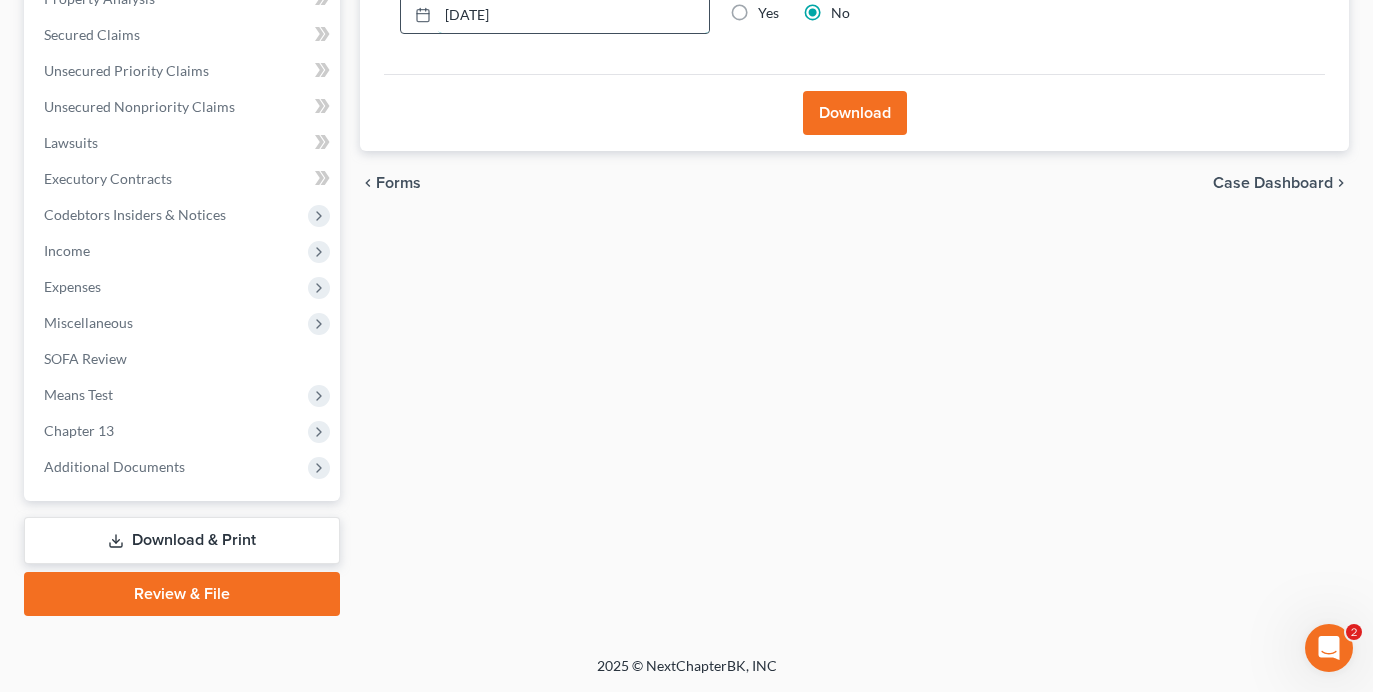 click on "[DATE]" at bounding box center [573, 15] 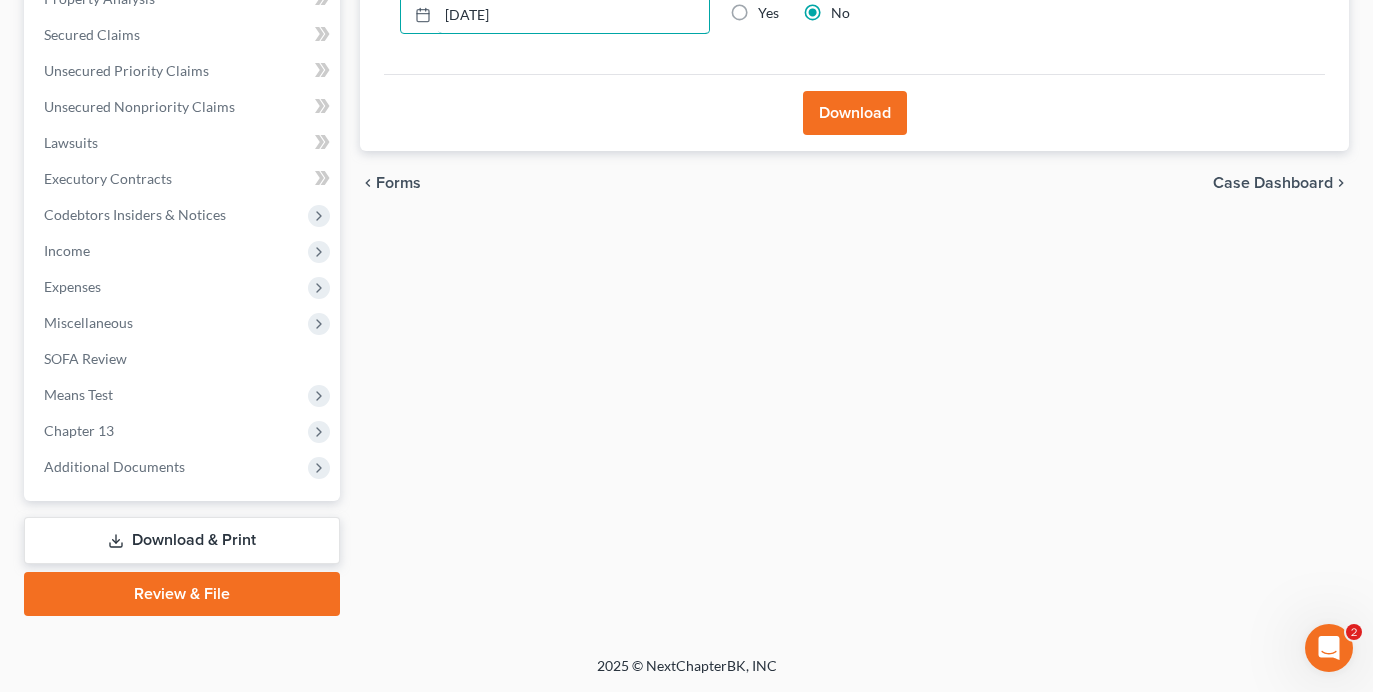 type on "[DATE]" 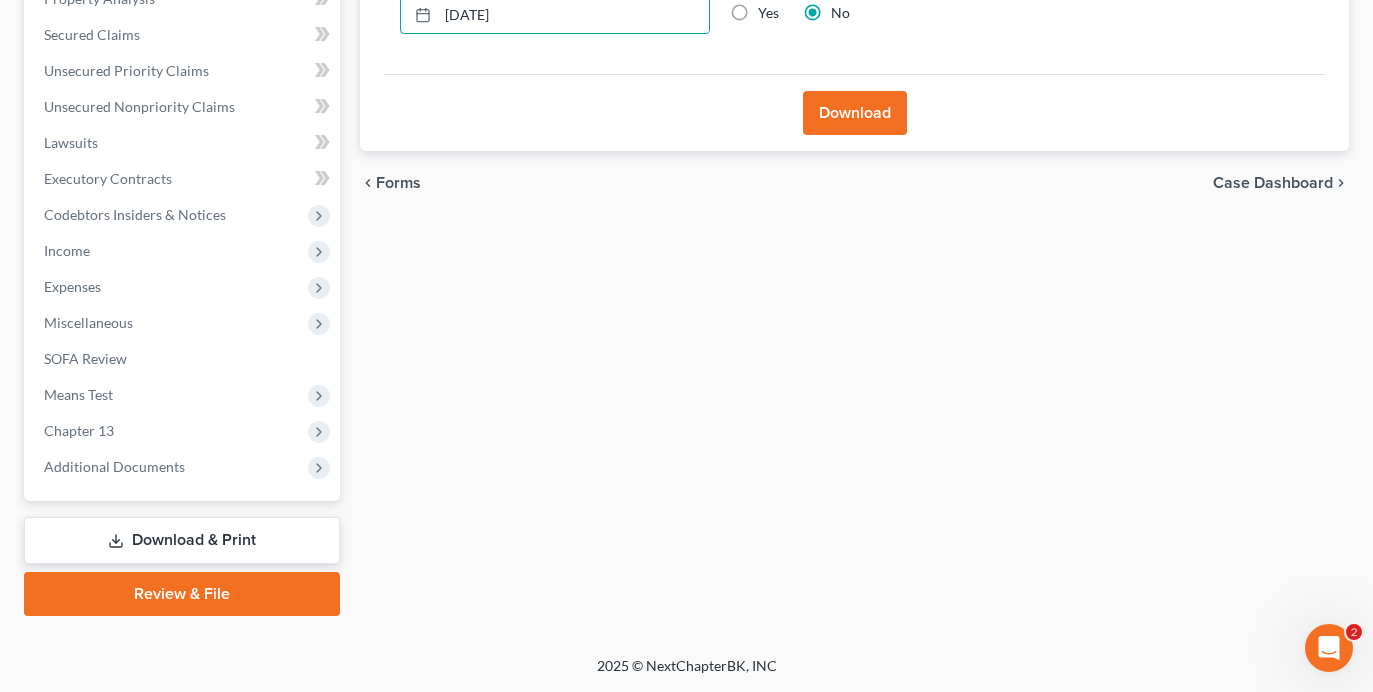 click on "Download" at bounding box center [855, 113] 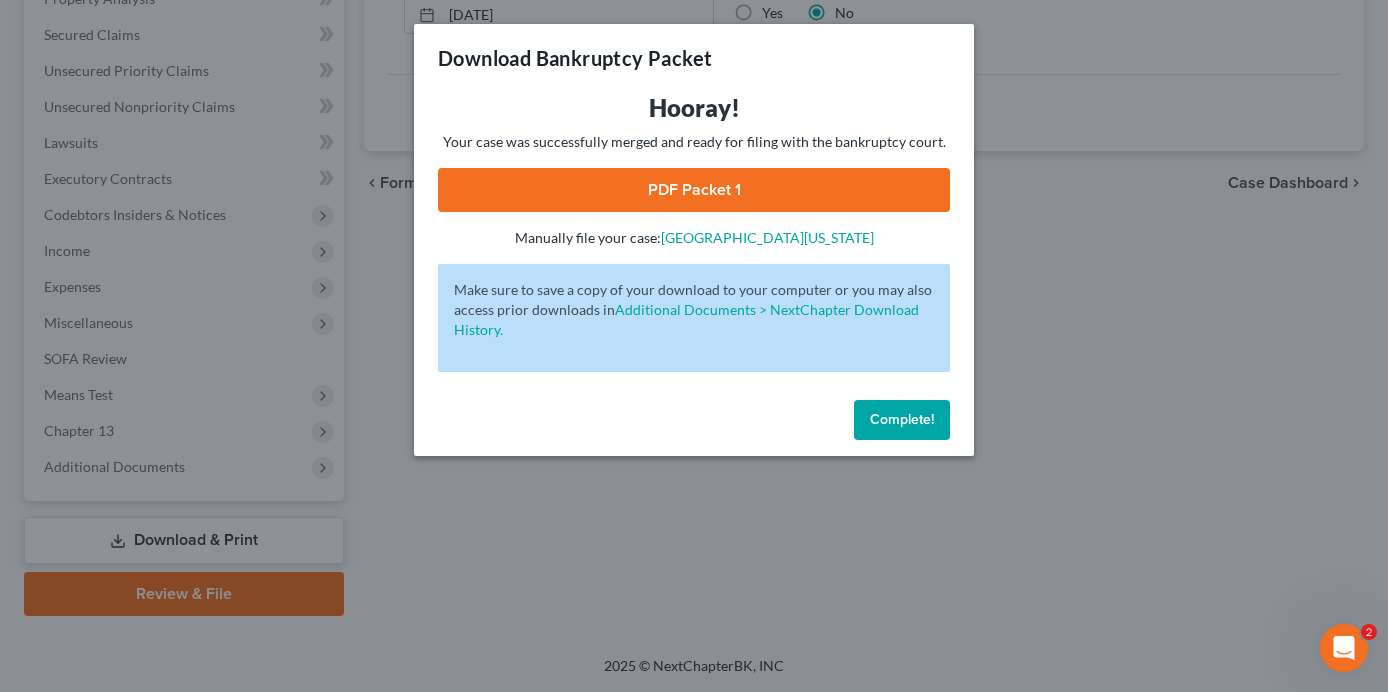 click on "PDF Packet 1" at bounding box center [694, 190] 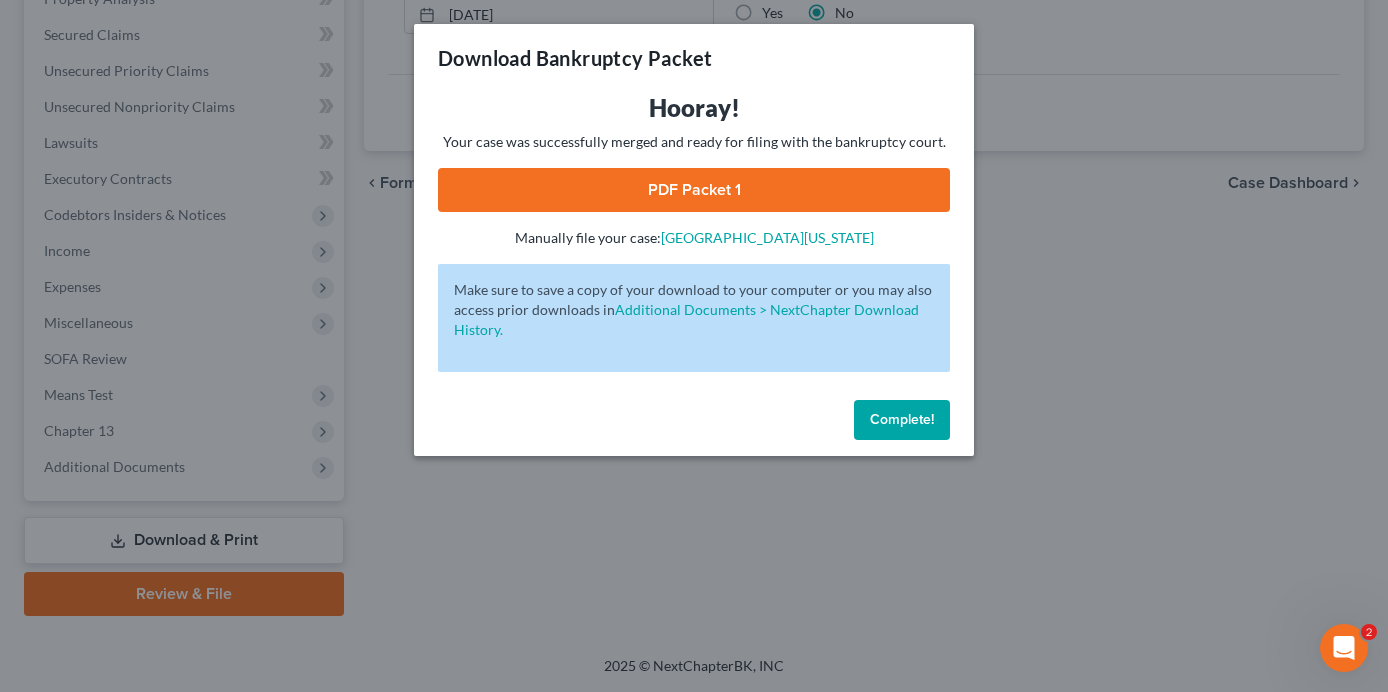 click on "Download Bankruptcy Packet
Hooray! Your case was successfully merged and ready for filing with the bankruptcy court. PDF Packet 1 -  Manually file your case:  District of [US_STATE] Oops! There was an error with generating the download packet. -
Make sure to save a copy of your download to your computer or you may also access prior downloads in  Additional Documents > NextChapter Download History.
Complete!" at bounding box center (694, 346) 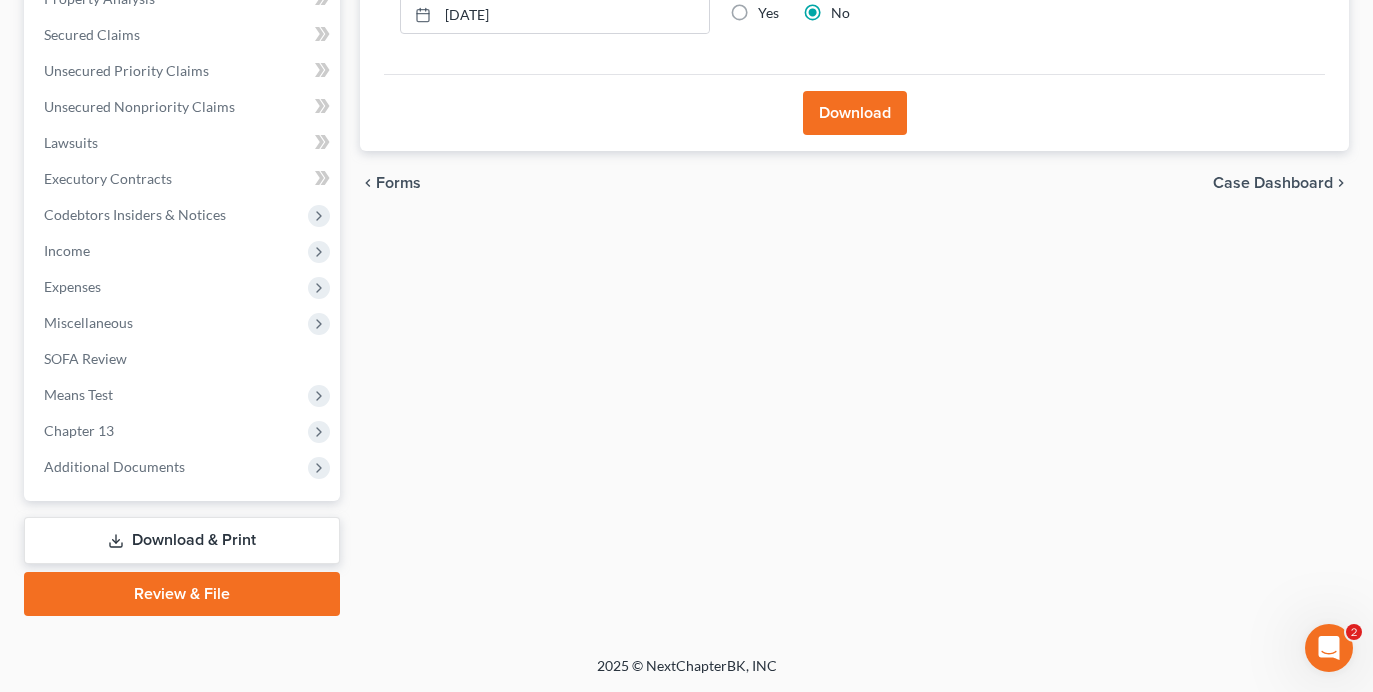 click on "Income" at bounding box center (67, 250) 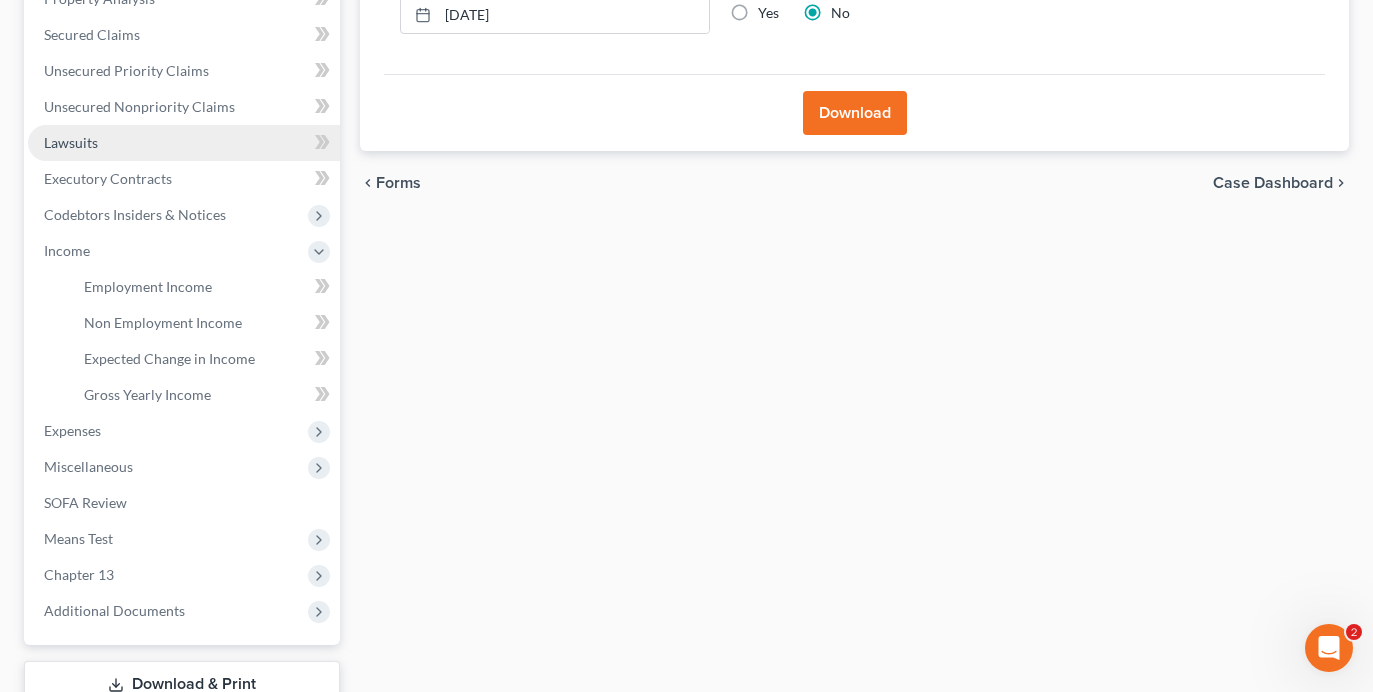 click on "Lawsuits" at bounding box center [184, 143] 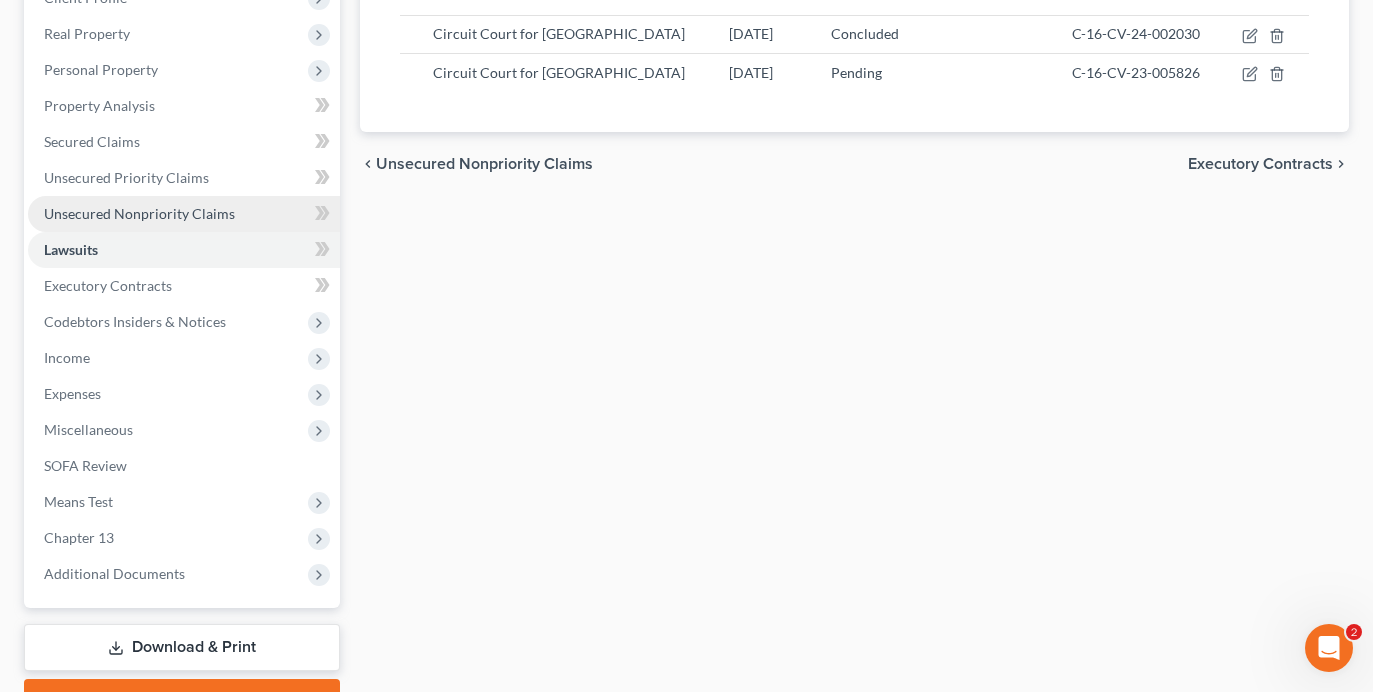scroll, scrollTop: 407, scrollLeft: 0, axis: vertical 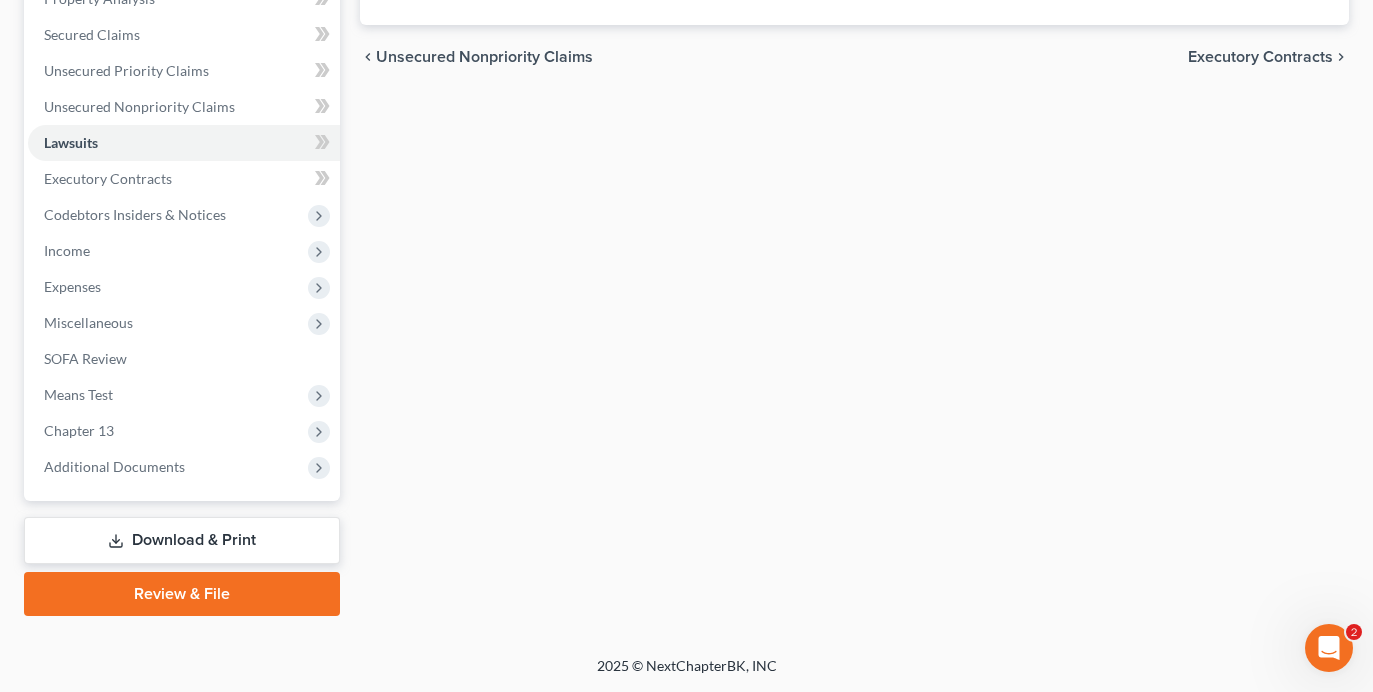 click on "Download & Print" at bounding box center [182, 540] 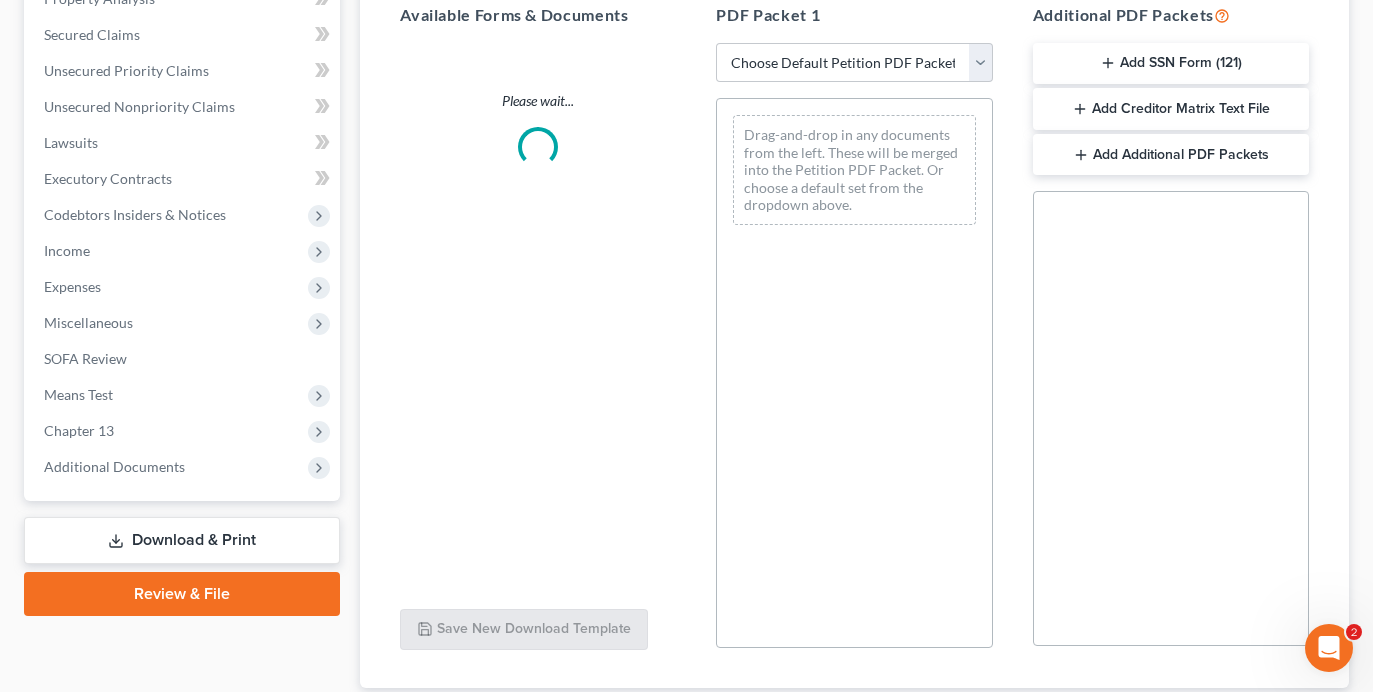 scroll, scrollTop: 0, scrollLeft: 0, axis: both 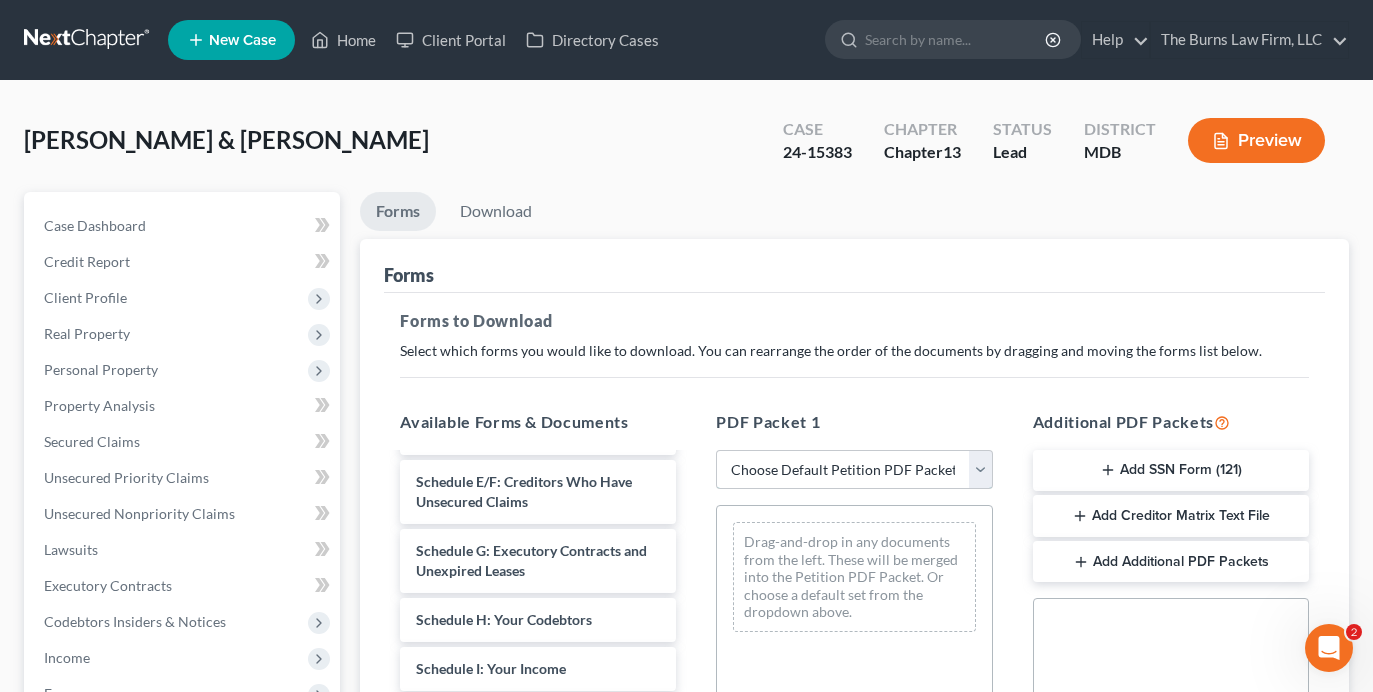 click on "Choose Default Petition PDF Packet Complete Bankruptcy Petition (all forms and schedules) Emergency Filing Forms (Petition and Creditor List Only) Amended Forms Signature Pages Only Supplemental Post Petition (Sch. I & J) Supplemental Post Petition (Sch. I) Supplemental Post Petition (Sch. J)" at bounding box center [854, 470] 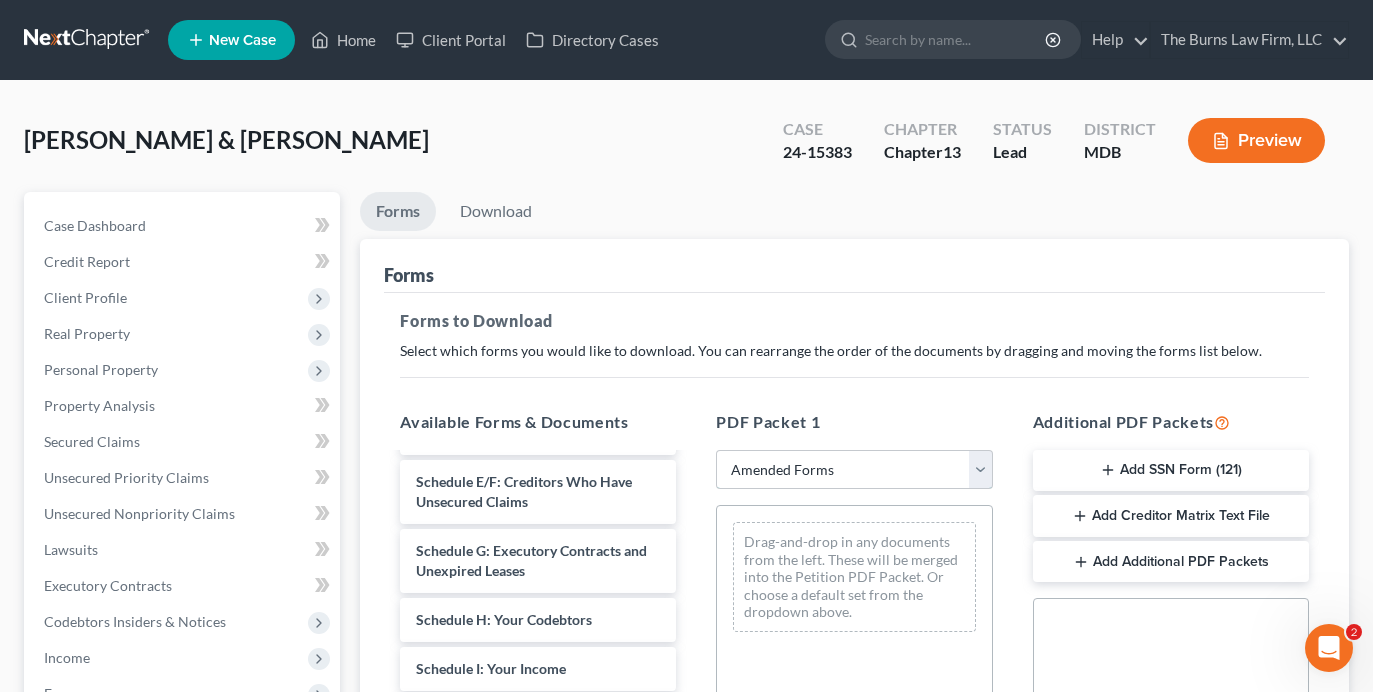 click on "Choose Default Petition PDF Packet Complete Bankruptcy Petition (all forms and schedules) Emergency Filing Forms (Petition and Creditor List Only) Amended Forms Signature Pages Only Supplemental Post Petition (Sch. I & J) Supplemental Post Petition (Sch. I) Supplemental Post Petition (Sch. J)" at bounding box center [854, 470] 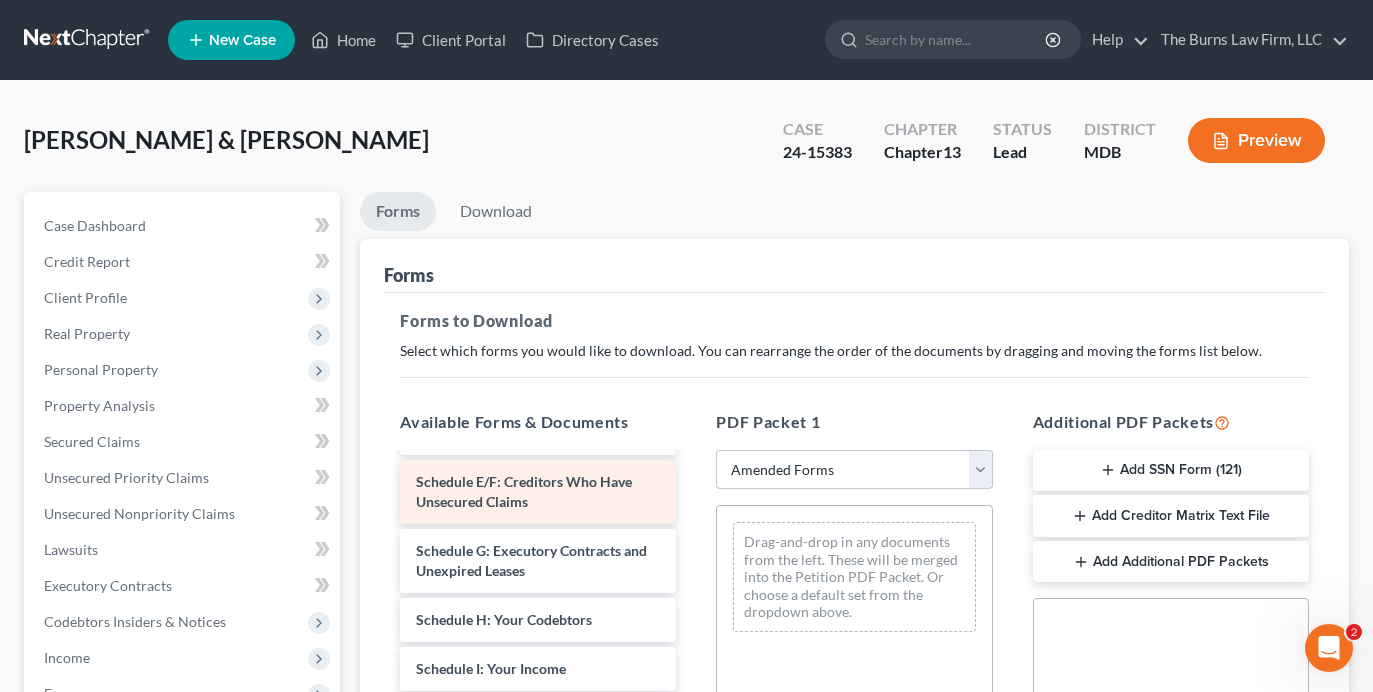 scroll, scrollTop: 597, scrollLeft: 0, axis: vertical 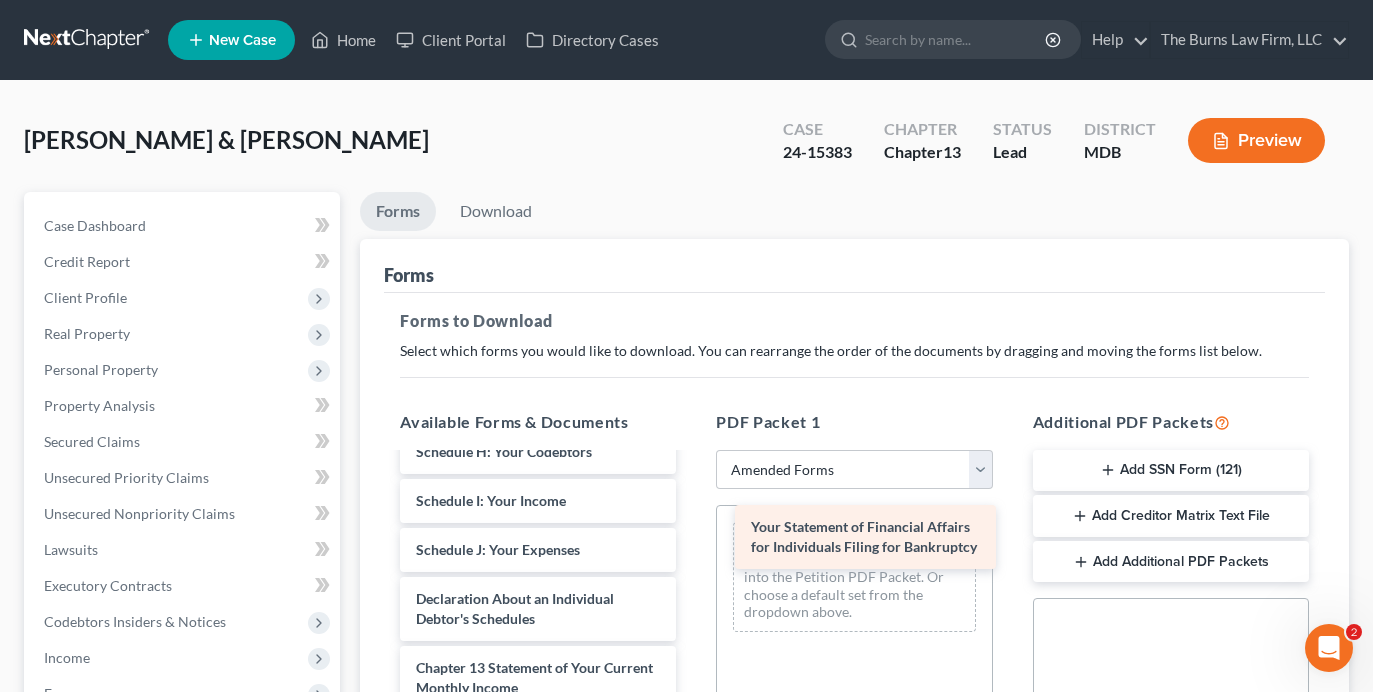drag, startPoint x: 527, startPoint y: 576, endPoint x: 854, endPoint y: 545, distance: 328.46613 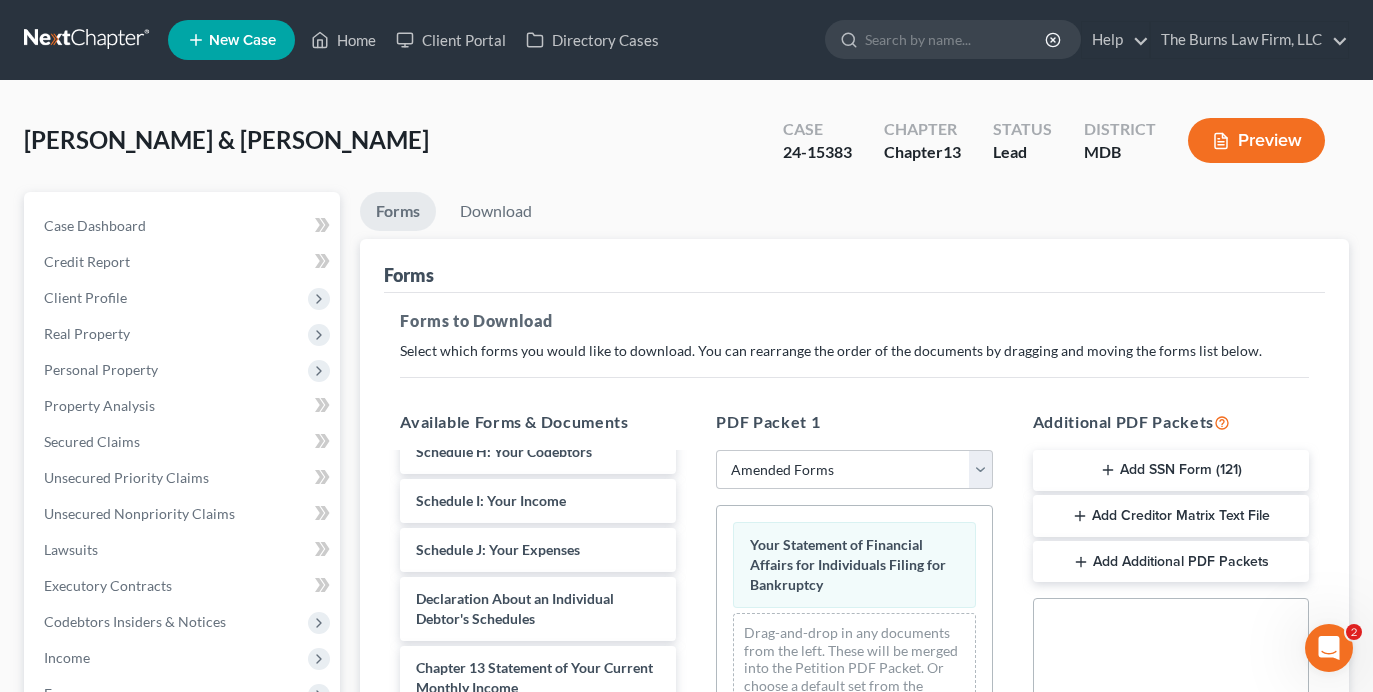 scroll, scrollTop: 500, scrollLeft: 0, axis: vertical 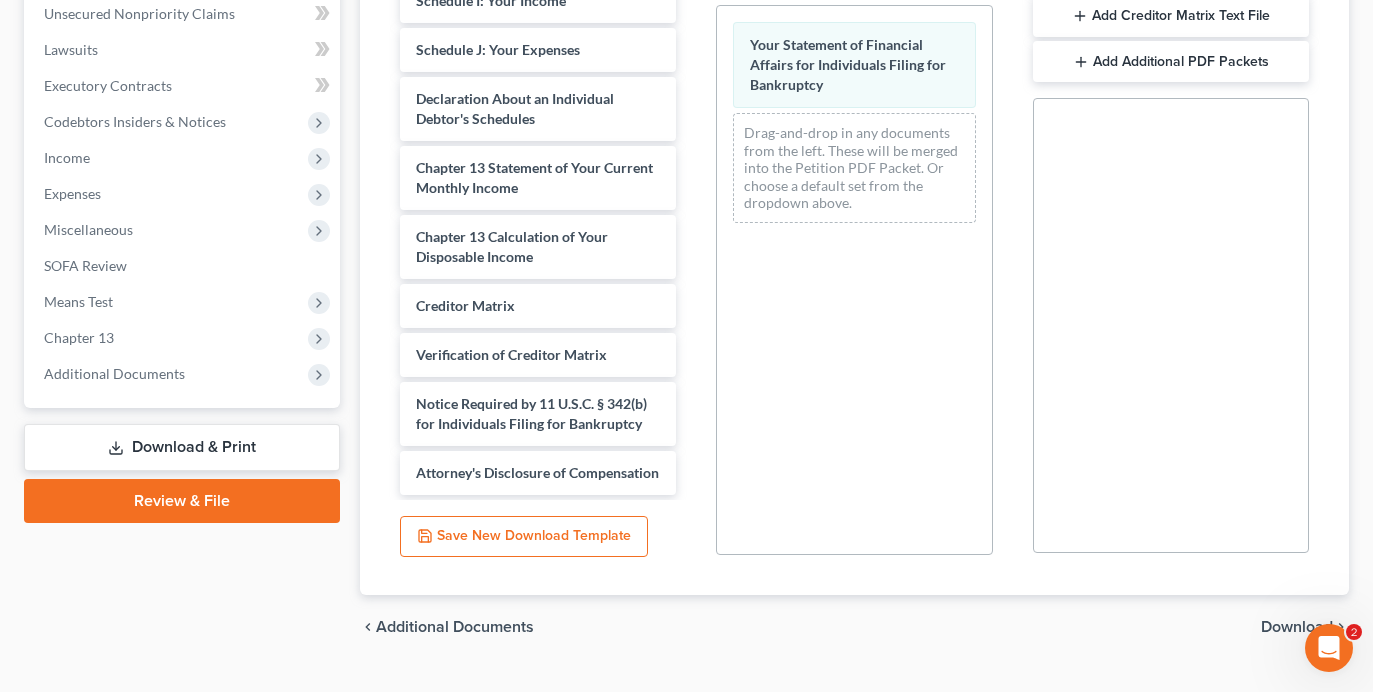 click on "Download" at bounding box center (1297, 627) 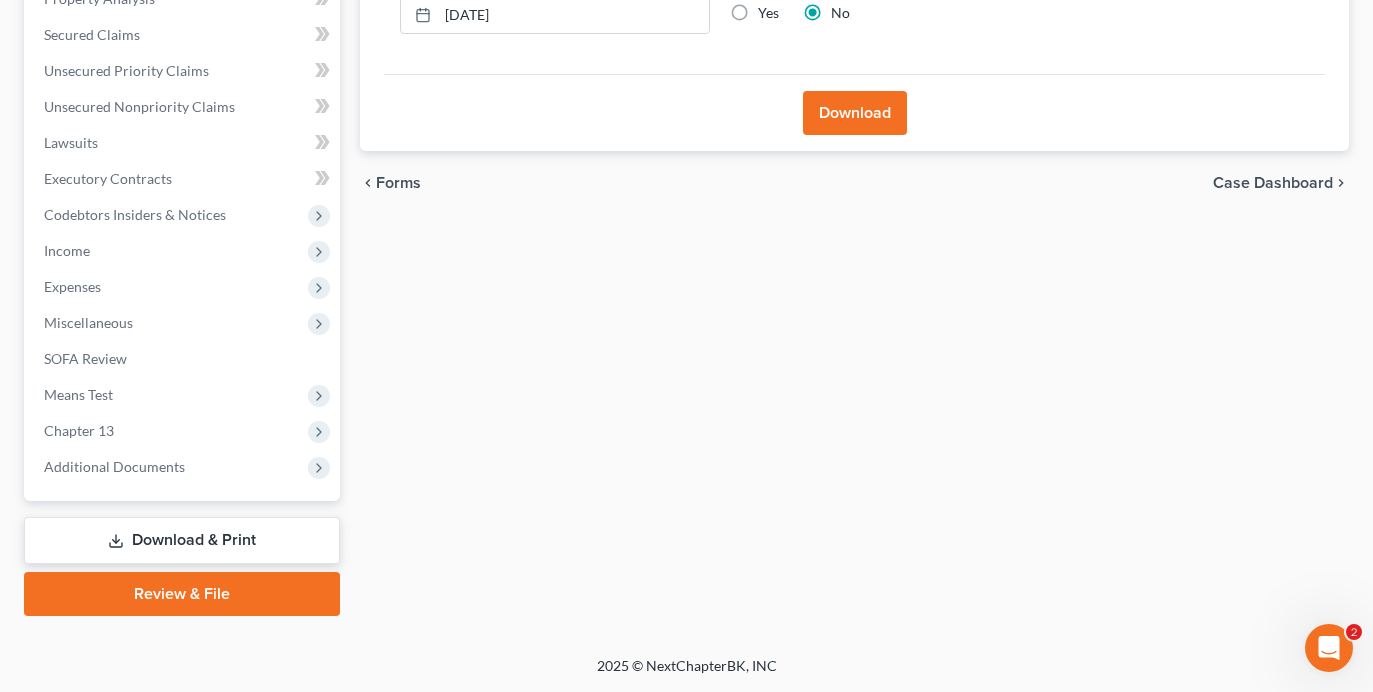 scroll, scrollTop: 407, scrollLeft: 0, axis: vertical 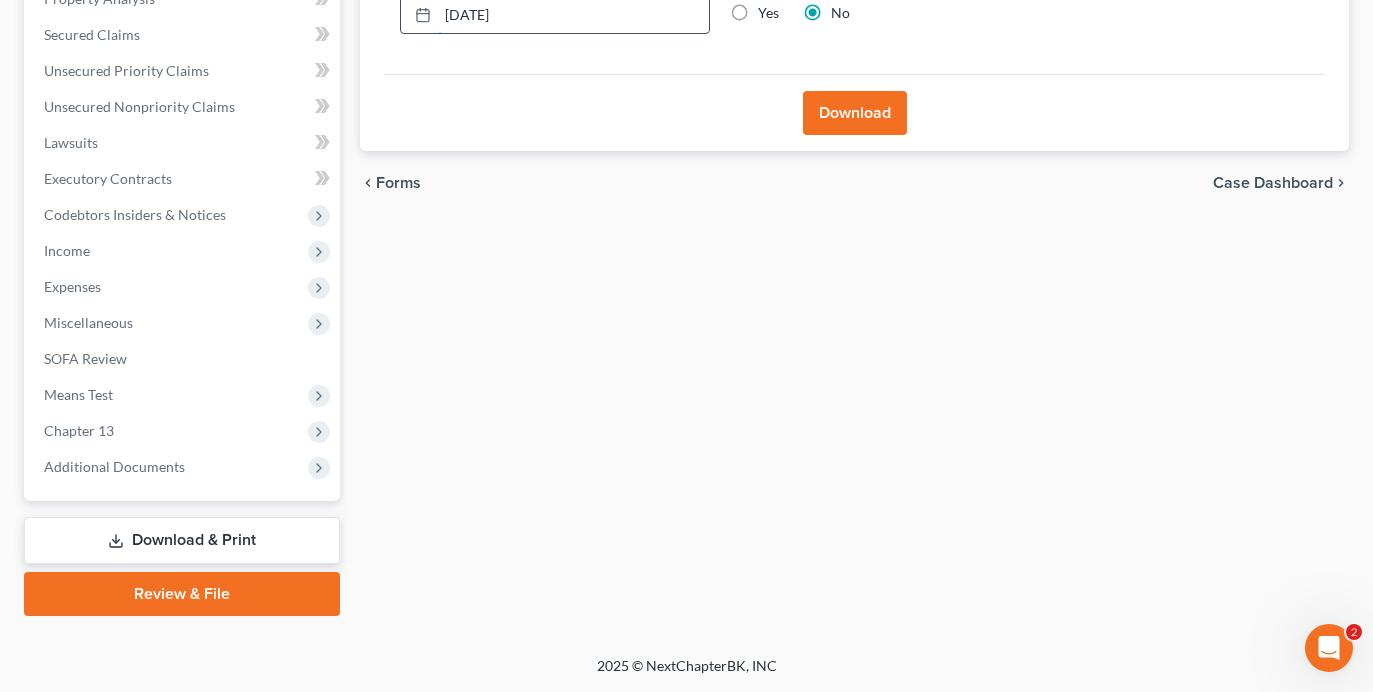 click on "[DATE]" at bounding box center (573, 15) 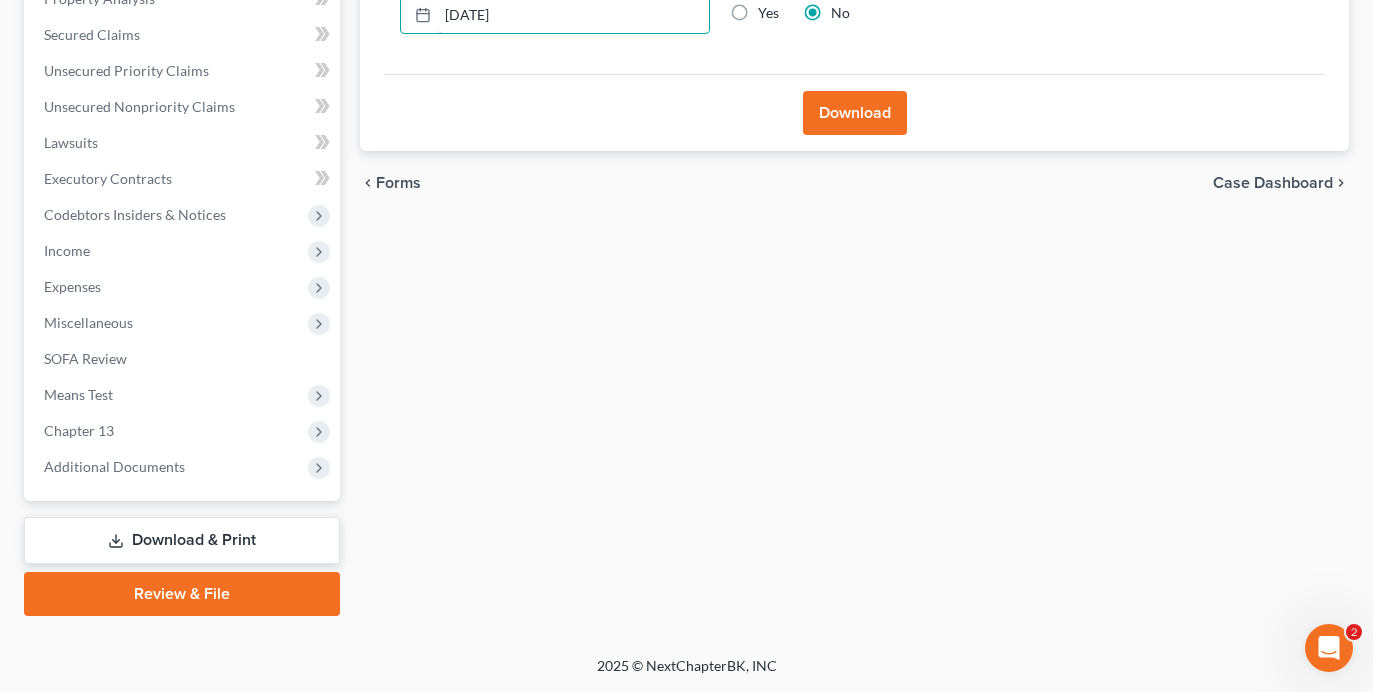 type on "[DATE]" 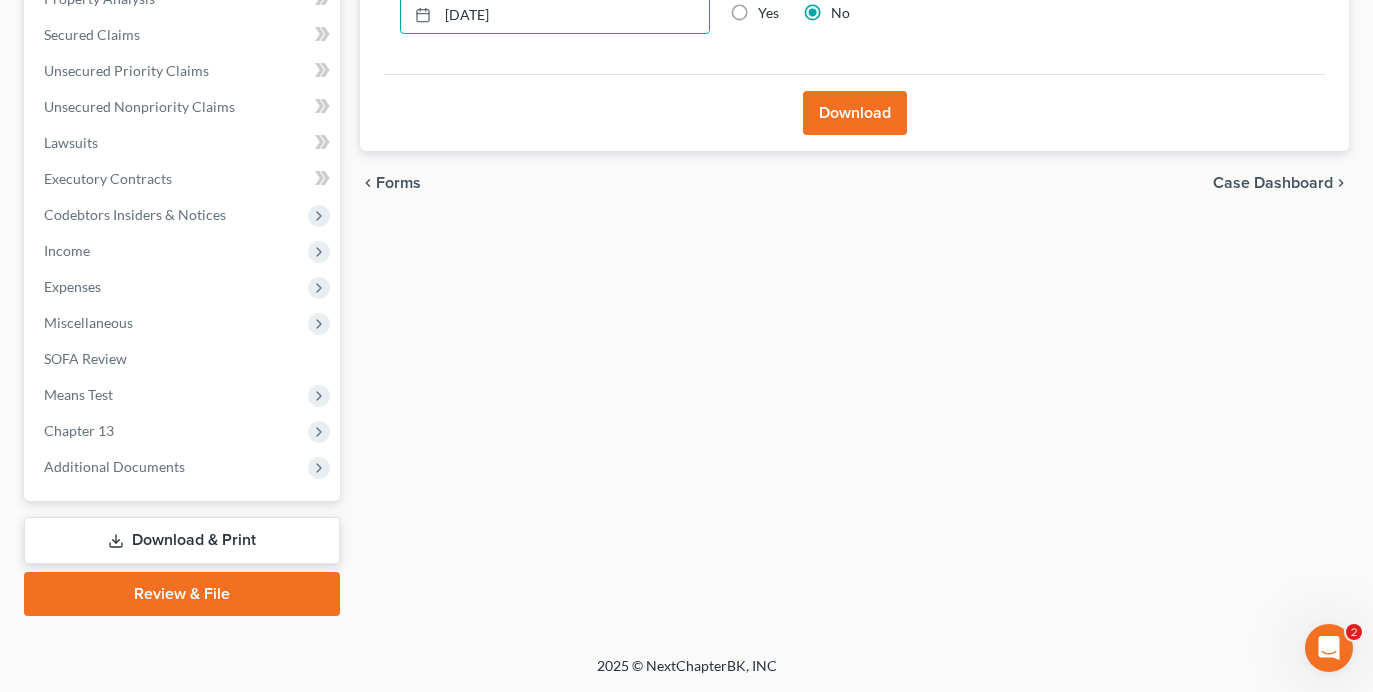 click on "Download" at bounding box center (855, 113) 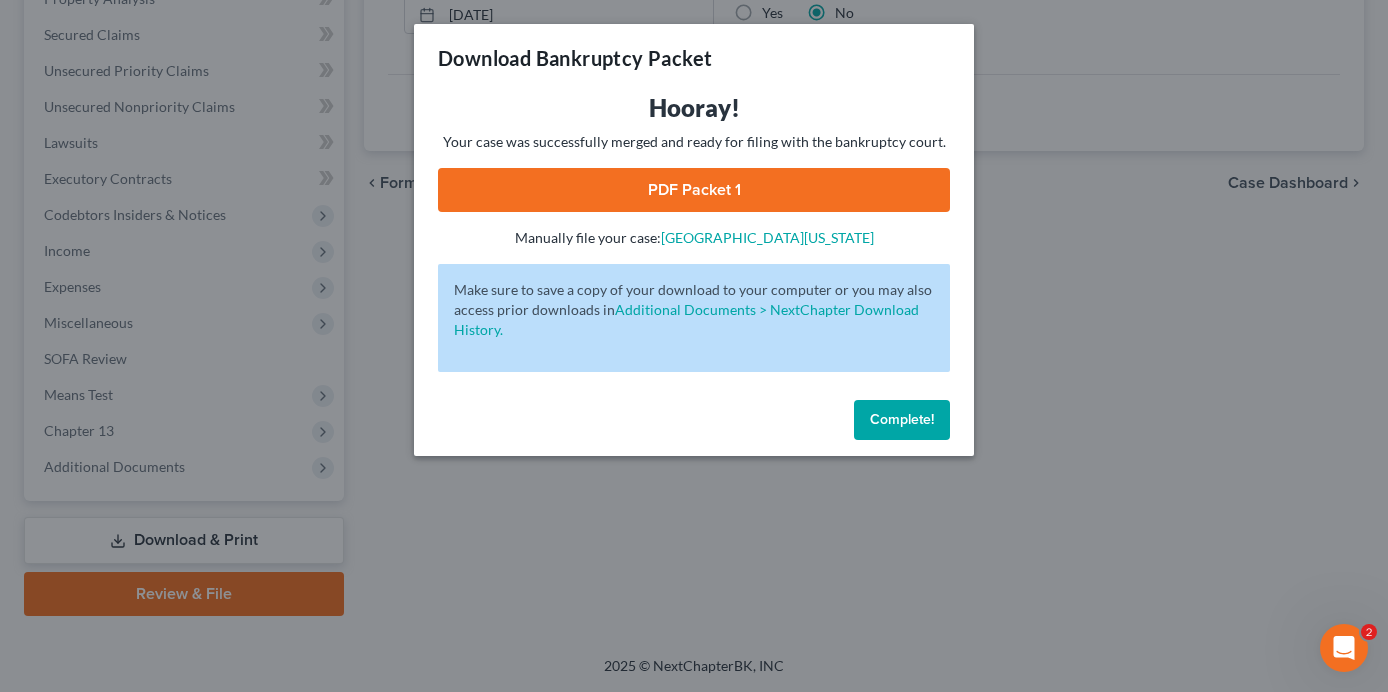 click on "PDF Packet 1" at bounding box center [694, 190] 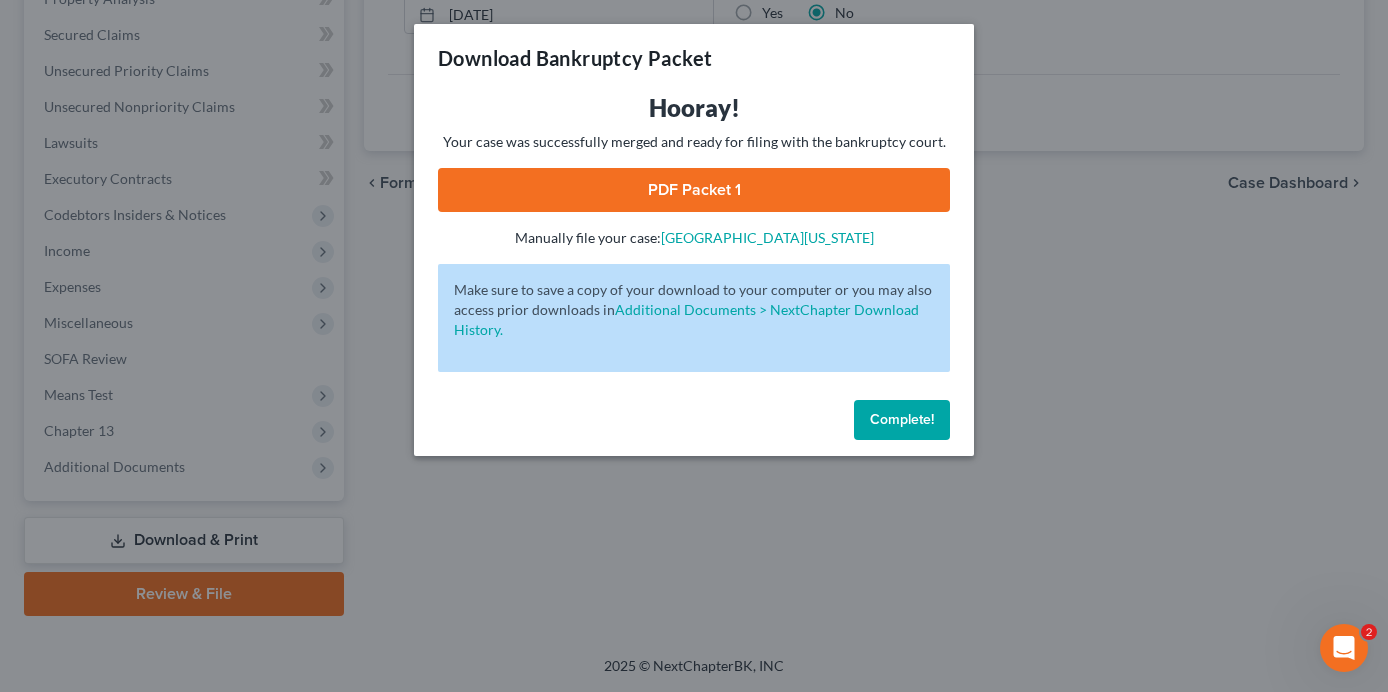 click on "Download Bankruptcy Packet
Hooray! Your case was successfully merged and ready for filing with the bankruptcy court. PDF Packet 1 -  Manually file your case:  District of [US_STATE] Oops! There was an error with generating the download packet. -
Make sure to save a copy of your download to your computer or you may also access prior downloads in  Additional Documents > NextChapter Download History.
Complete!" at bounding box center (694, 346) 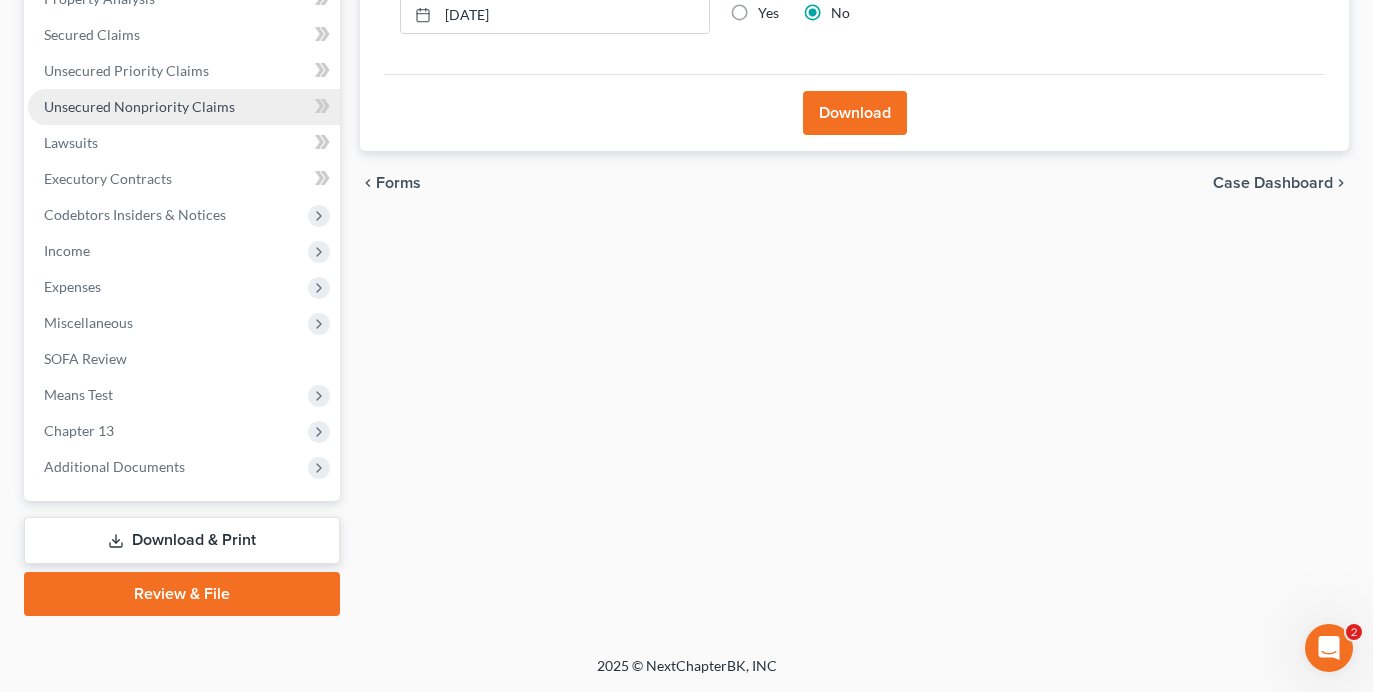 scroll, scrollTop: 0, scrollLeft: 0, axis: both 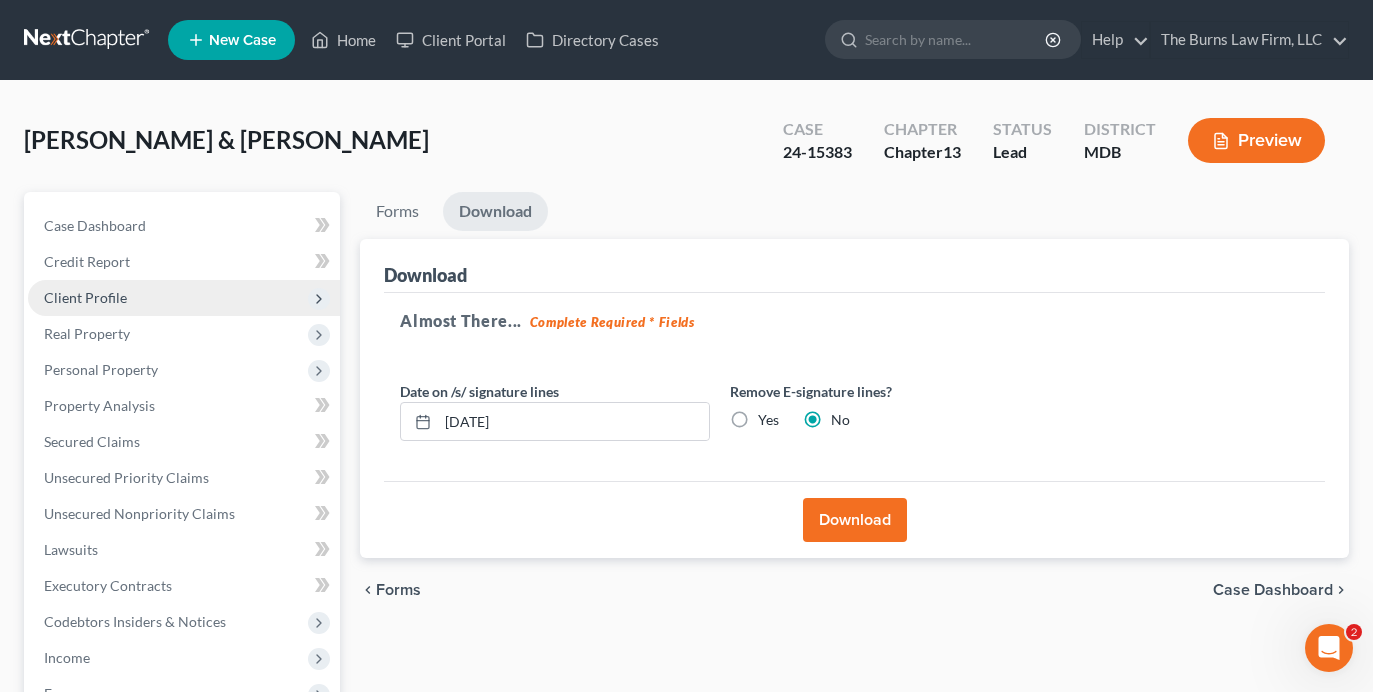 click on "Client Profile" at bounding box center [85, 297] 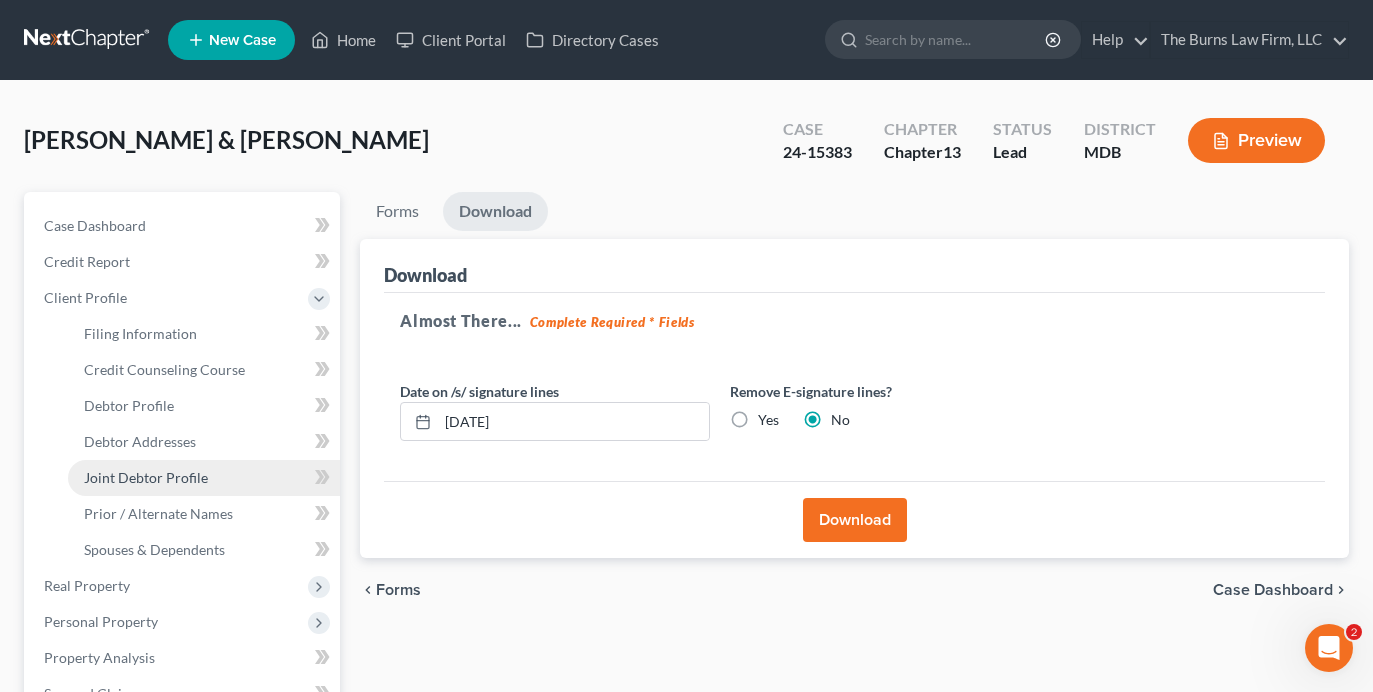 click on "Joint Debtor Profile" at bounding box center [146, 477] 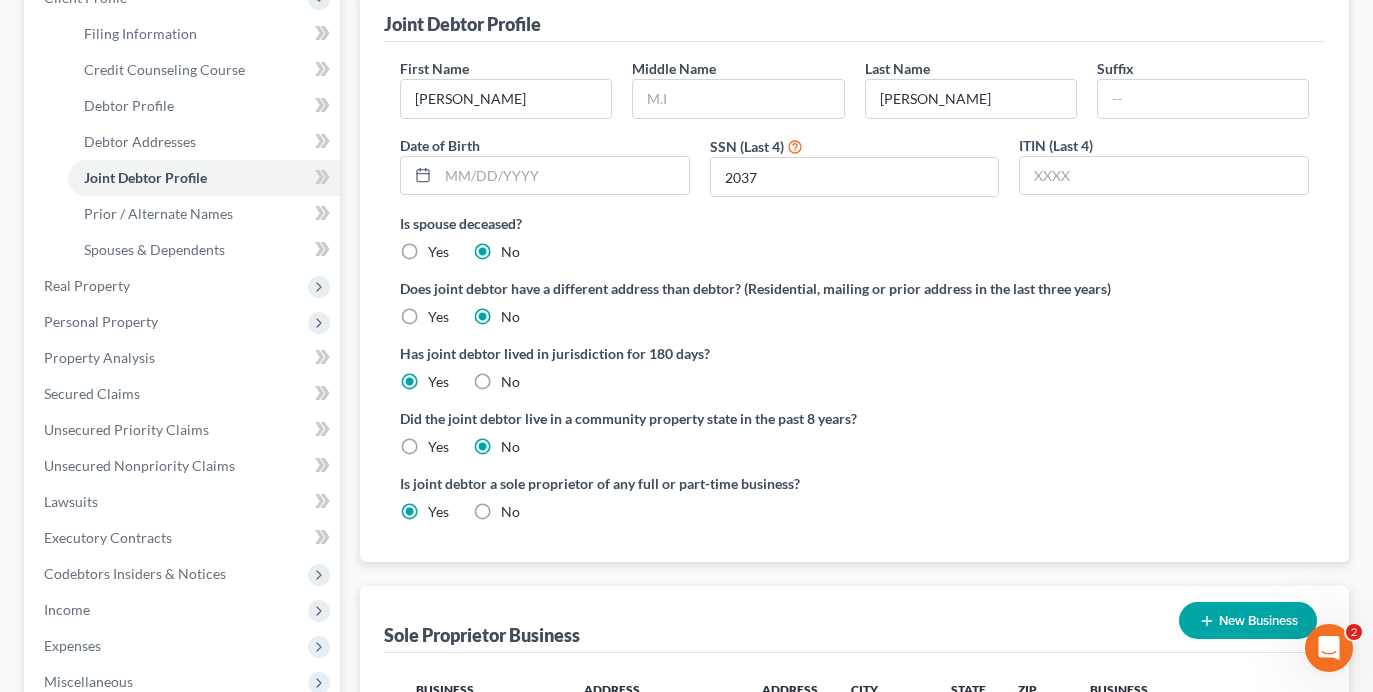 scroll, scrollTop: 500, scrollLeft: 0, axis: vertical 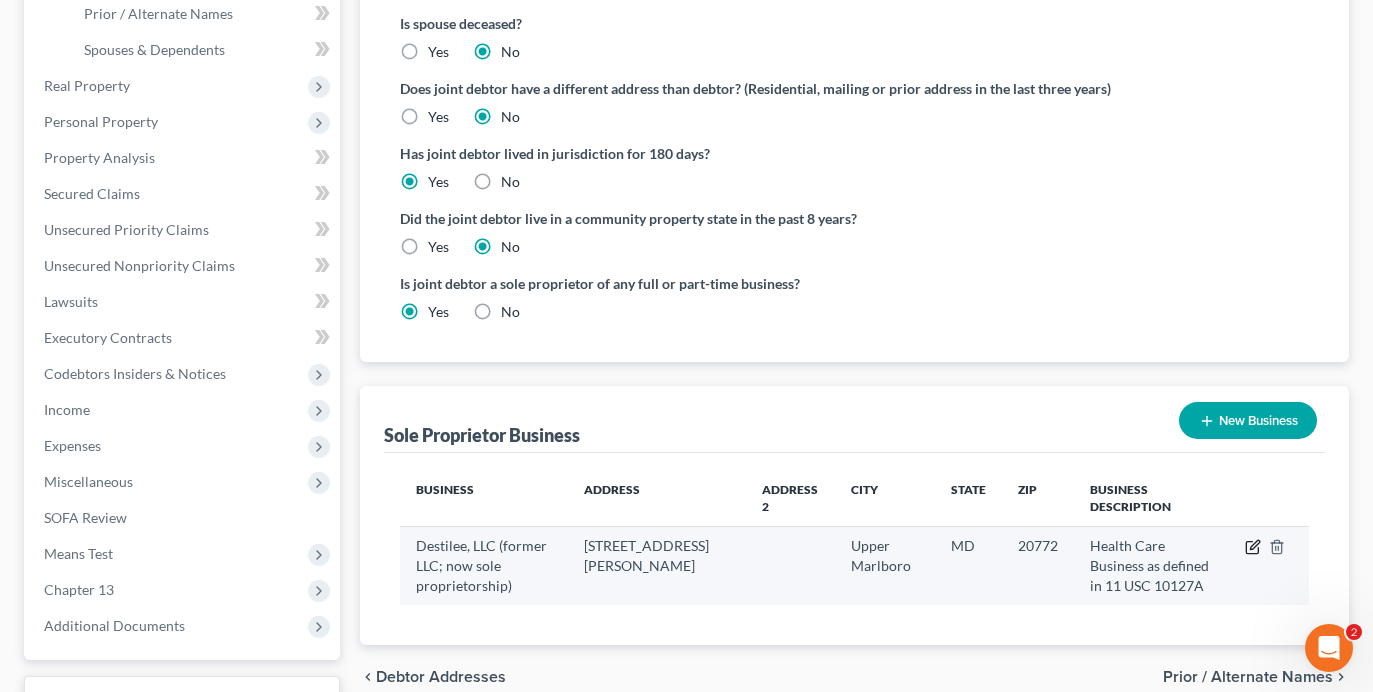 click 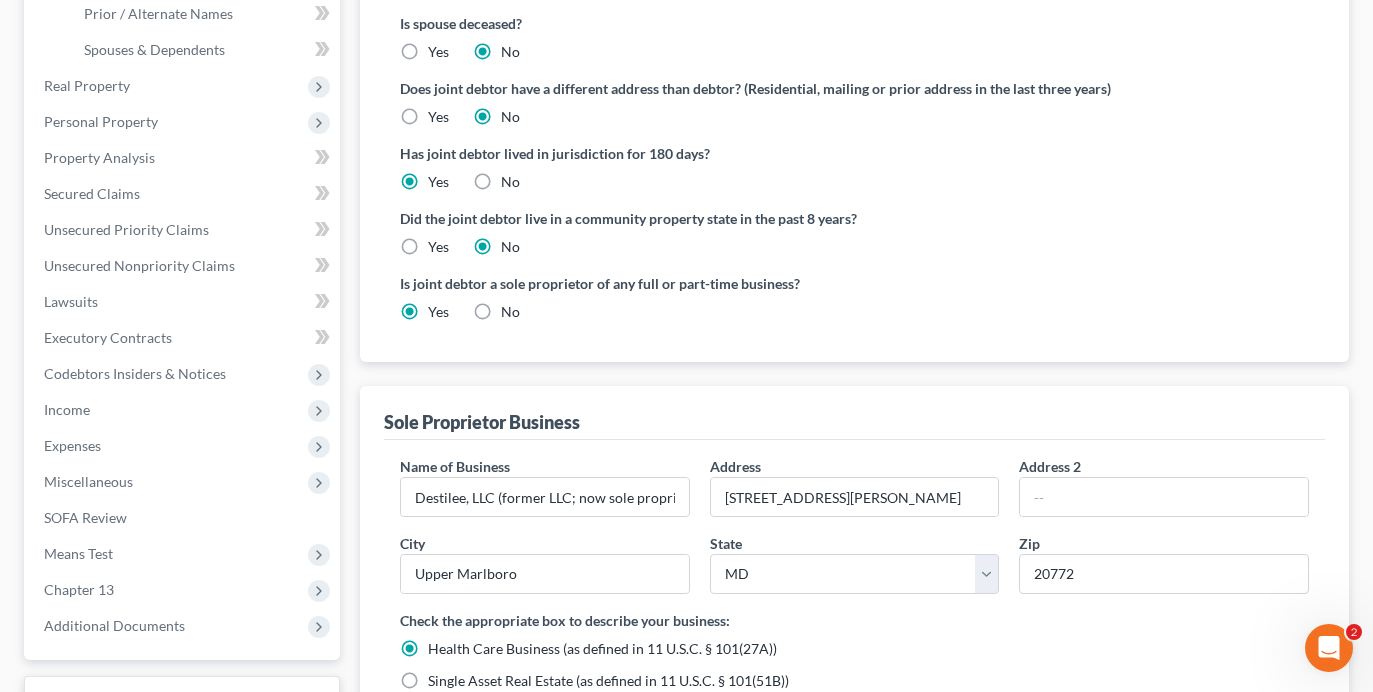 scroll, scrollTop: 700, scrollLeft: 0, axis: vertical 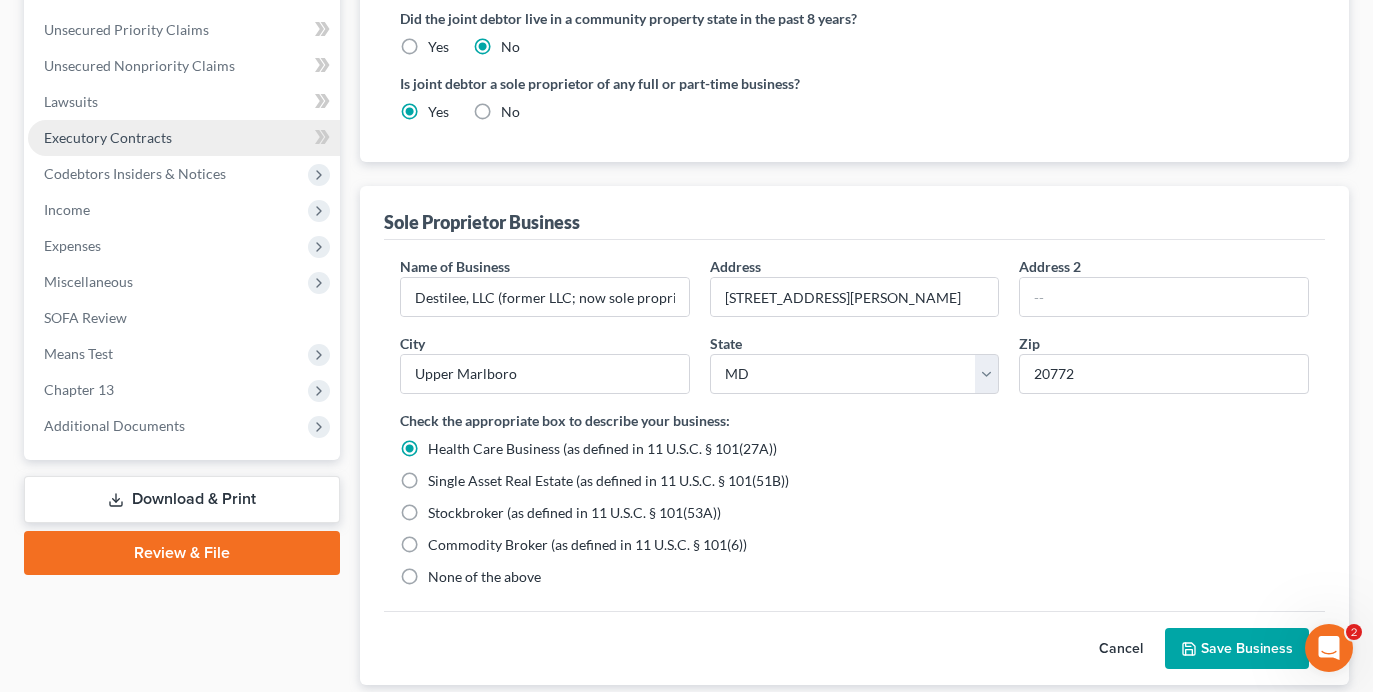 click on "Executory Contracts" at bounding box center (108, 137) 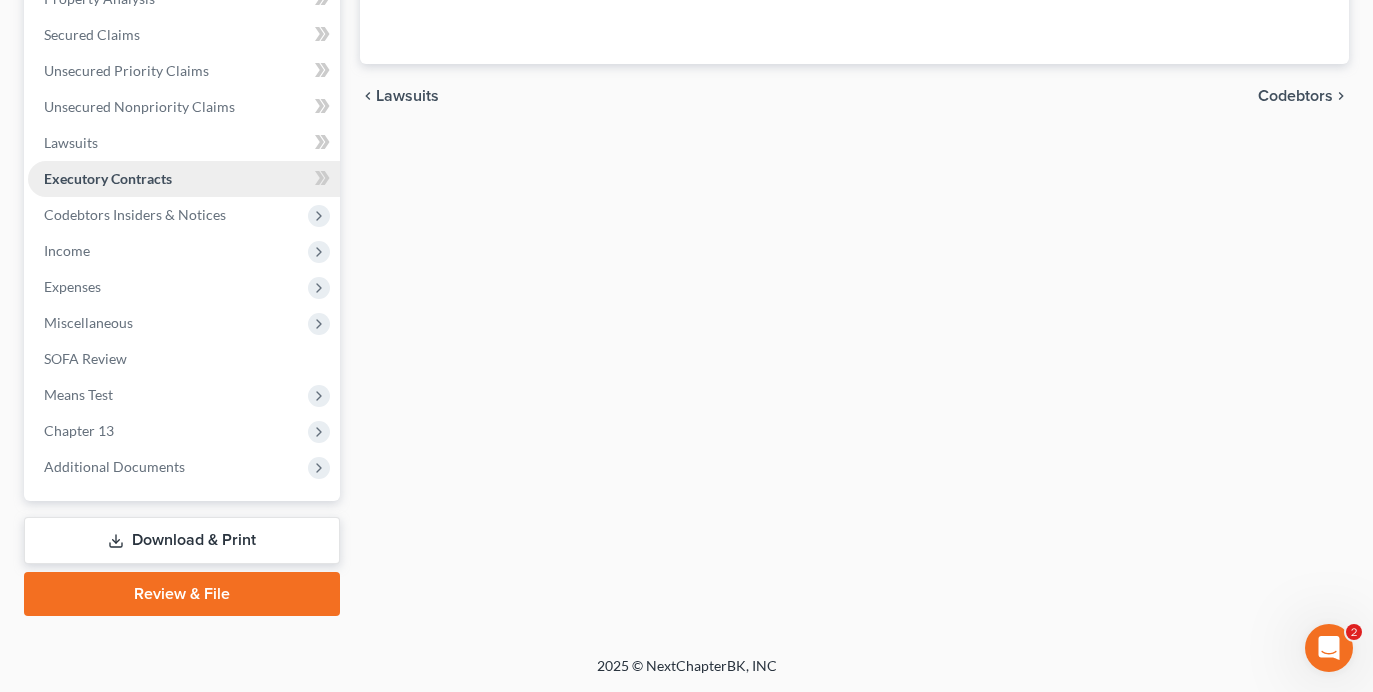 scroll, scrollTop: 0, scrollLeft: 0, axis: both 